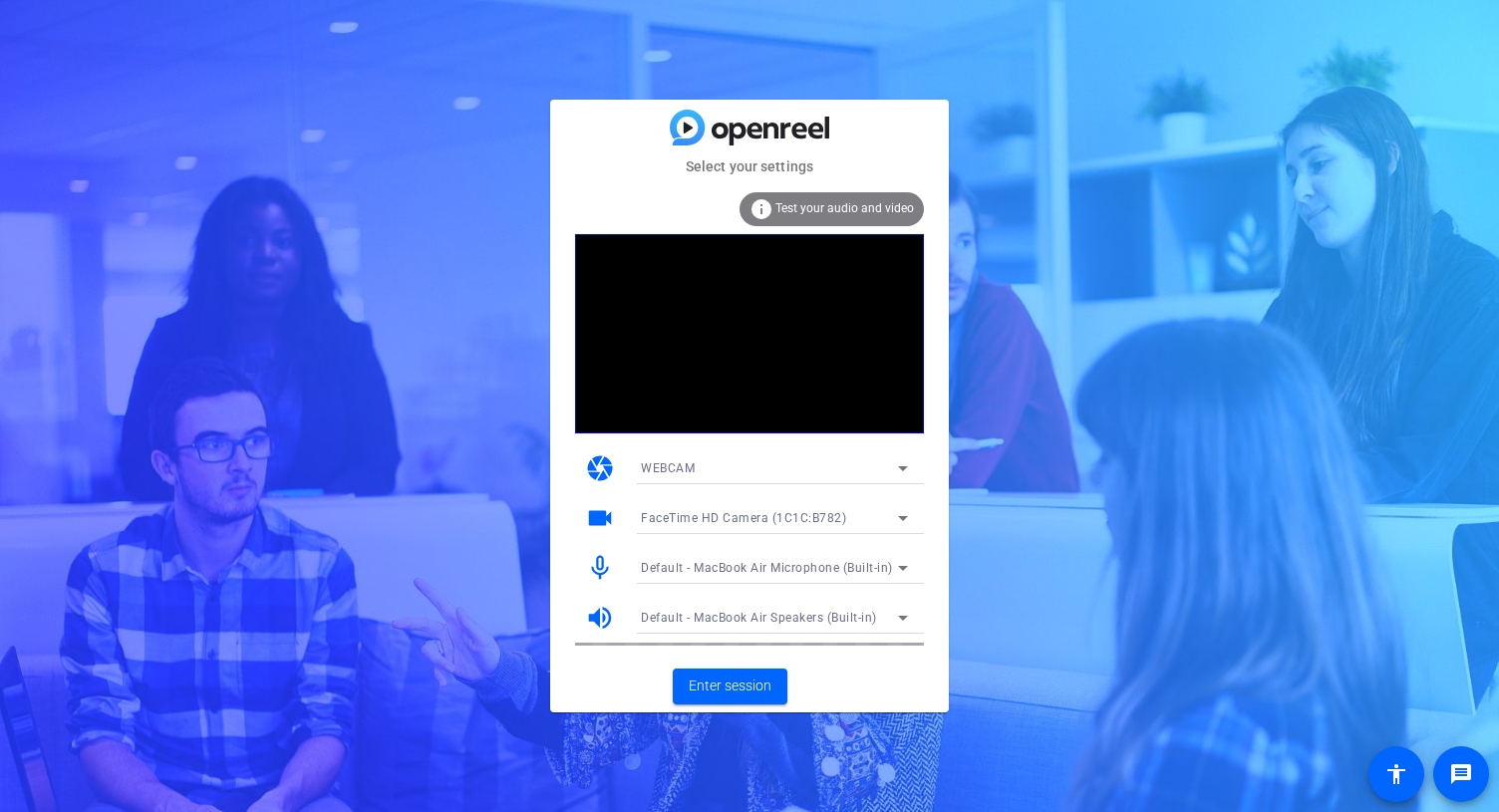 scroll, scrollTop: 0, scrollLeft: 0, axis: both 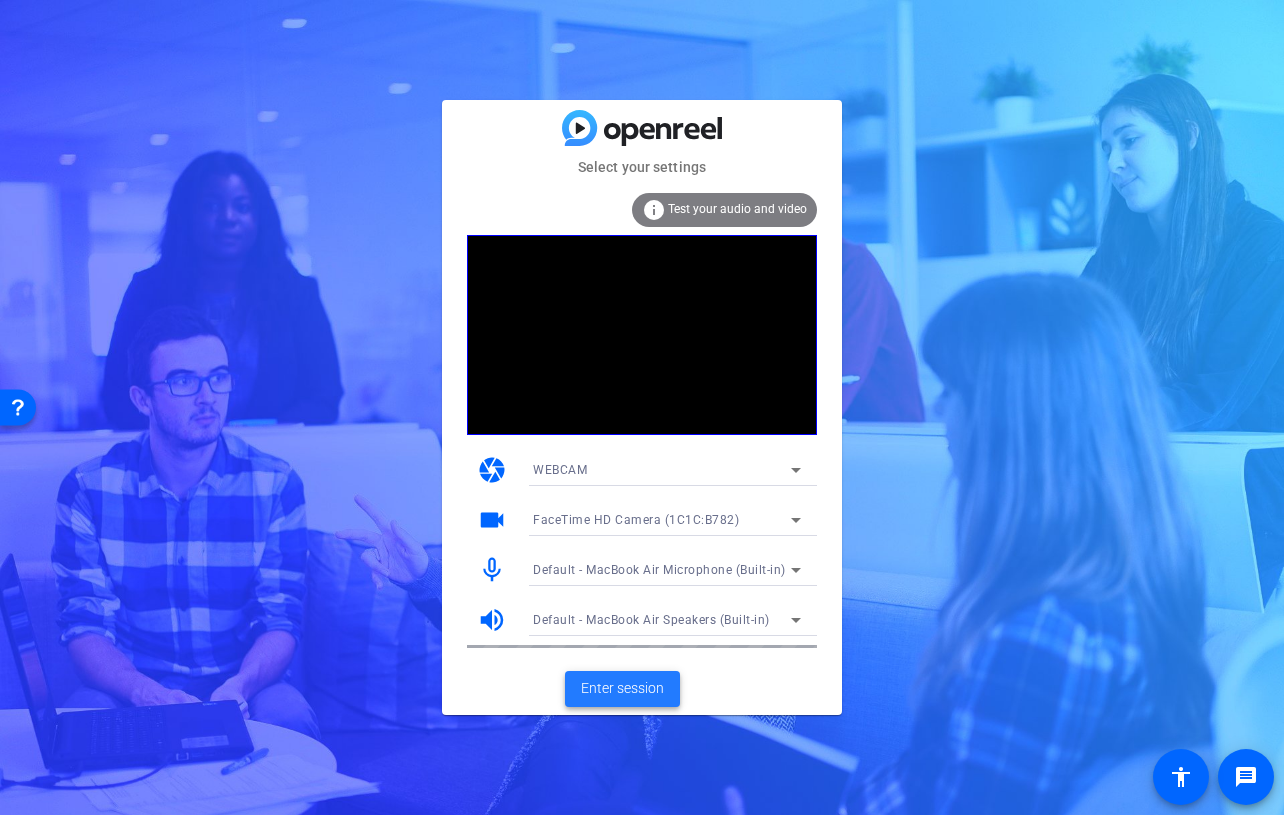 click on "Enter session" 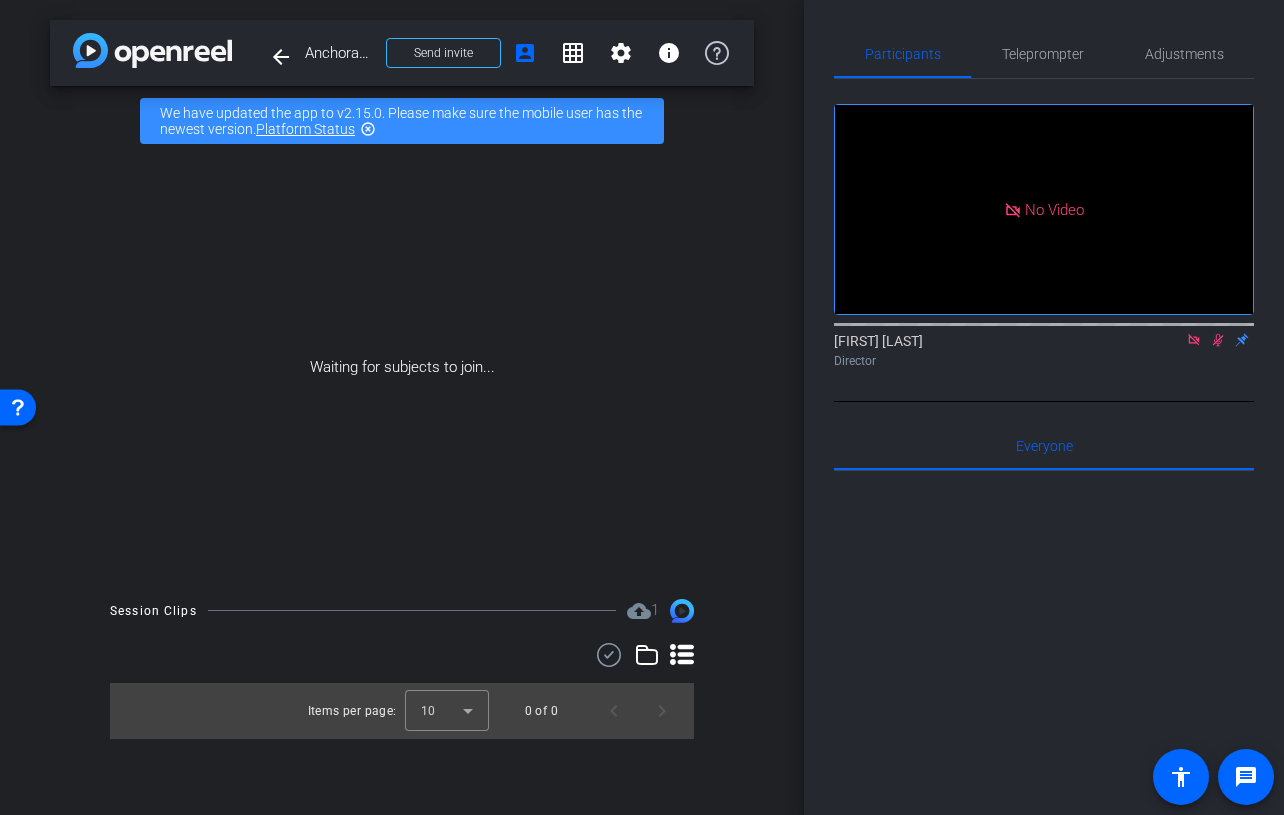 click 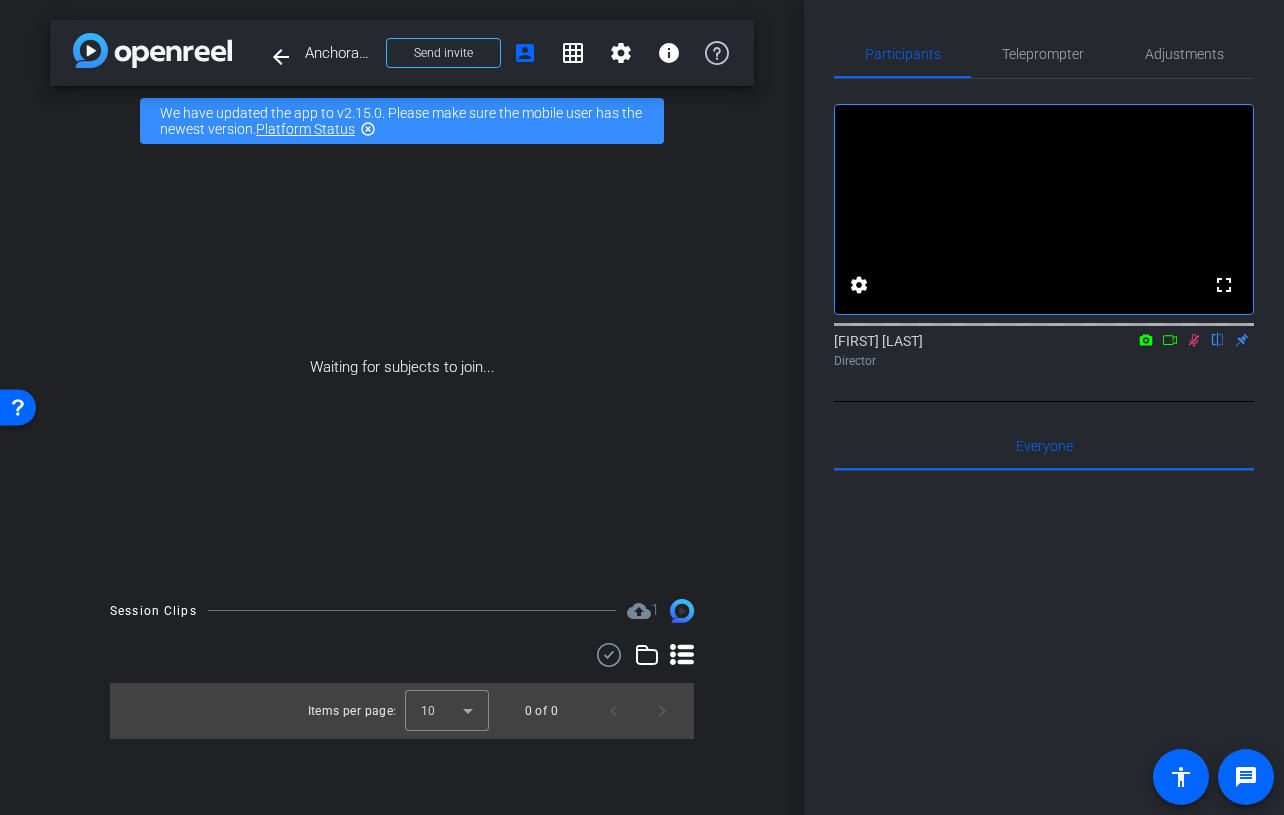 click 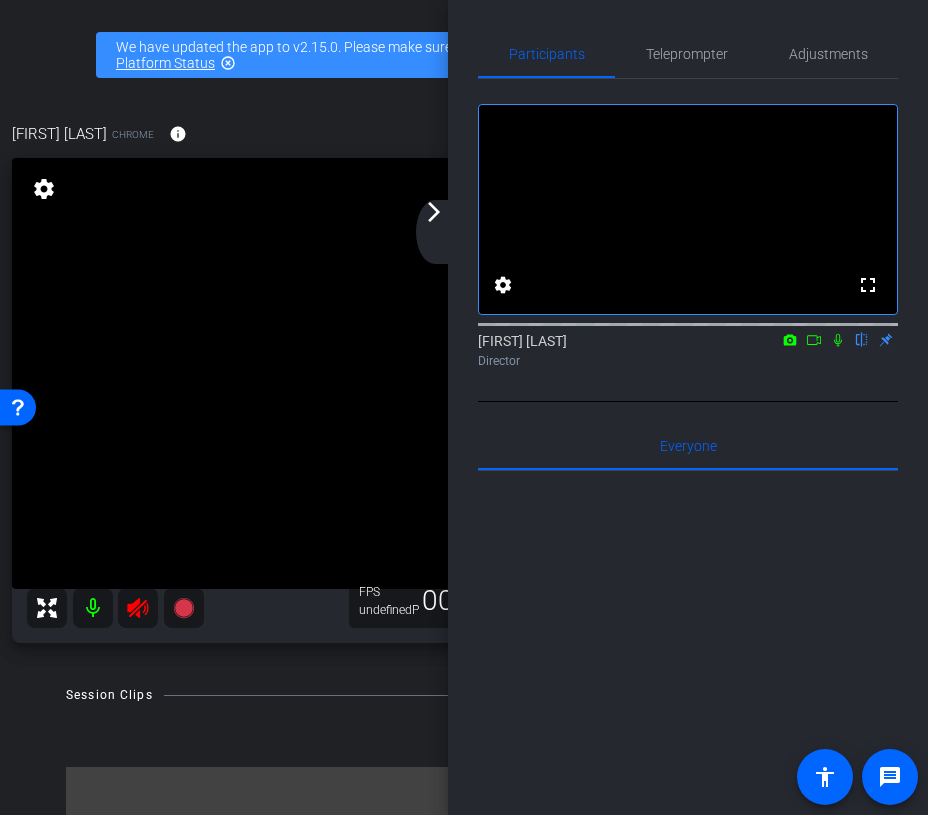 click on "arrow_back_ios_new arrow_forward_ios" 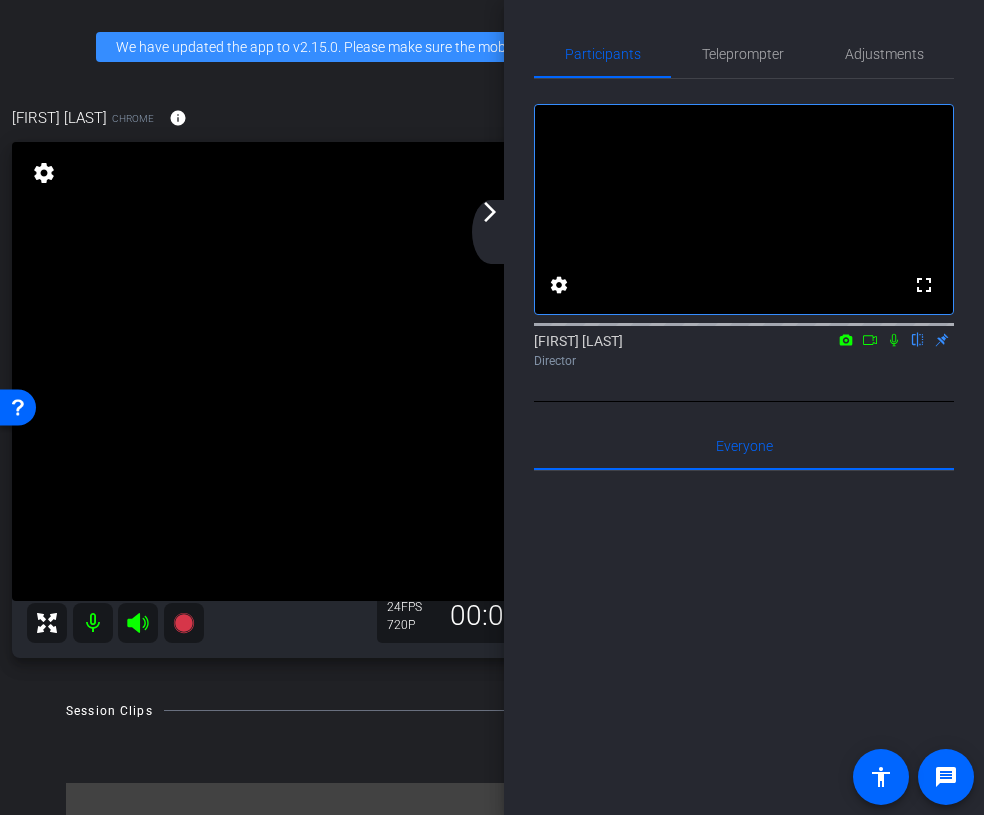 click on "arrow_back_ios_new arrow_forward_ios" 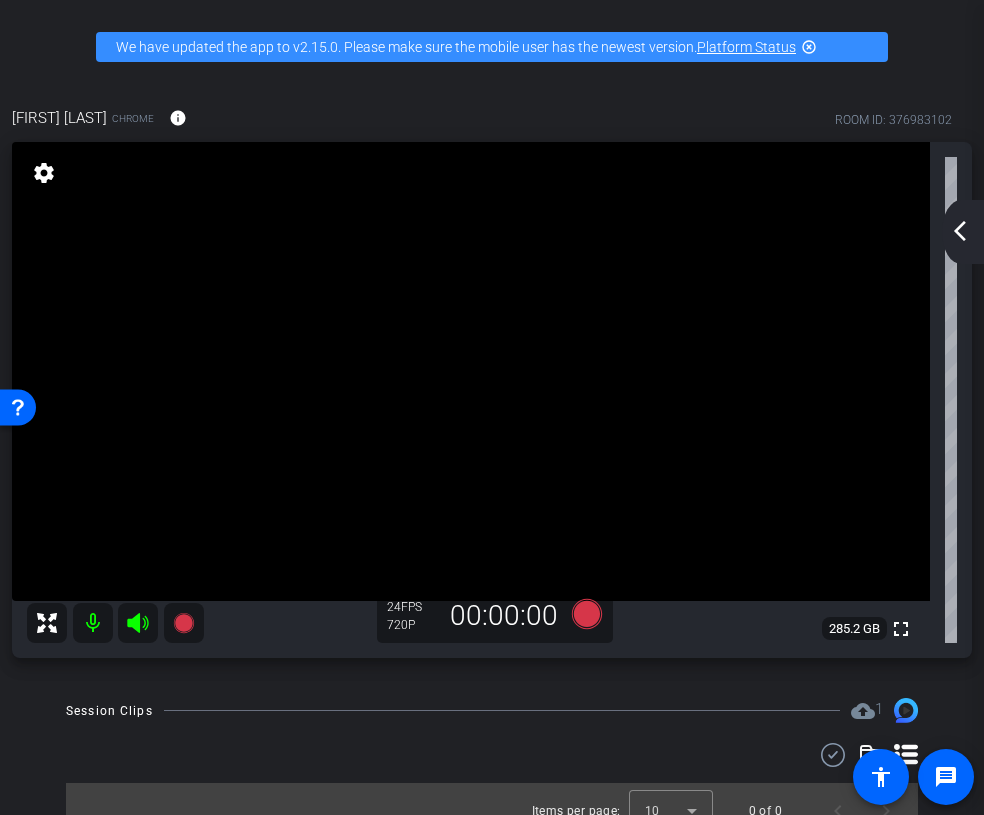 click on "arrow_back_ios_new" 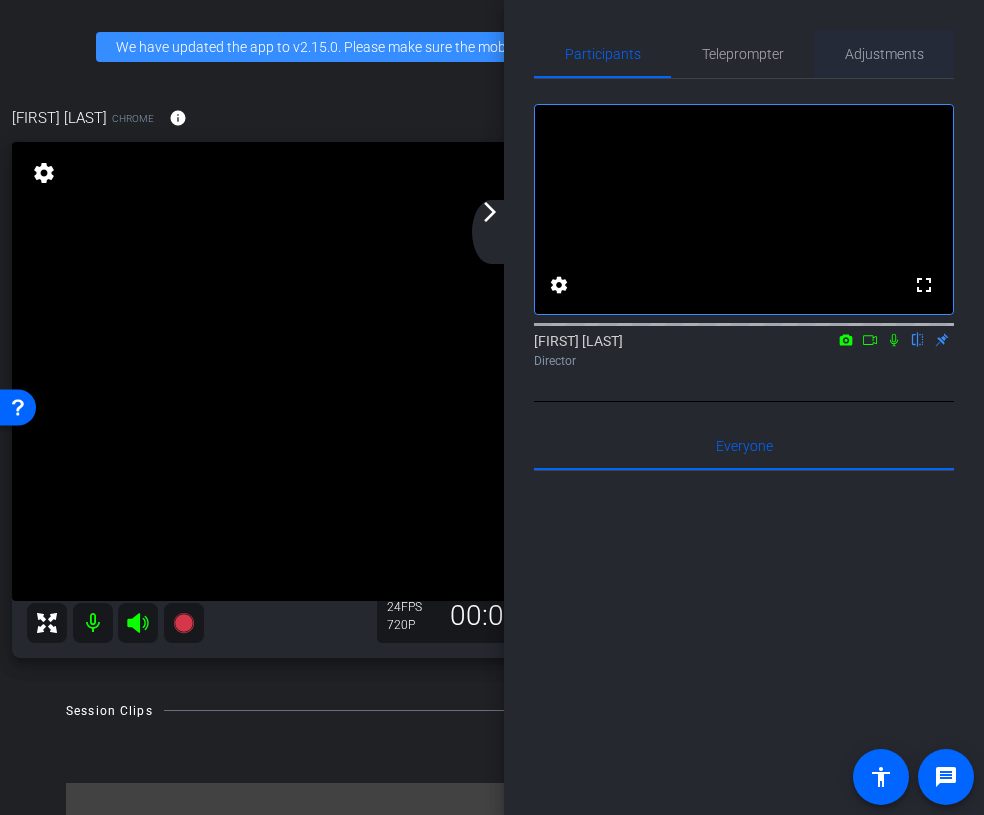 click on "Adjustments" at bounding box center (884, 54) 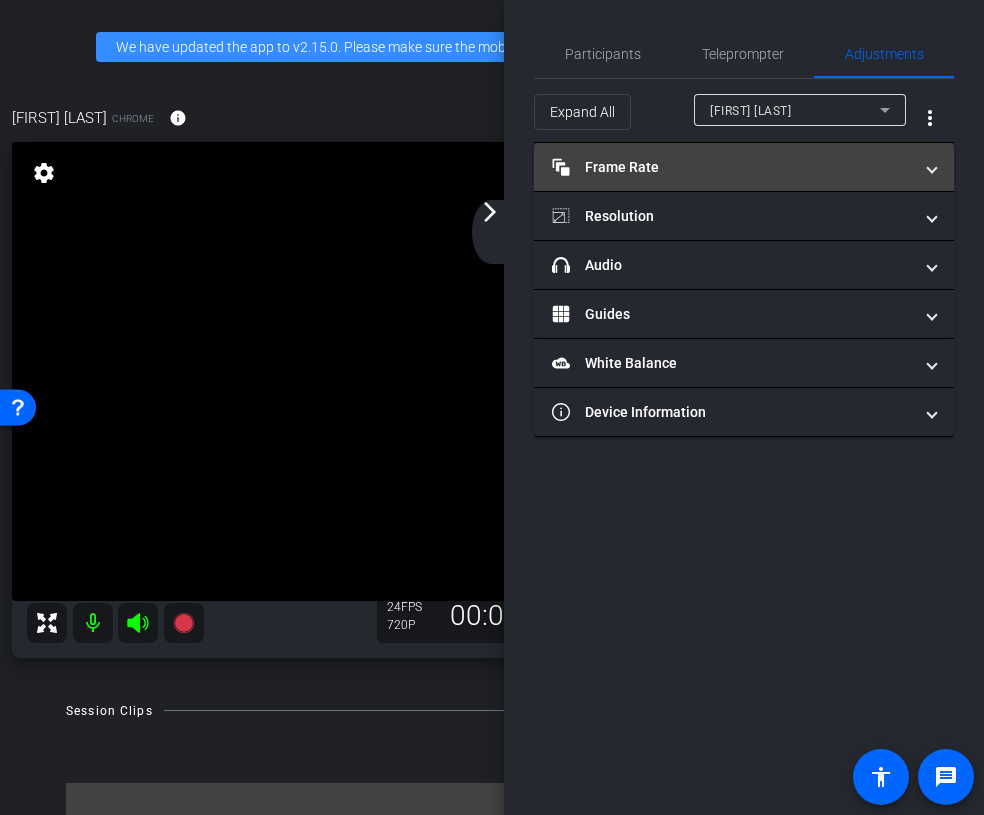 click on "Frame Rate
Frame Rate" at bounding box center [732, 167] 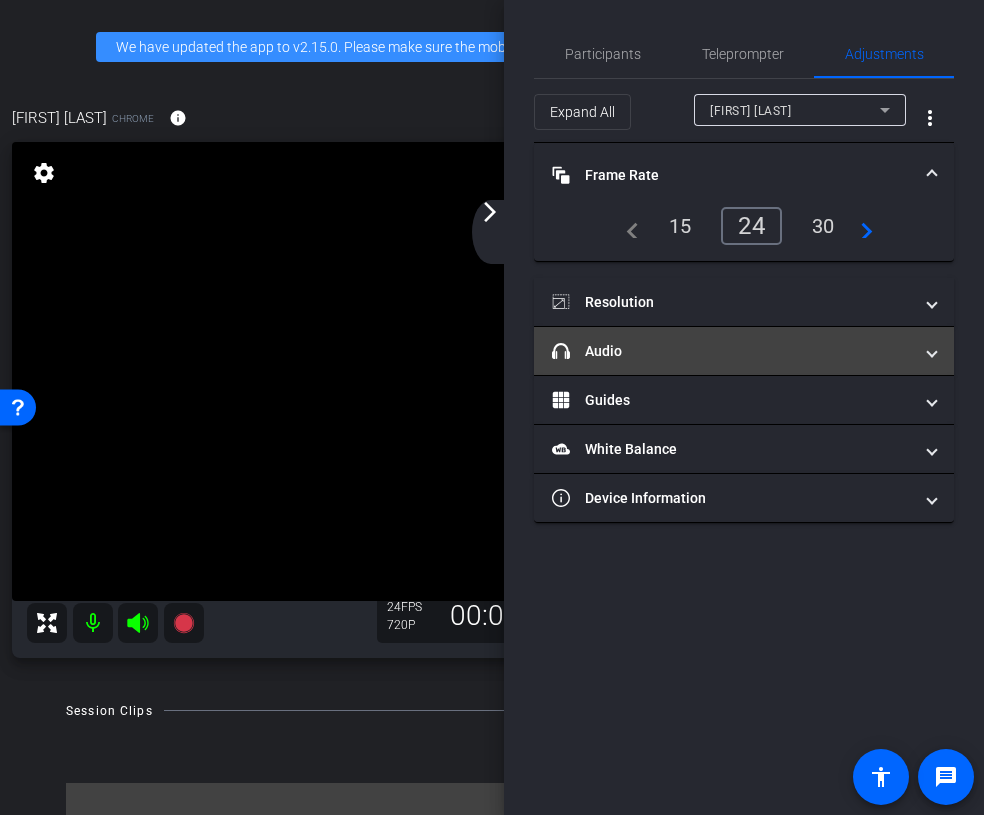 click on "headphone icon
Audio" at bounding box center (744, 351) 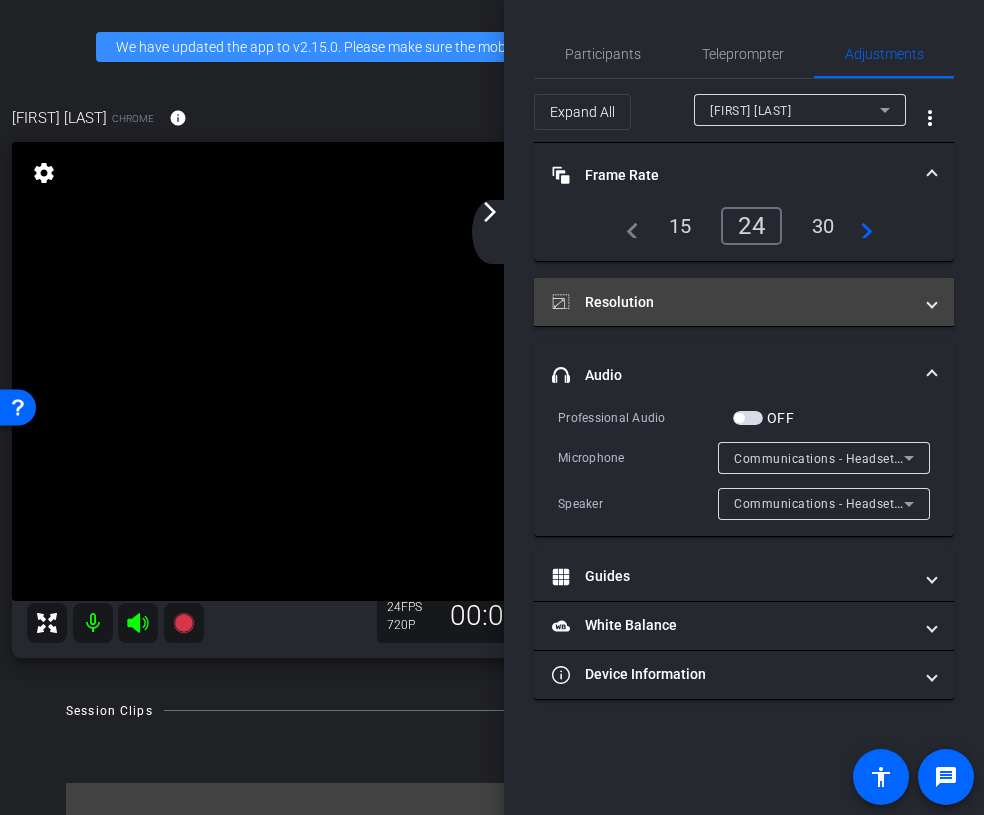 click on "Resolution" at bounding box center (732, 302) 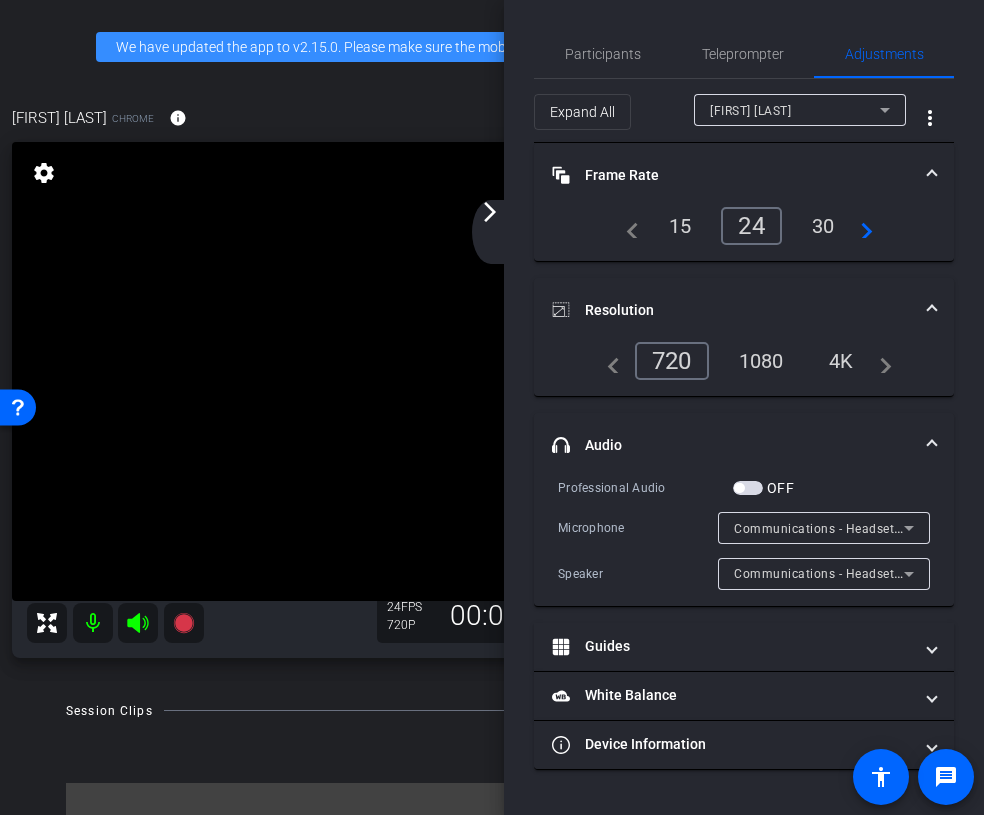 click on "1080" at bounding box center [761, 361] 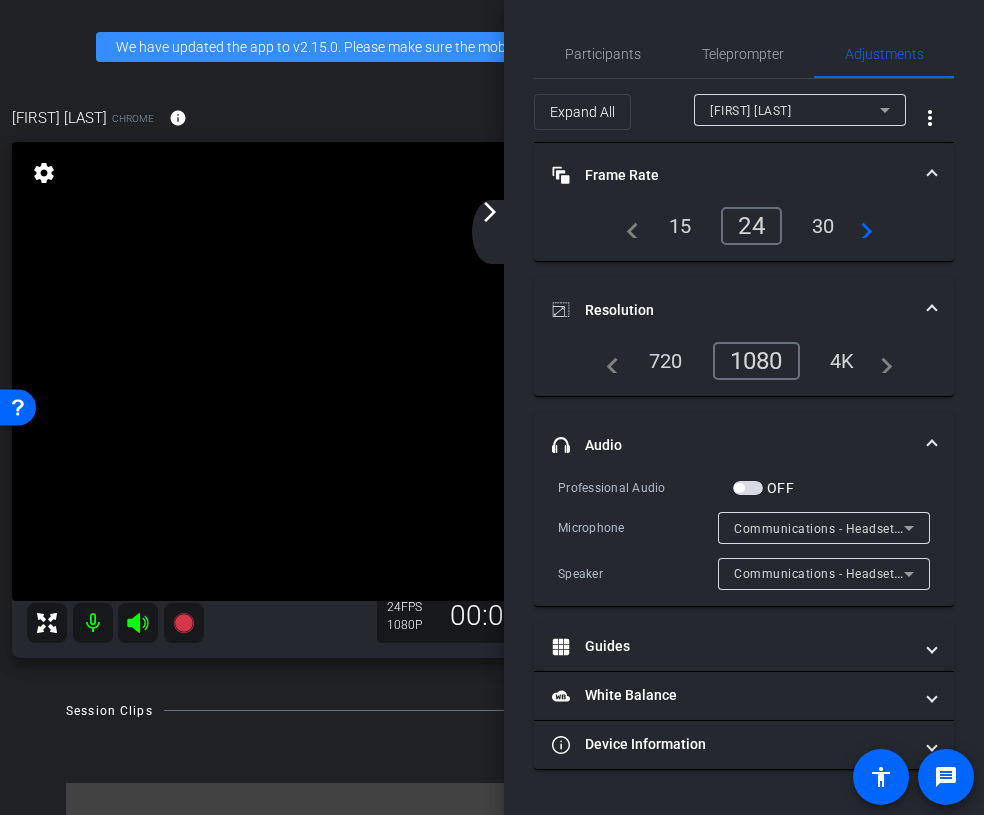 click on "Resolution" at bounding box center (732, 310) 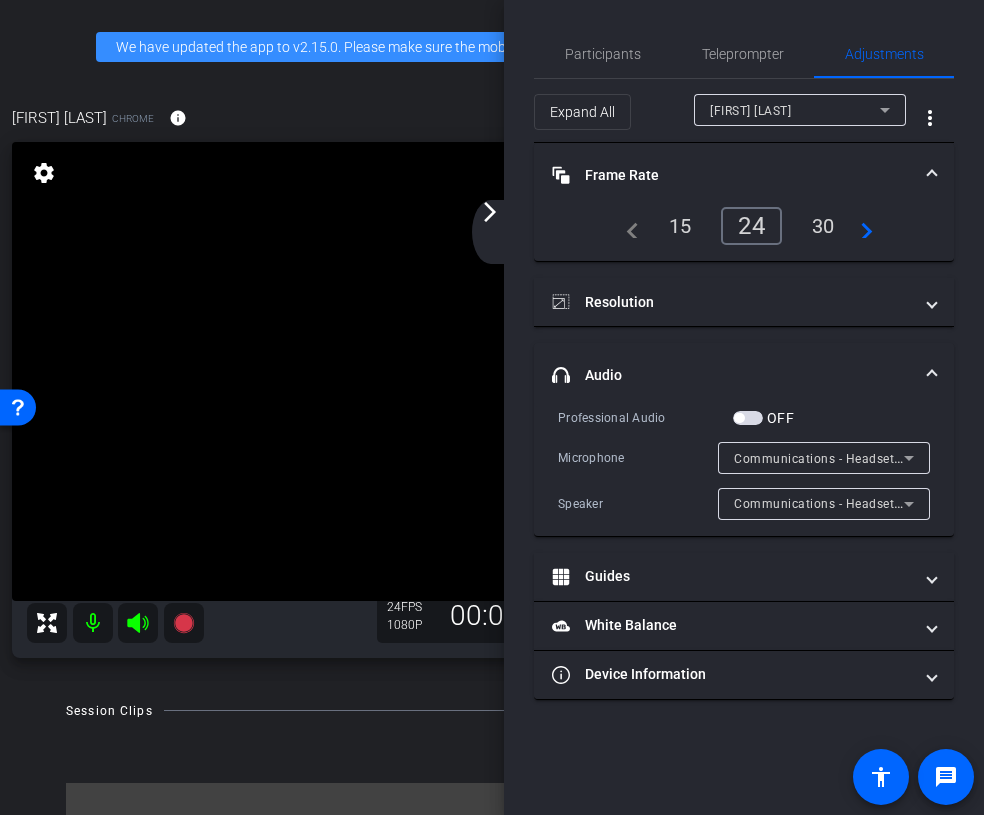 click on "Frame Rate
Frame Rate" at bounding box center (744, 175) 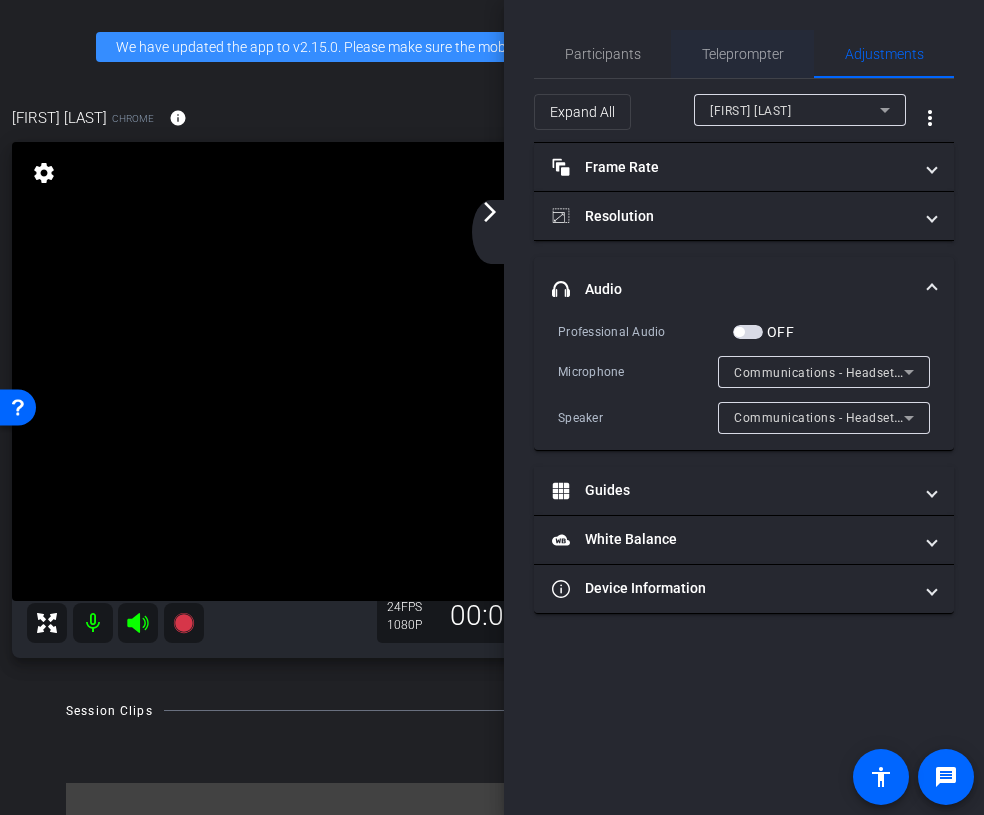 click on "Teleprompter" at bounding box center [743, 54] 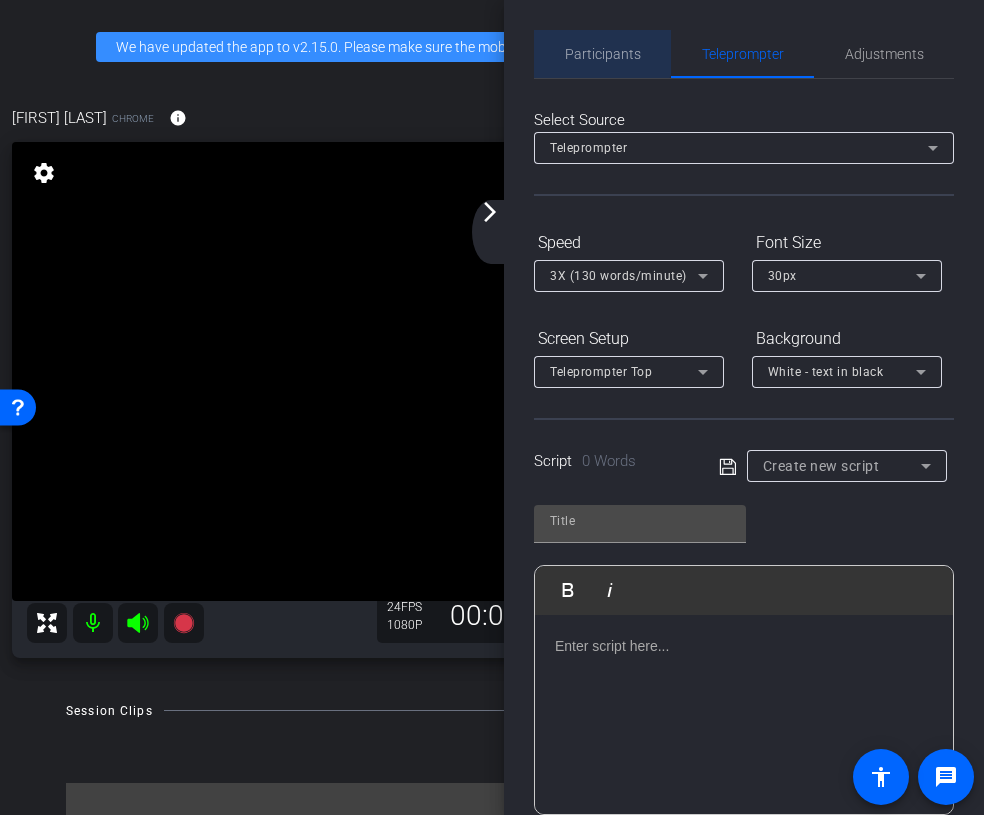 click on "Participants" at bounding box center (603, 54) 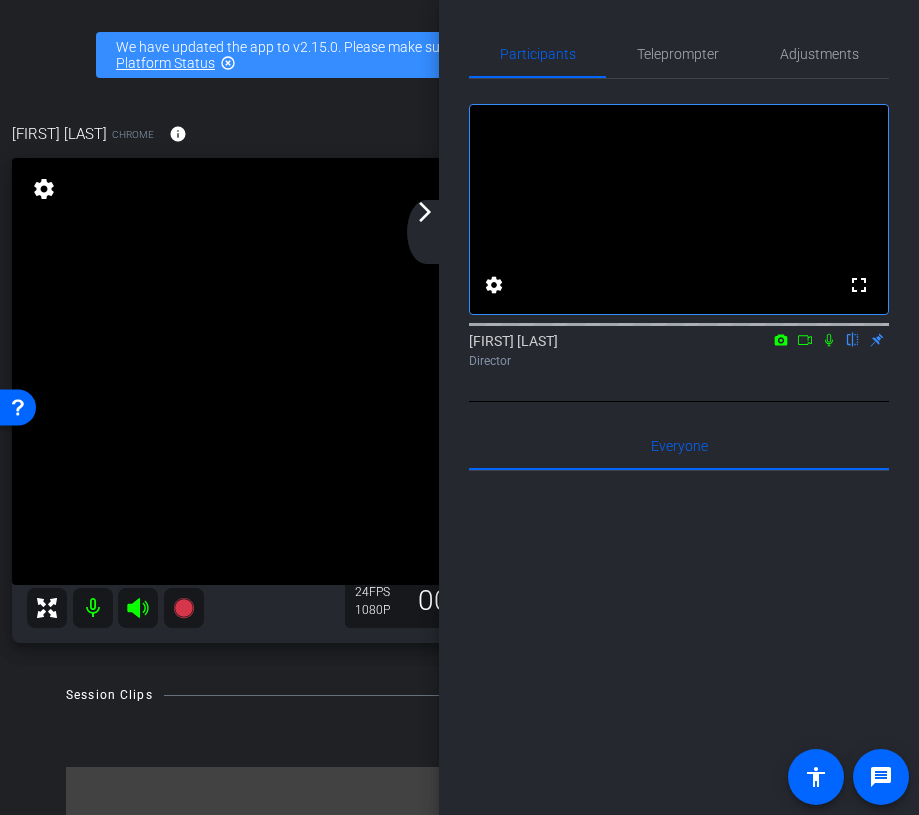 click on "arrow_forward_ios" 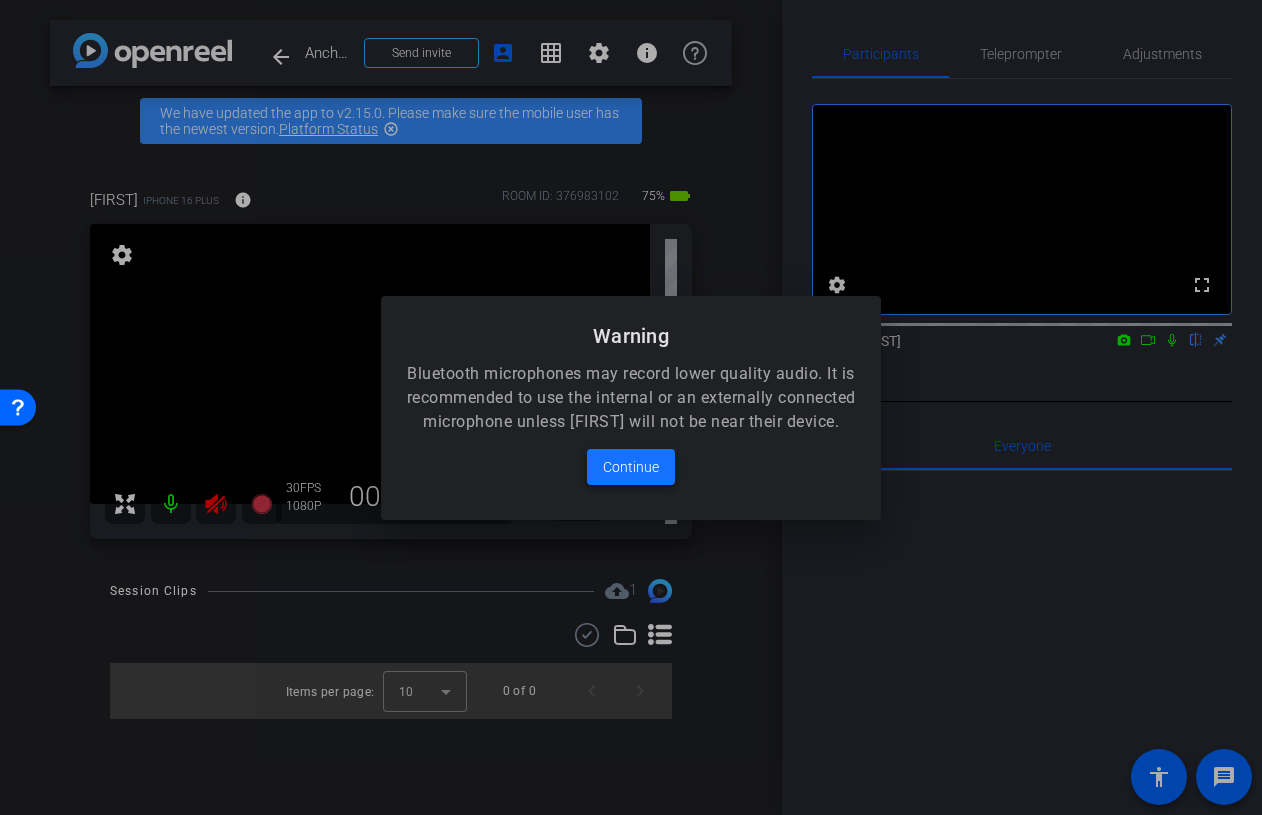 click on "Continue" at bounding box center (631, 467) 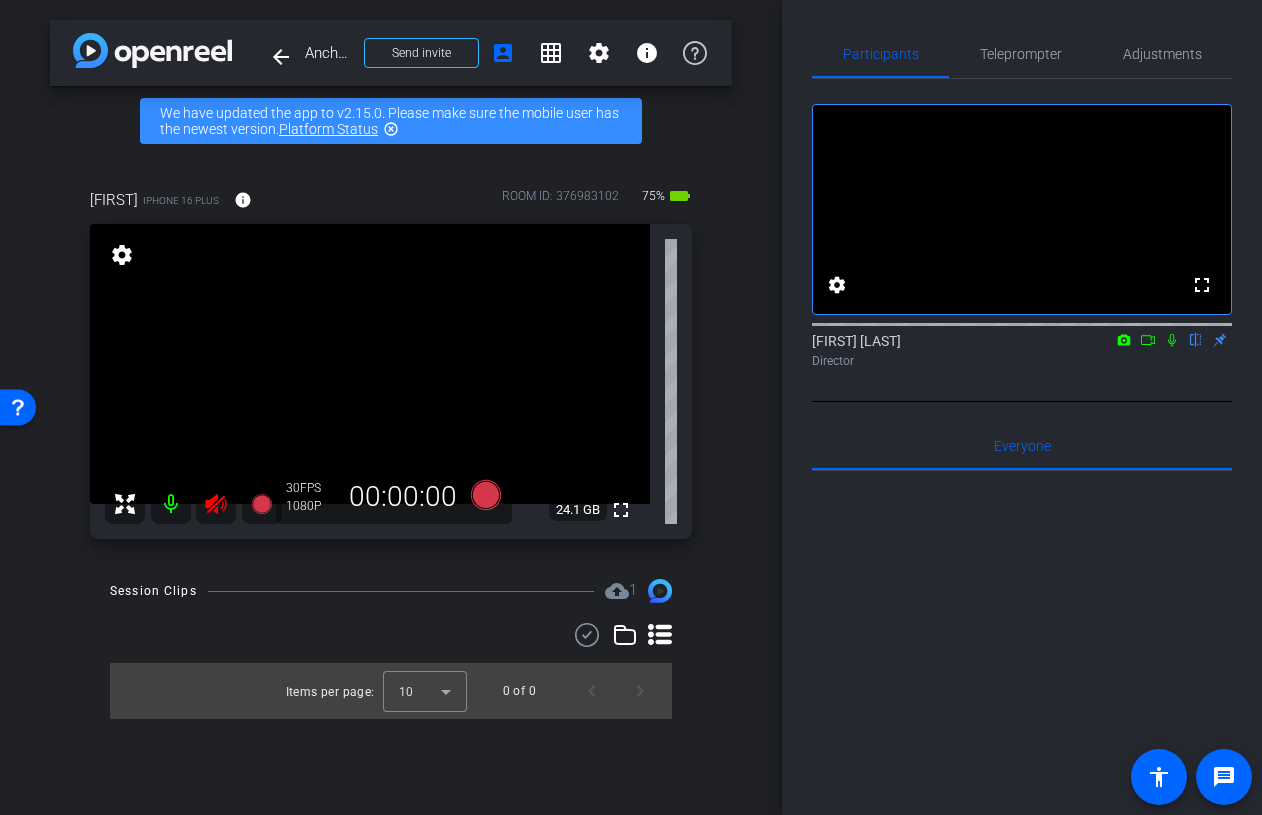 click 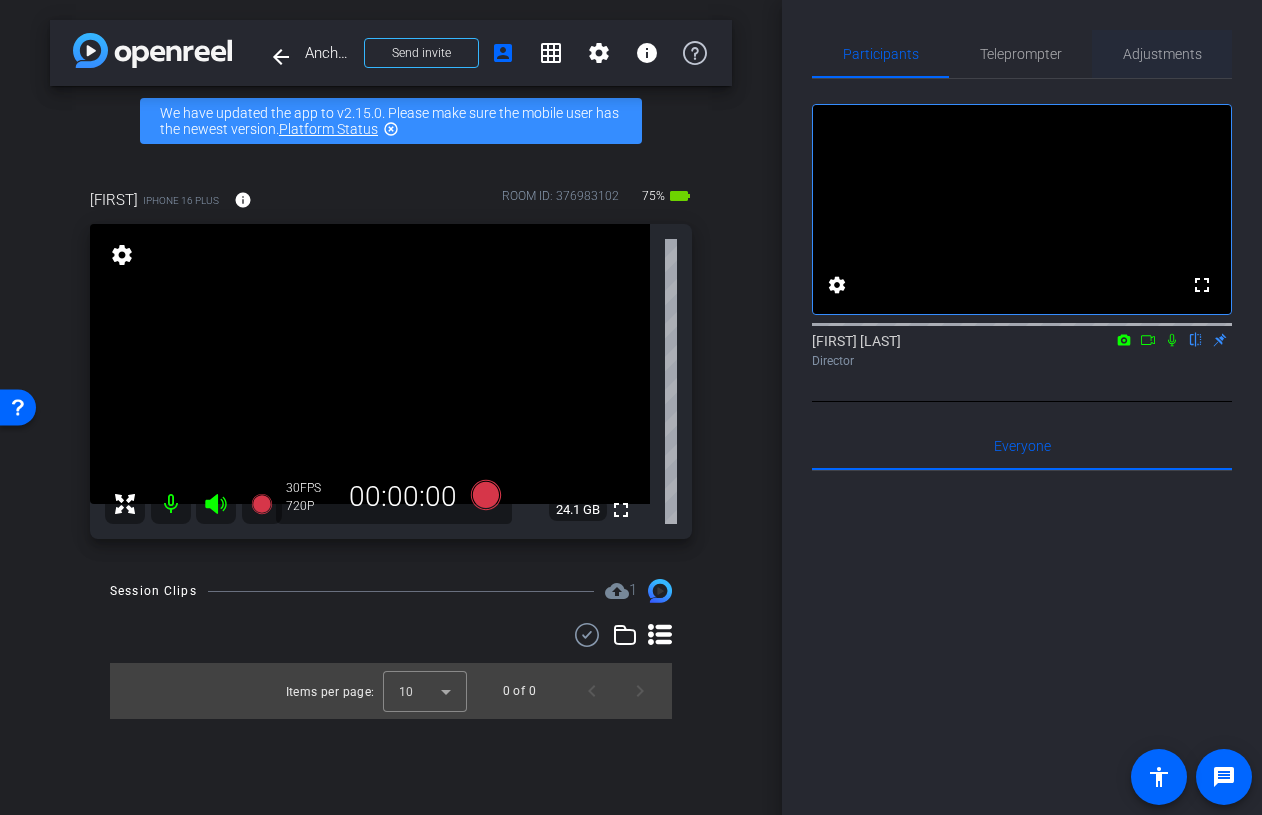 click on "Adjustments" at bounding box center (1162, 54) 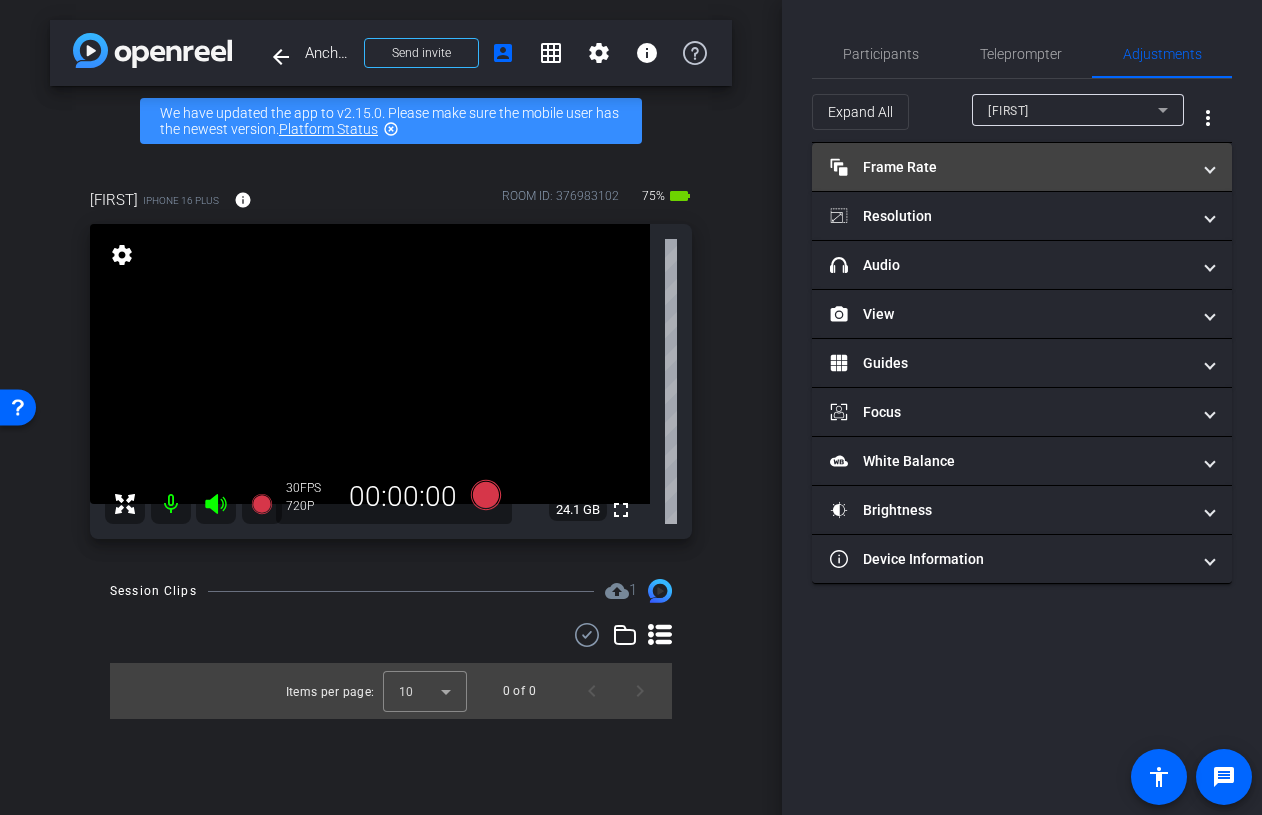 click on "Frame Rate
Frame Rate" at bounding box center (1010, 167) 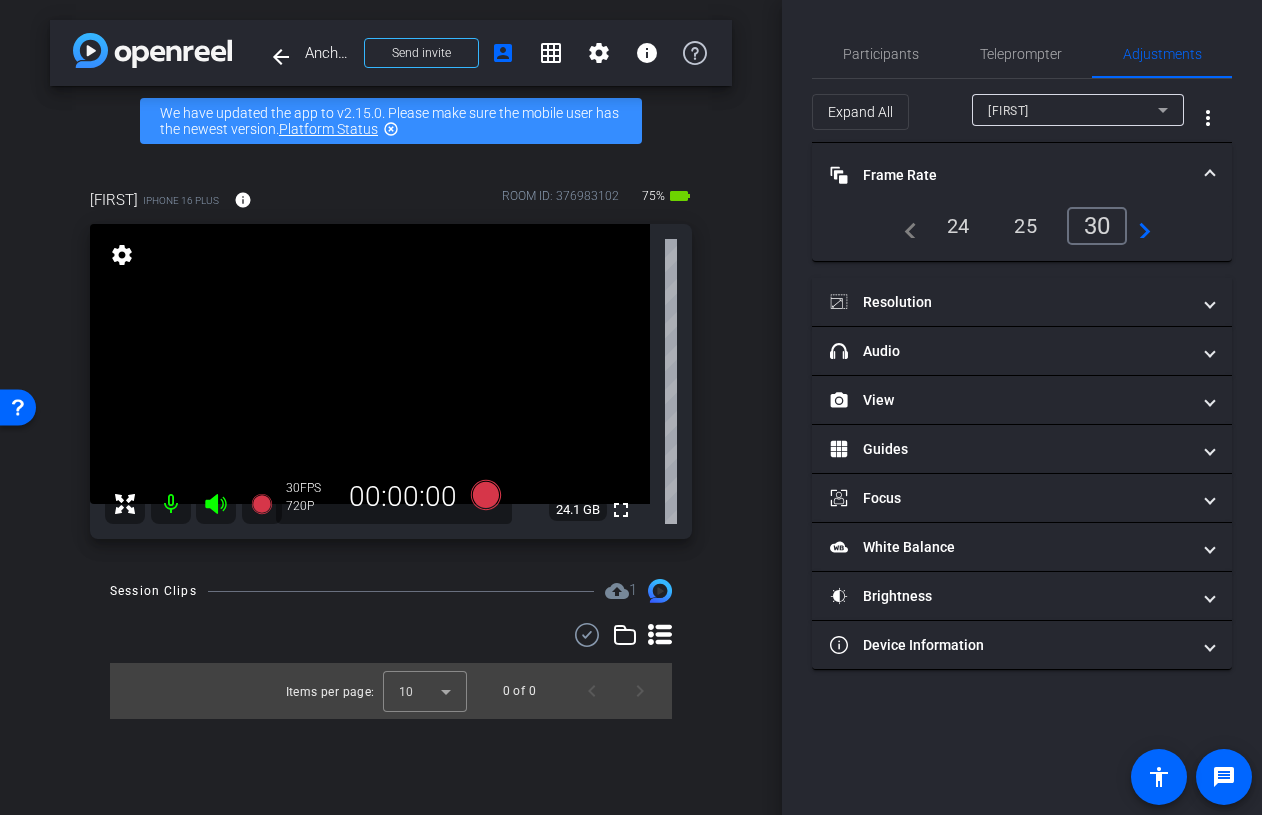 click on "24" at bounding box center (958, 226) 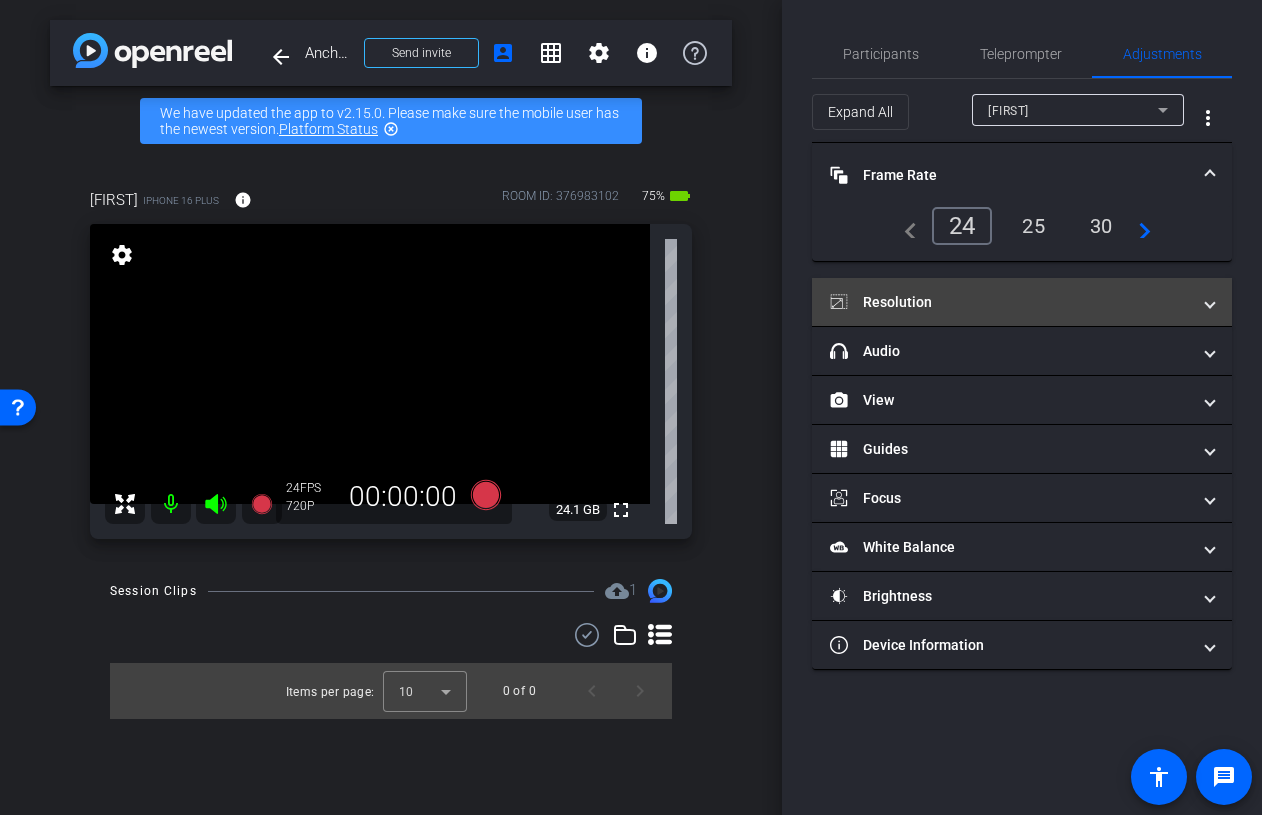 click on "Resolution" at bounding box center (1010, 302) 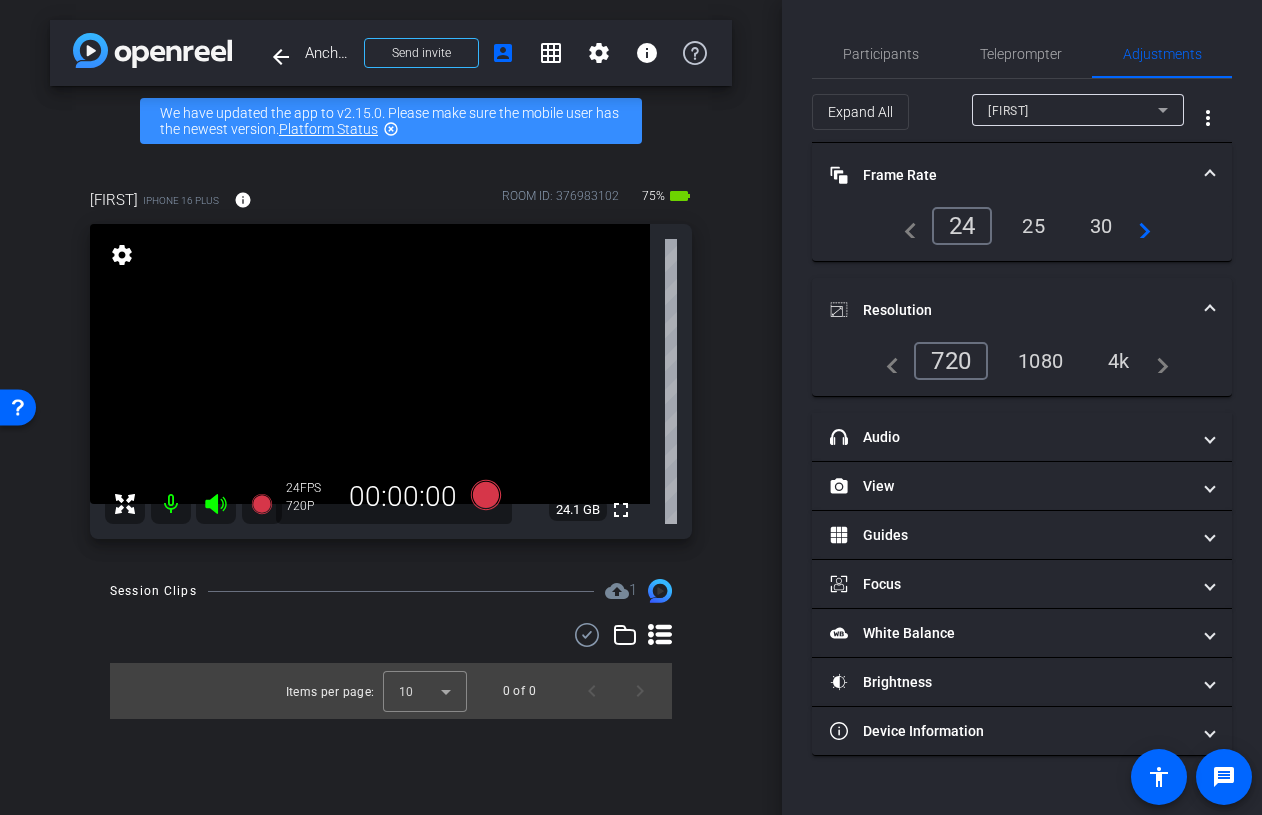 click on "1080" at bounding box center (1040, 361) 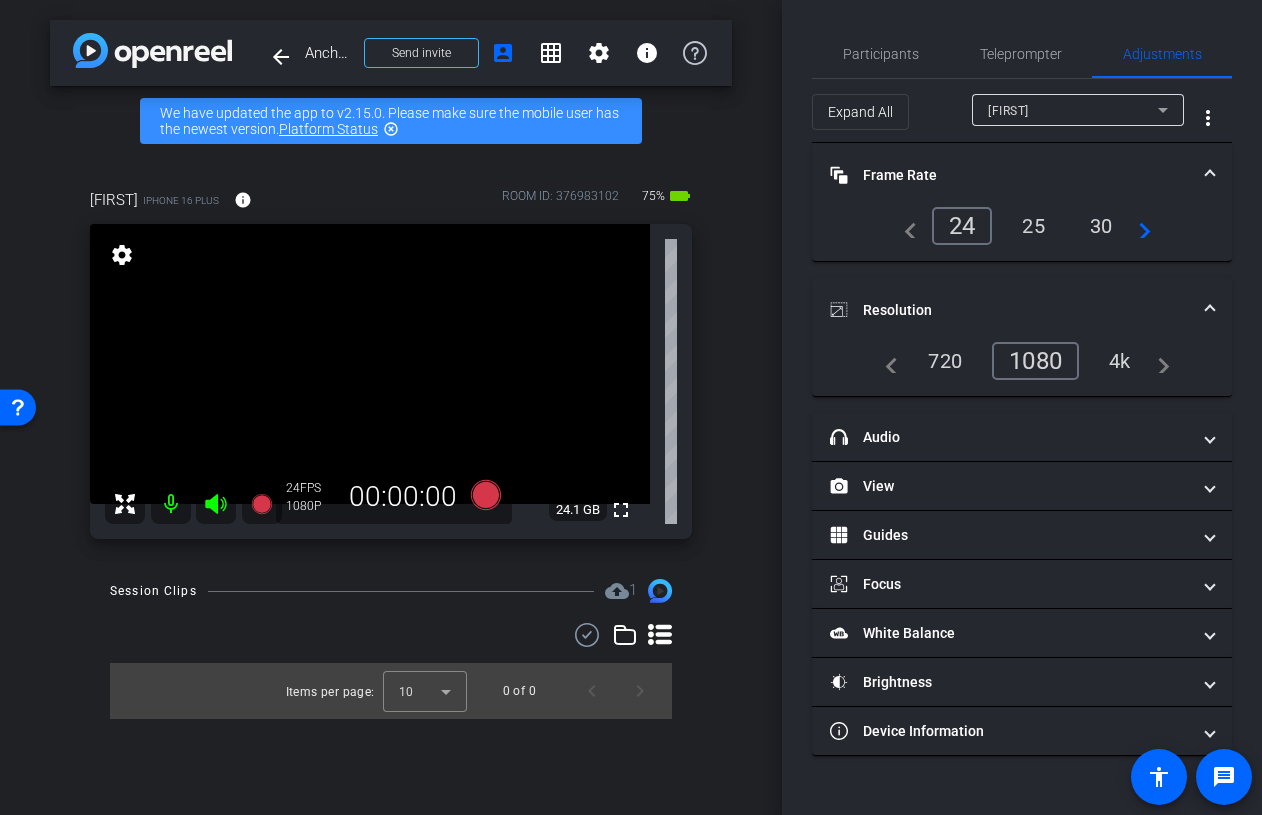 click on "Resolution" at bounding box center (1010, 310) 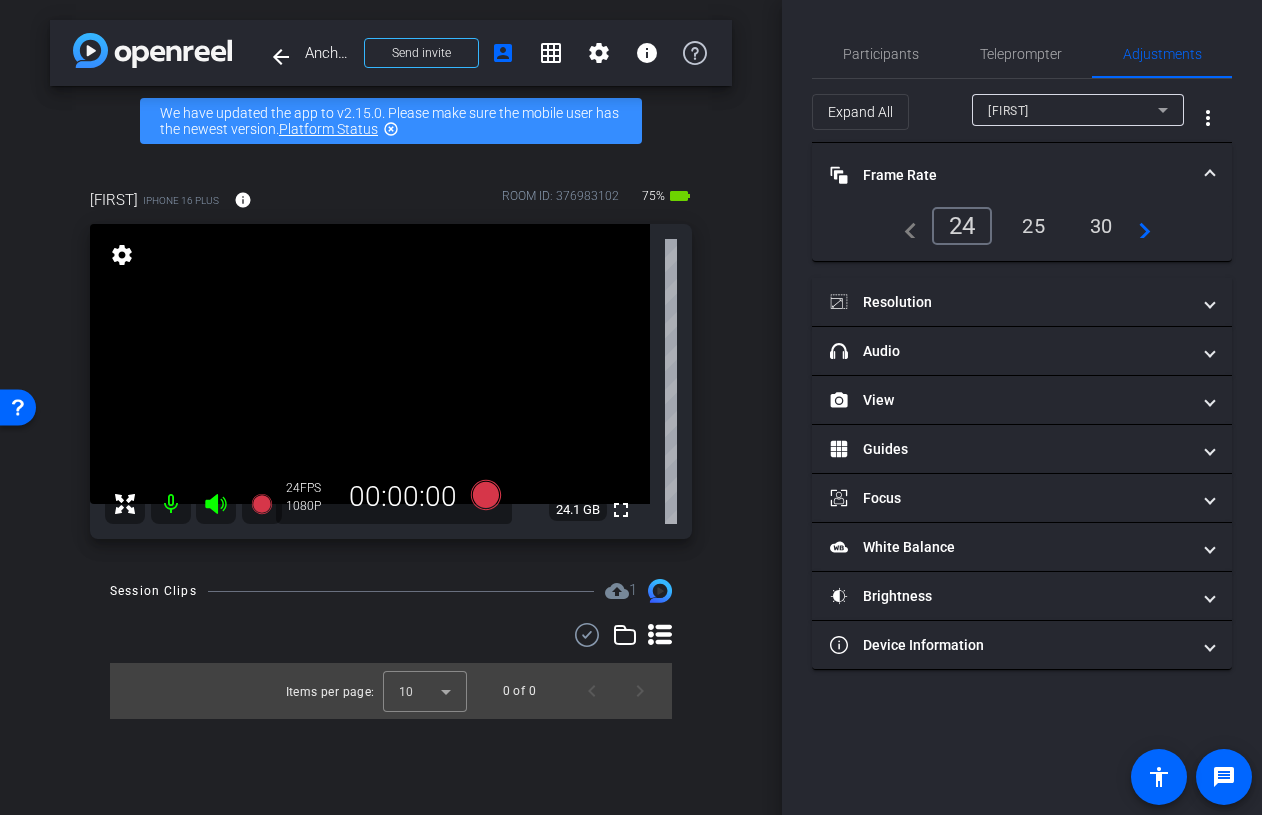click on "Frame Rate
Frame Rate" at bounding box center [1010, 175] 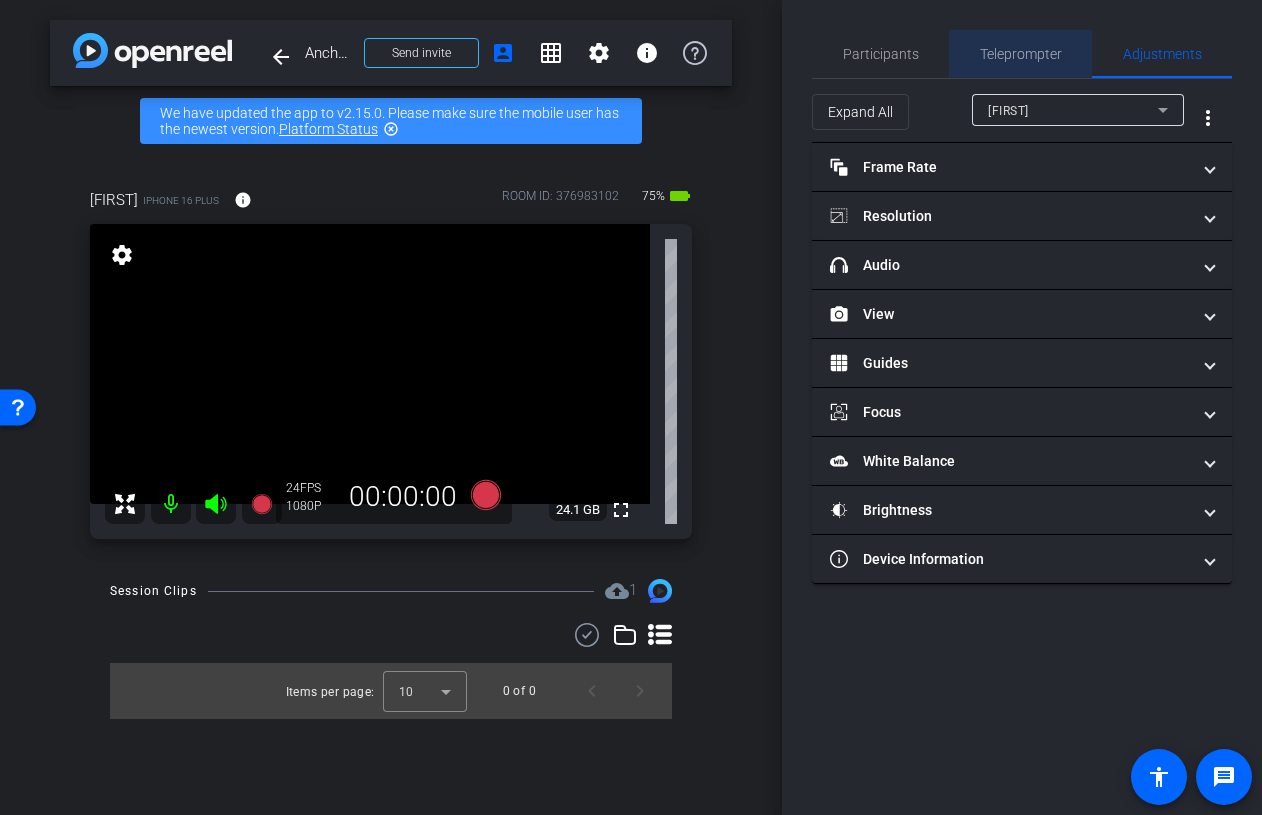 click on "Teleprompter" at bounding box center [1021, 54] 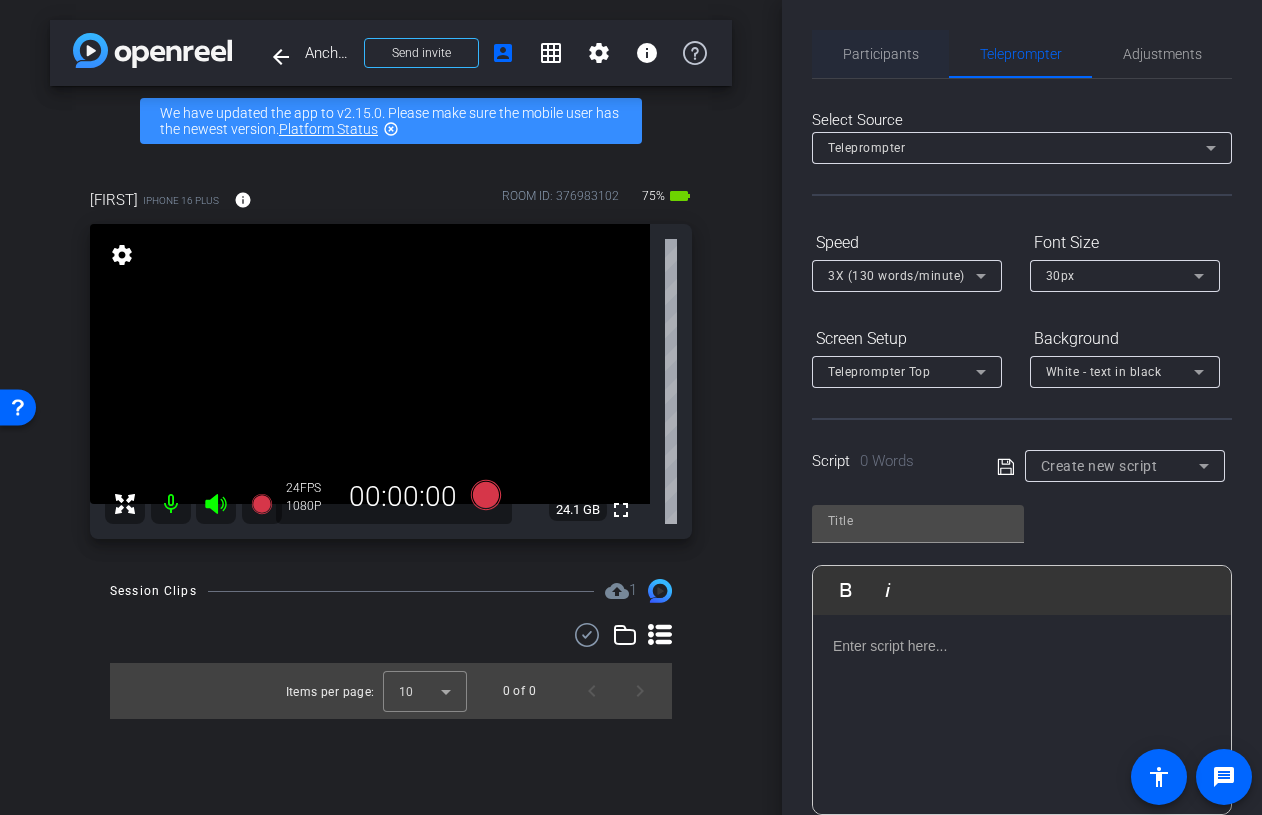 click on "Participants" at bounding box center (881, 54) 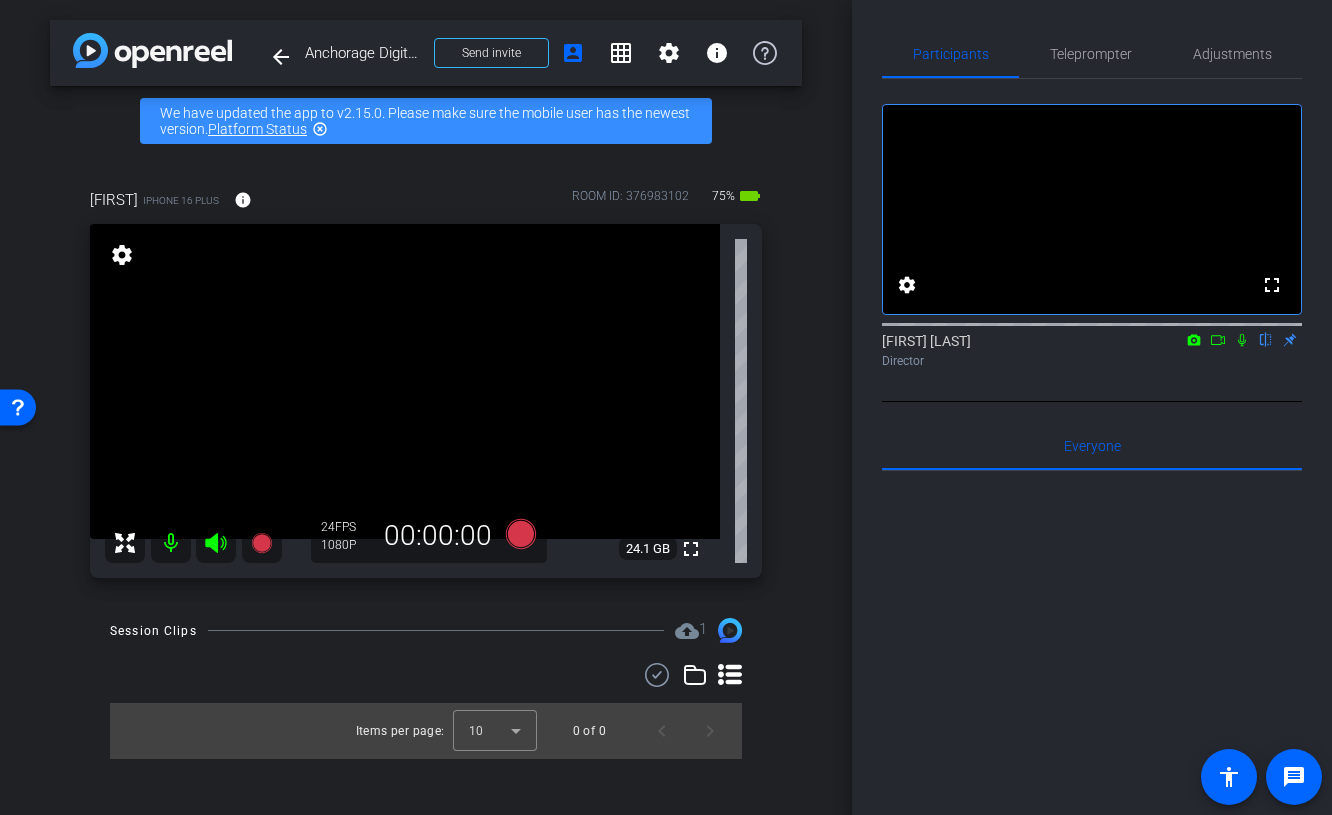 click 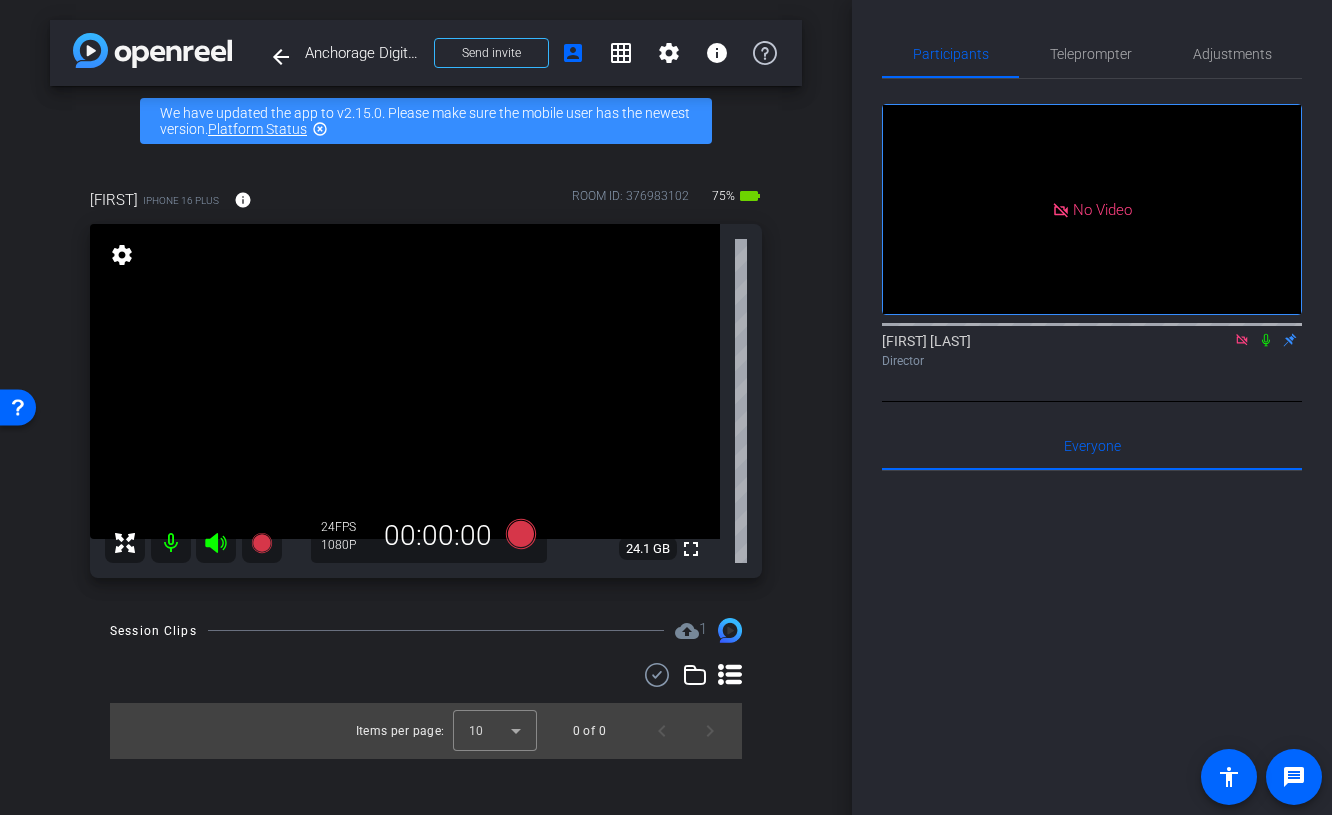 click 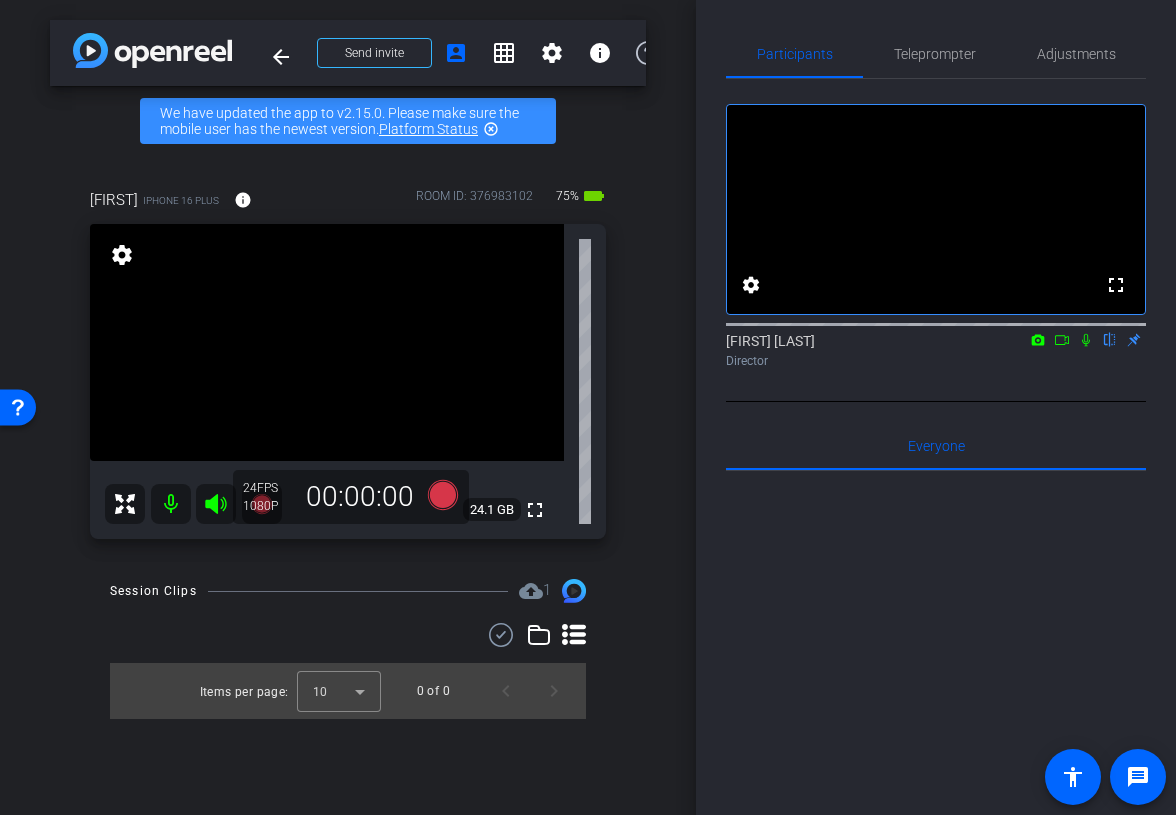 click 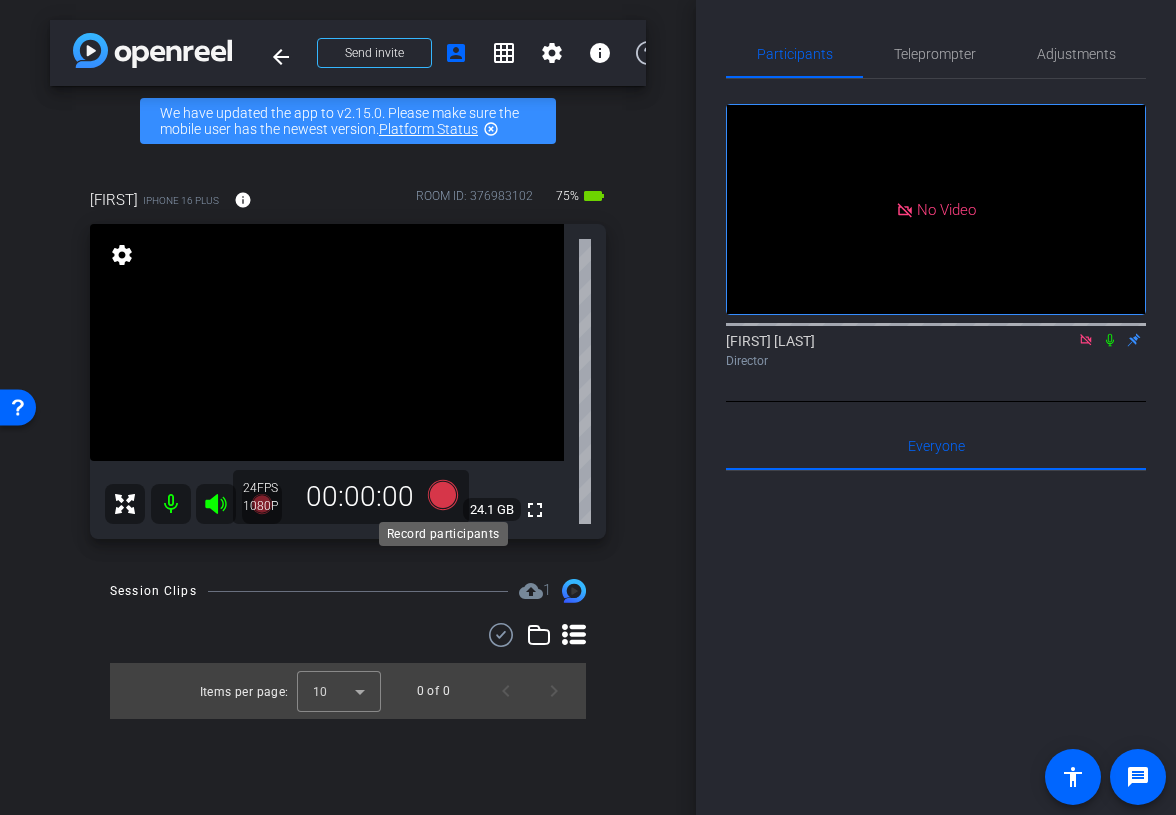 click 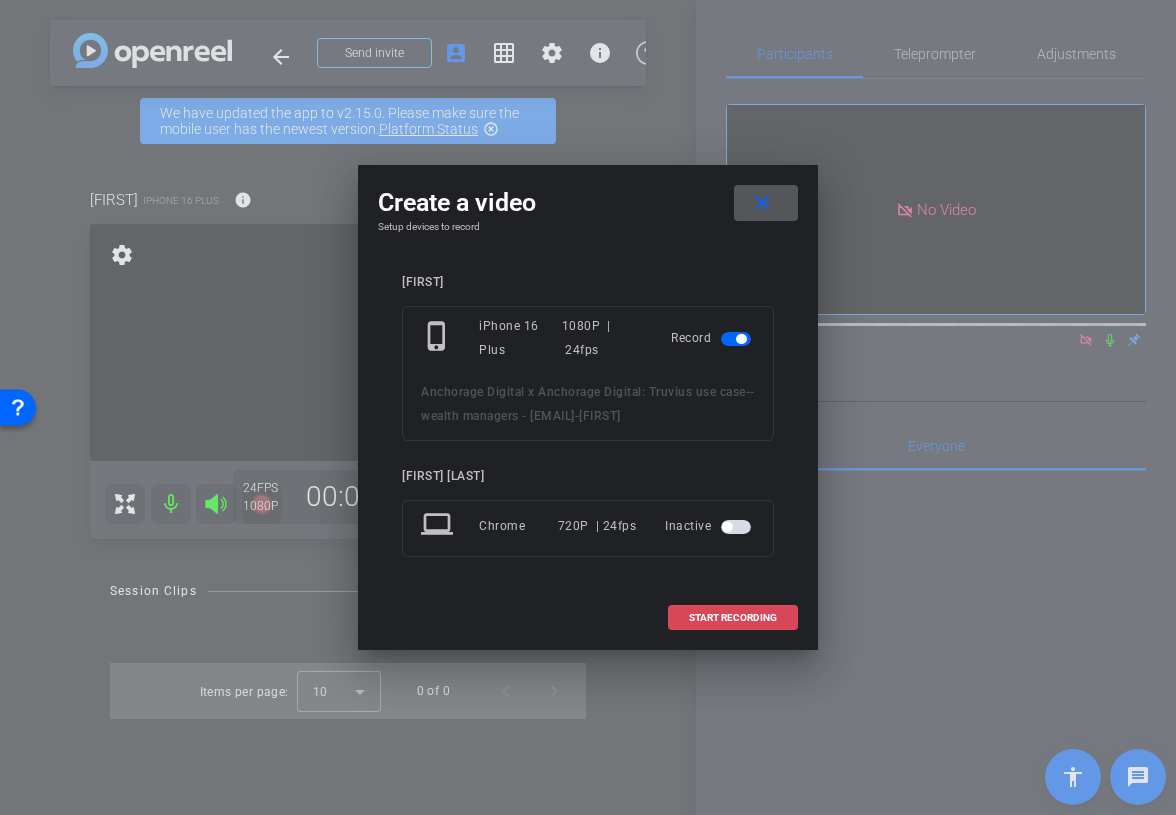 click on "START RECORDING" at bounding box center [733, 618] 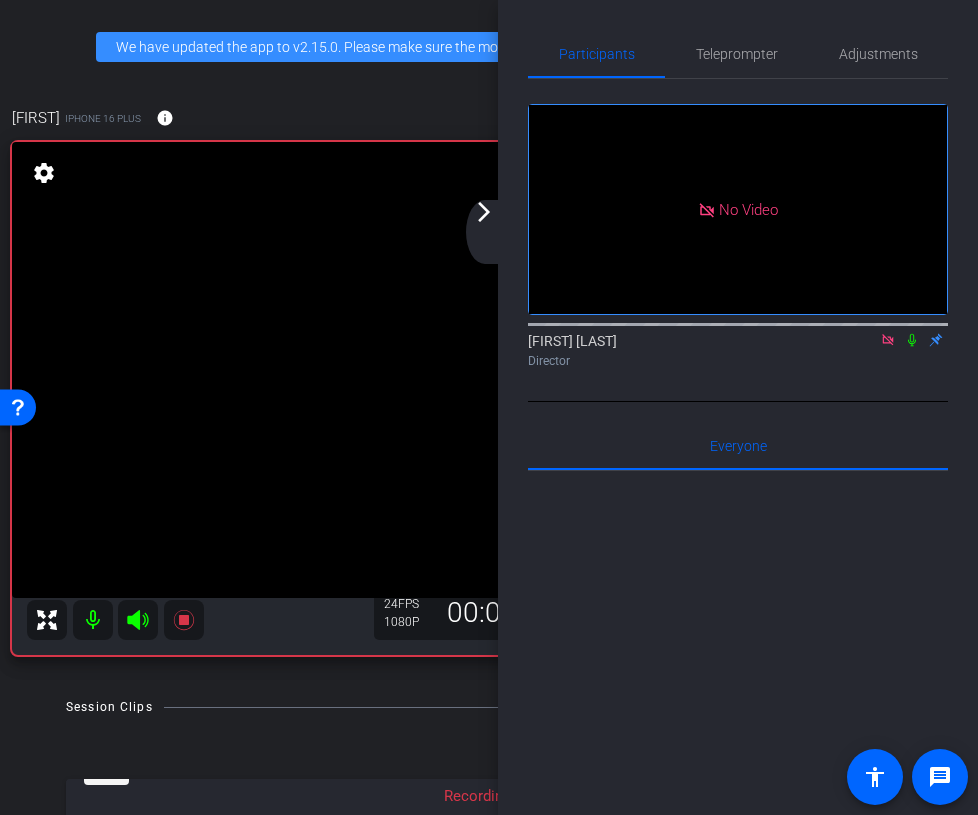 click on "arrow_forward_ios" 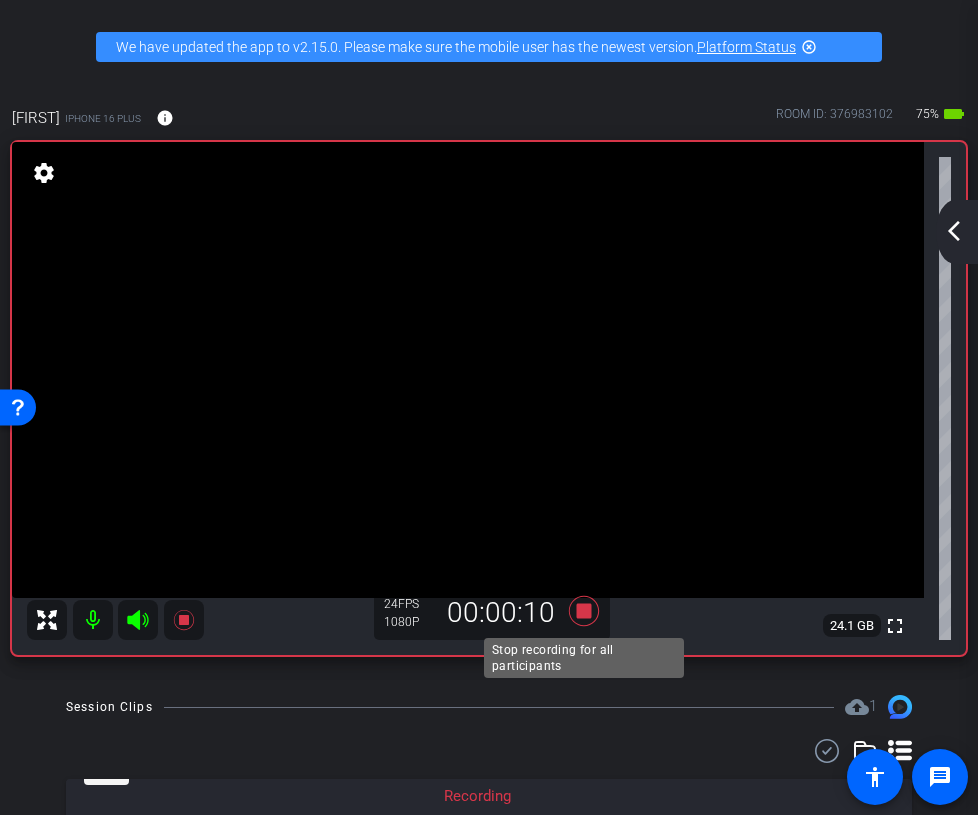click 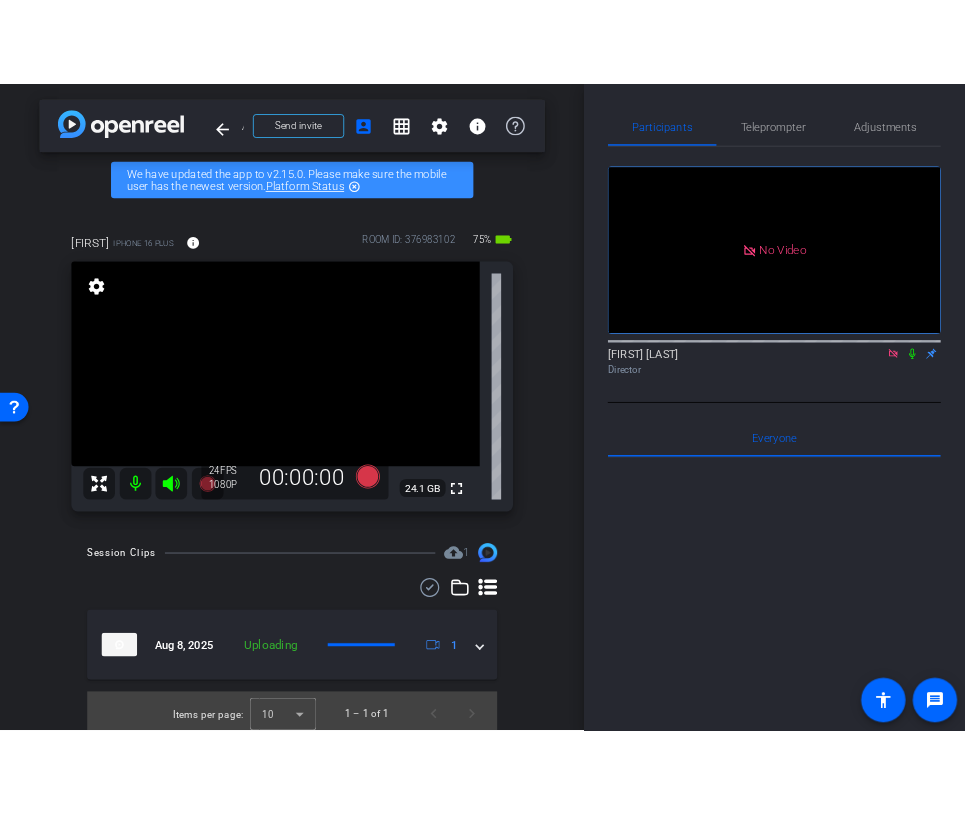 scroll, scrollTop: 7, scrollLeft: 0, axis: vertical 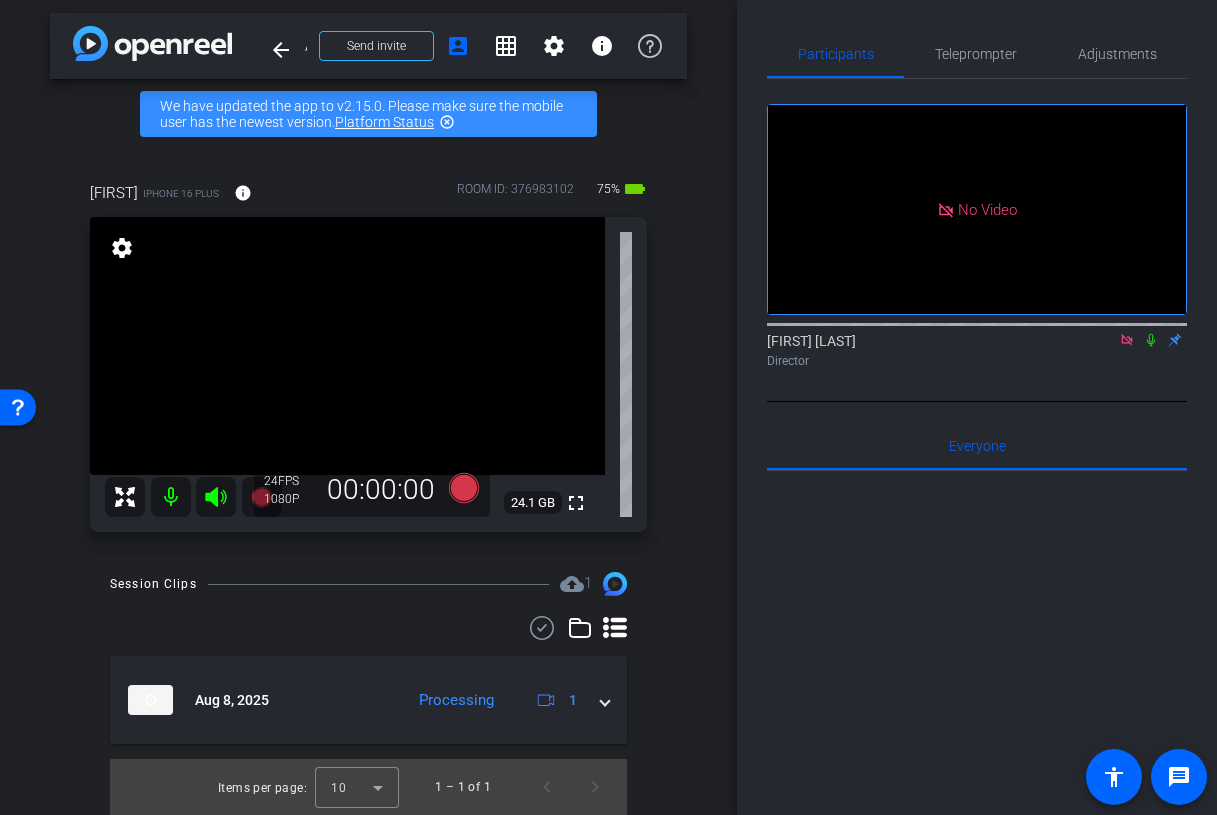click 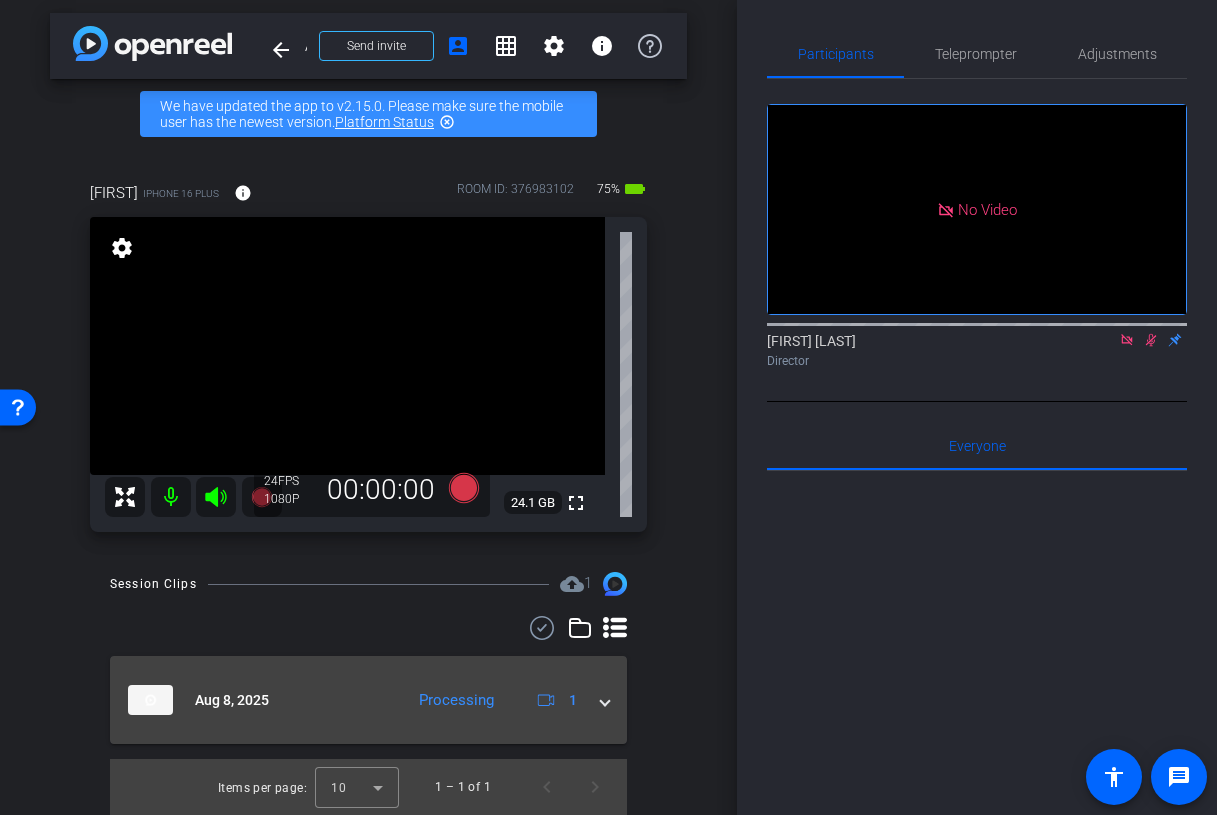 click on "Aug 8, 2025   Processing
1" at bounding box center (368, 700) 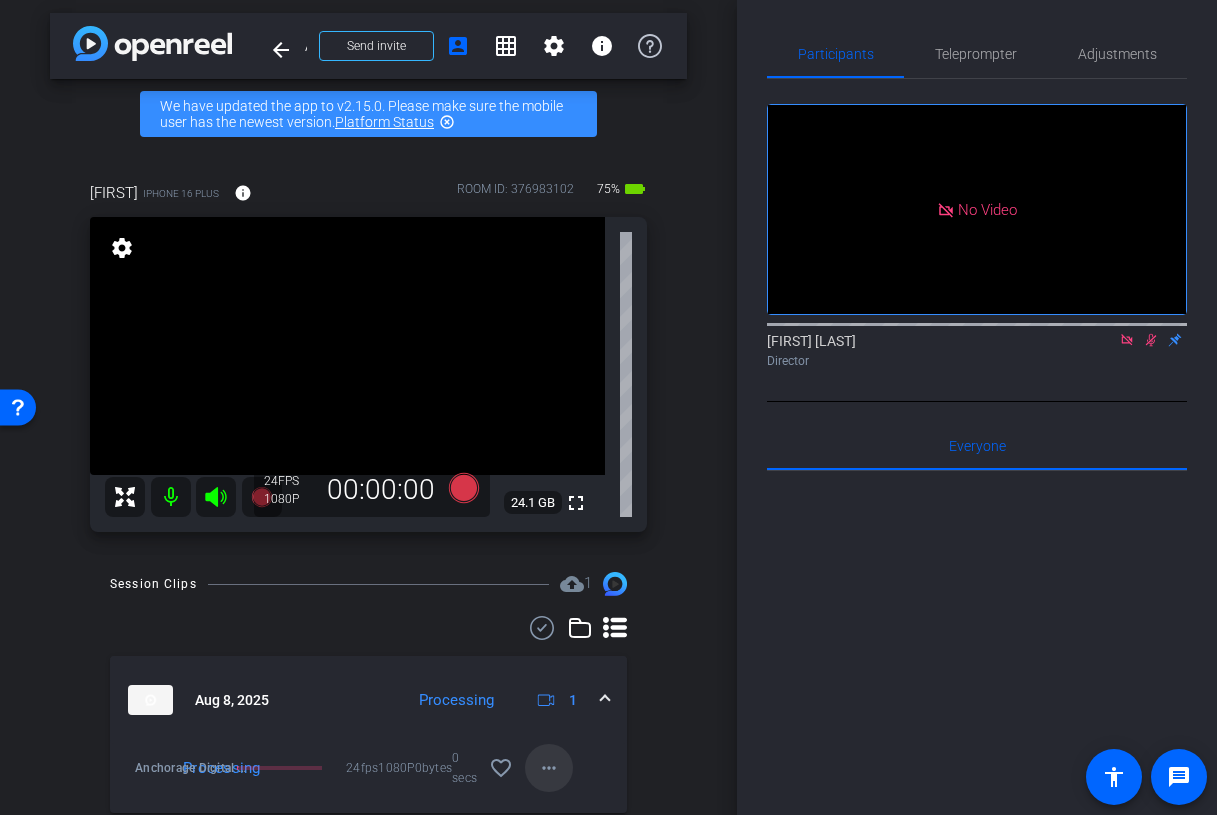 click on "more_horiz" at bounding box center [549, 768] 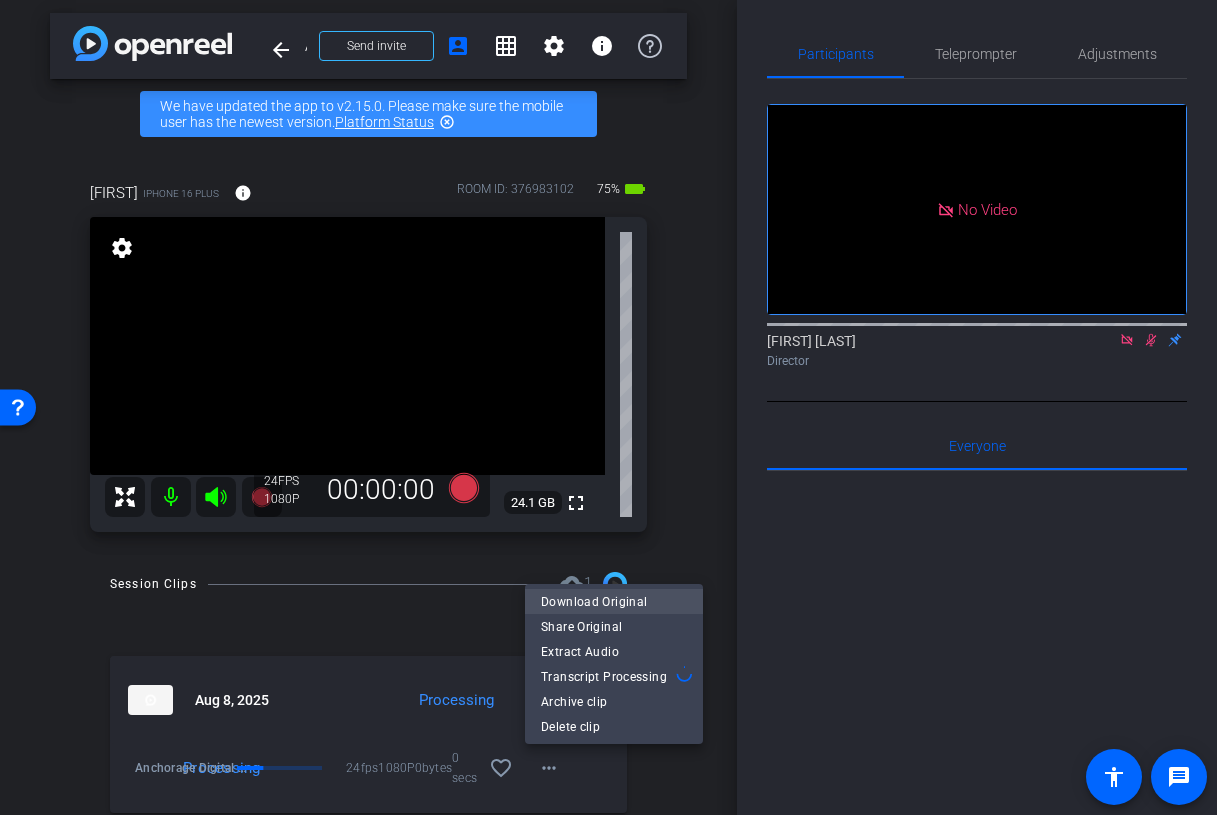 click on "Download Original" at bounding box center (614, 602) 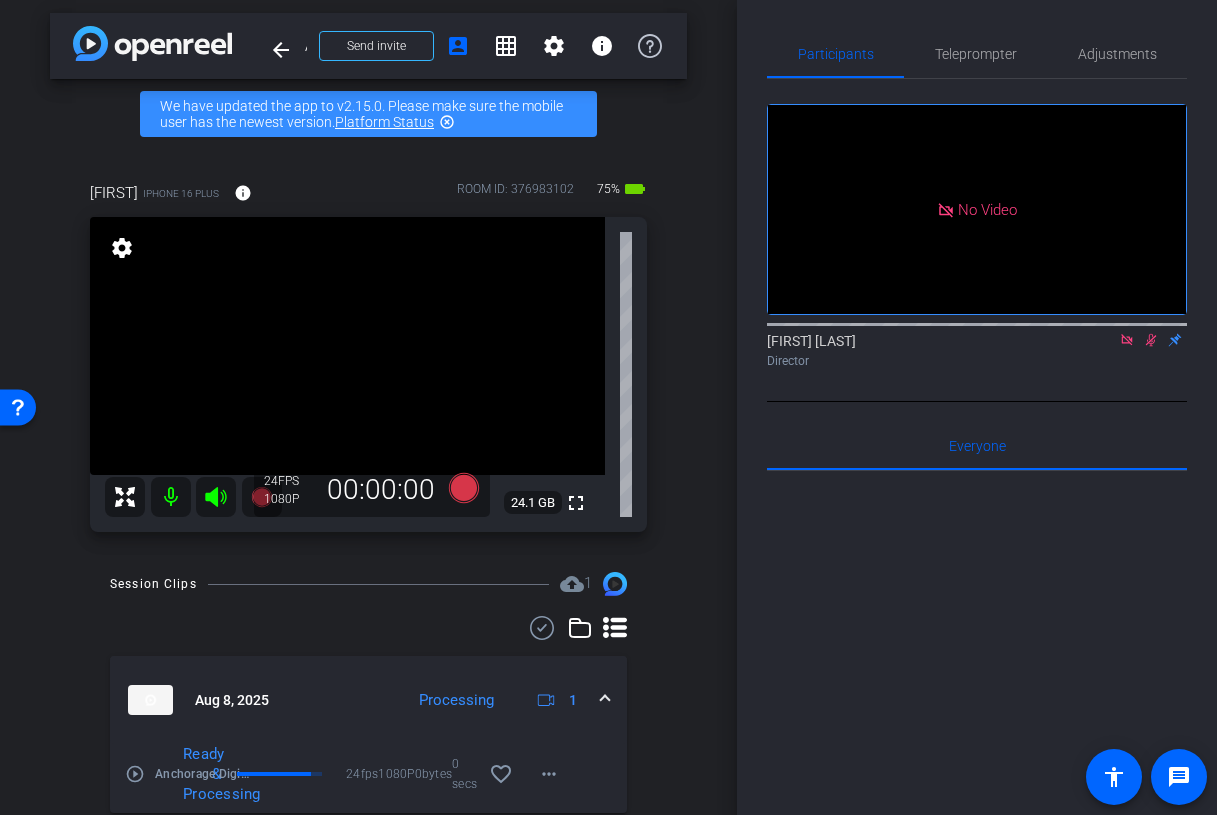 click 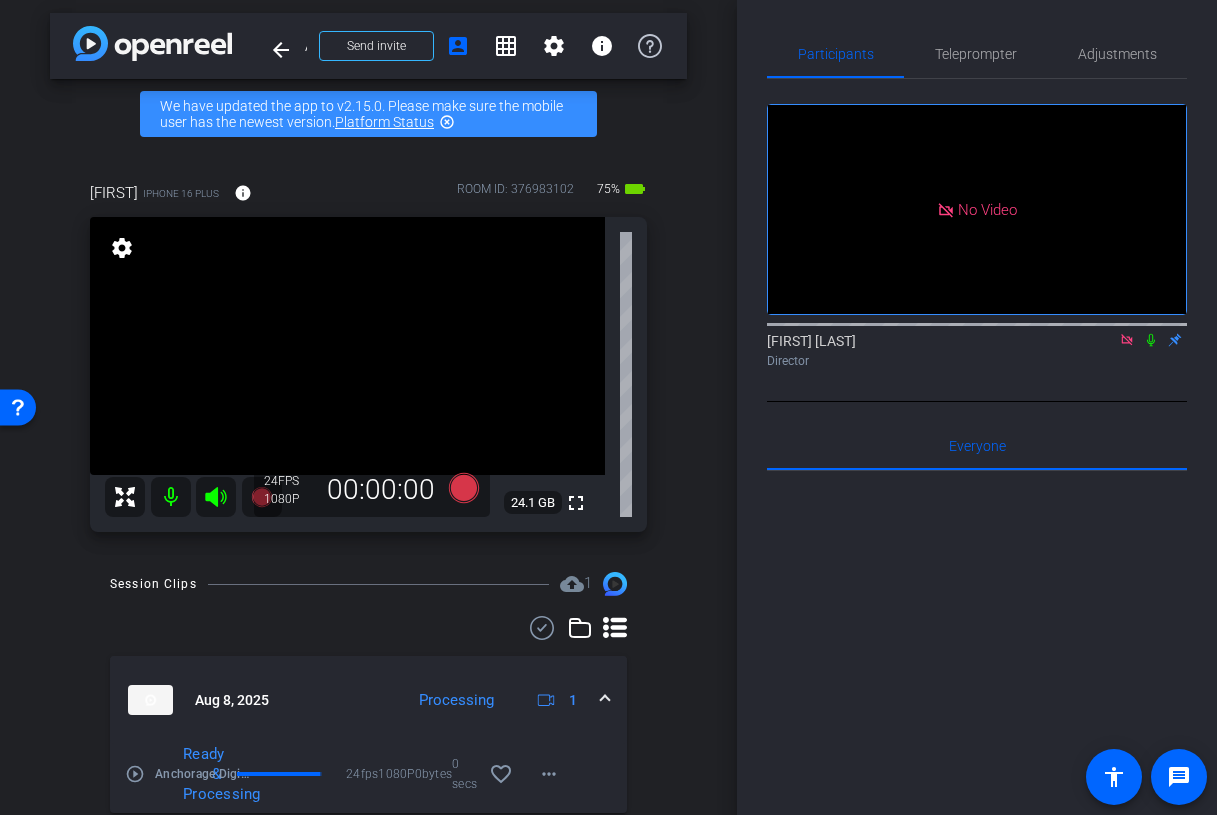 click 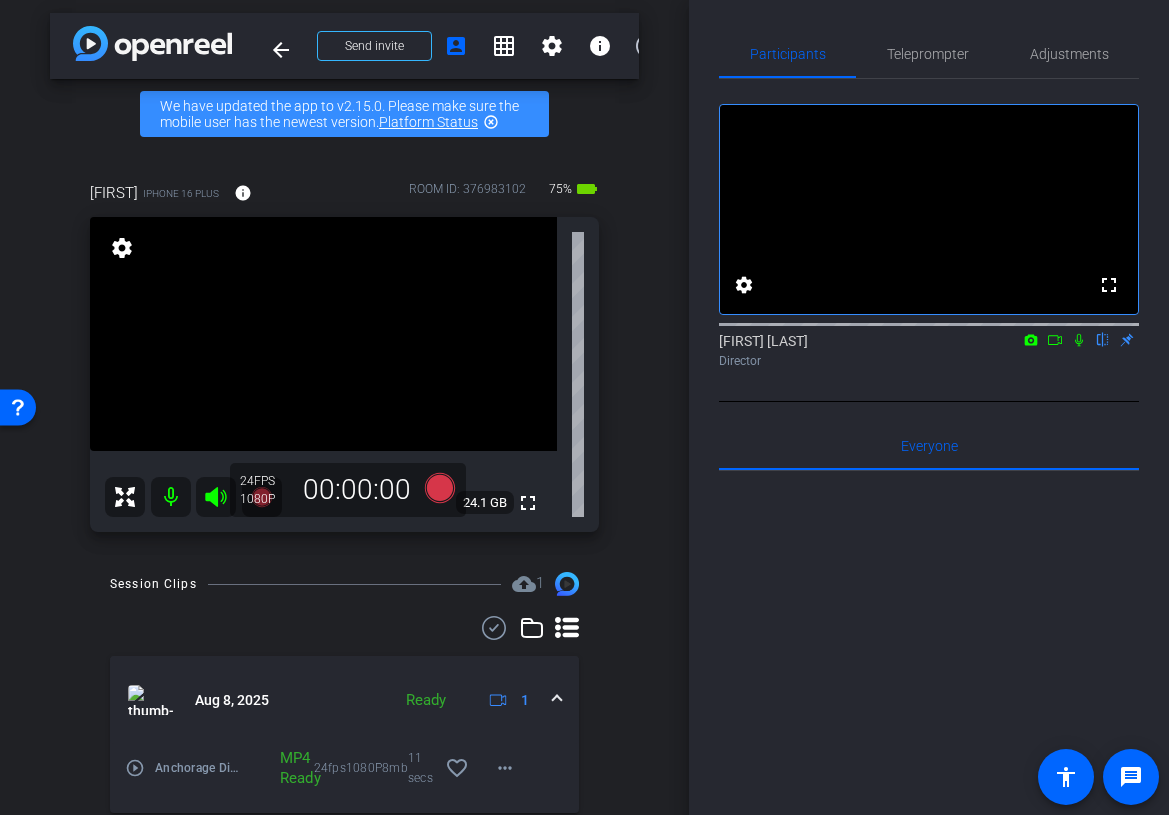click 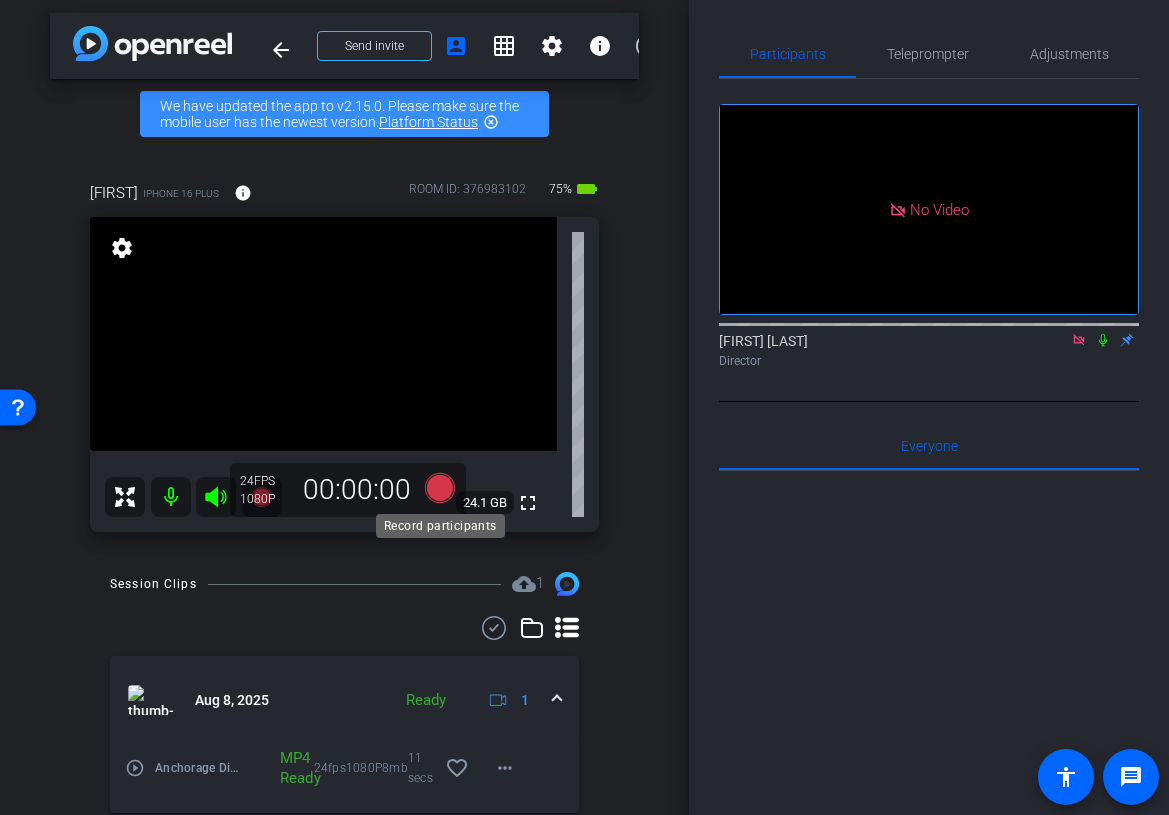click 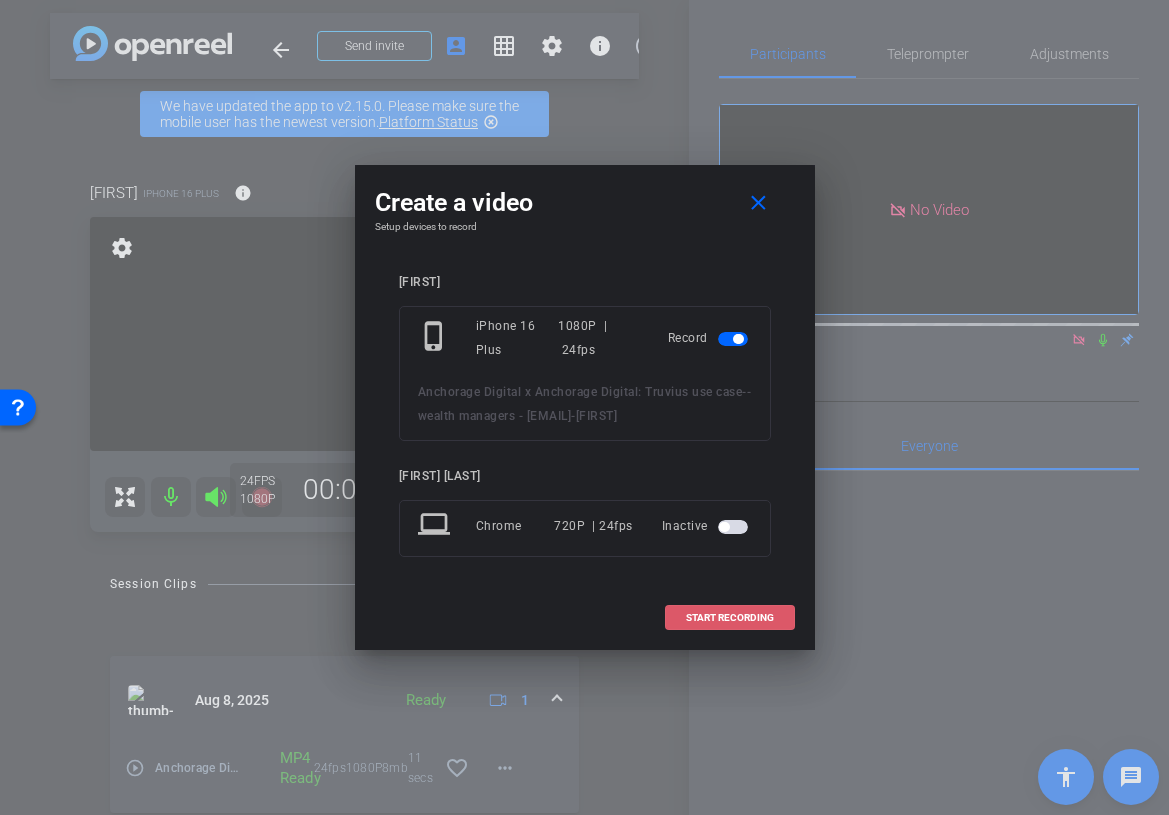 click at bounding box center [730, 618] 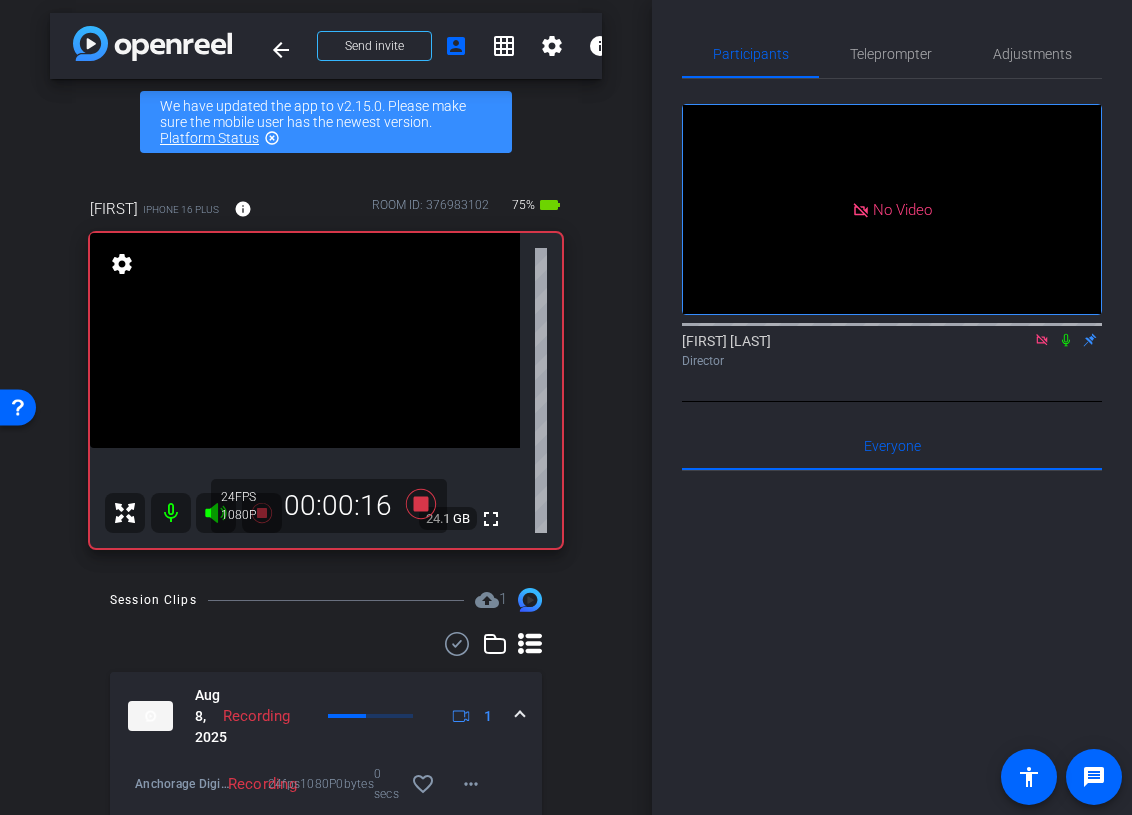 click 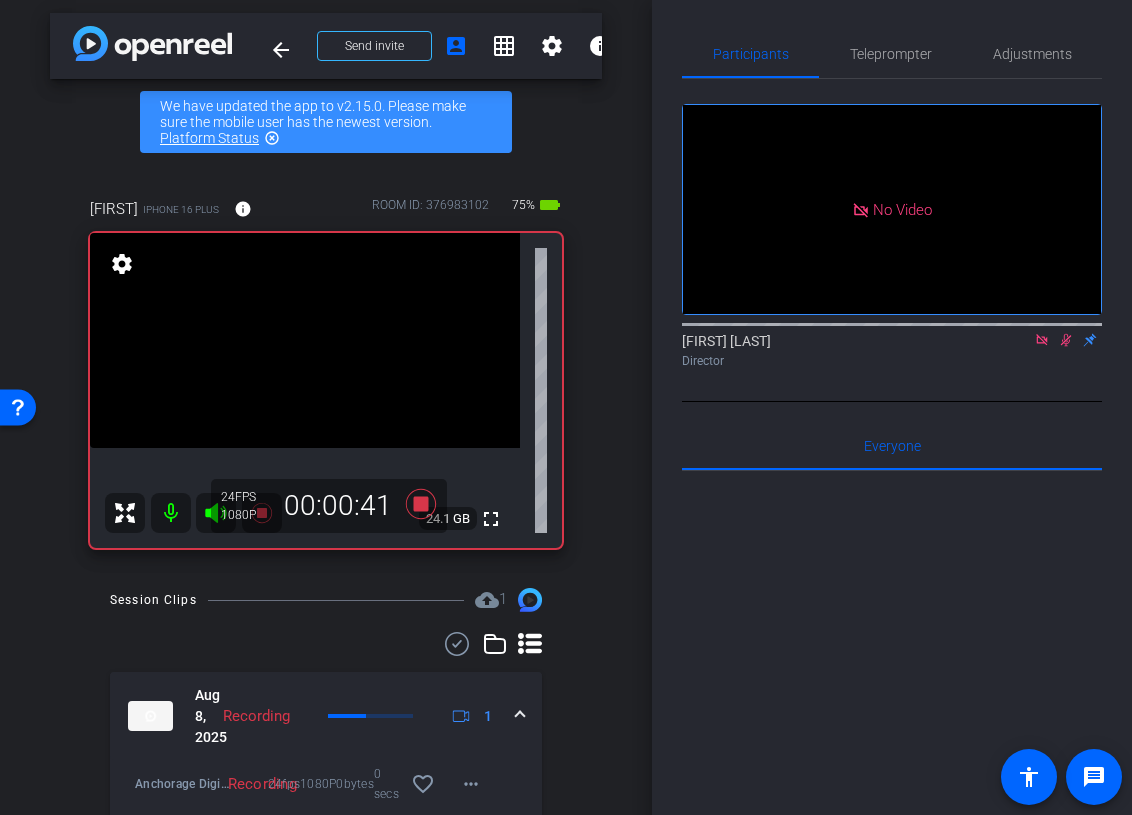 click 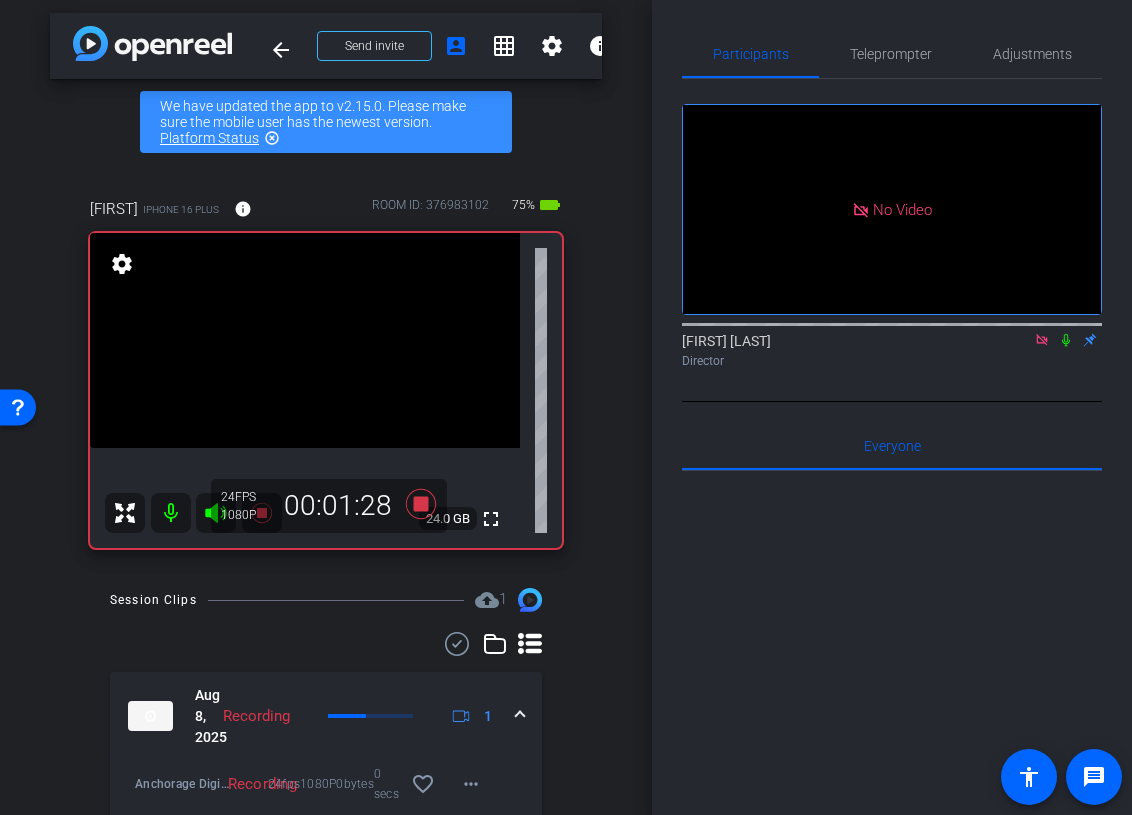 click 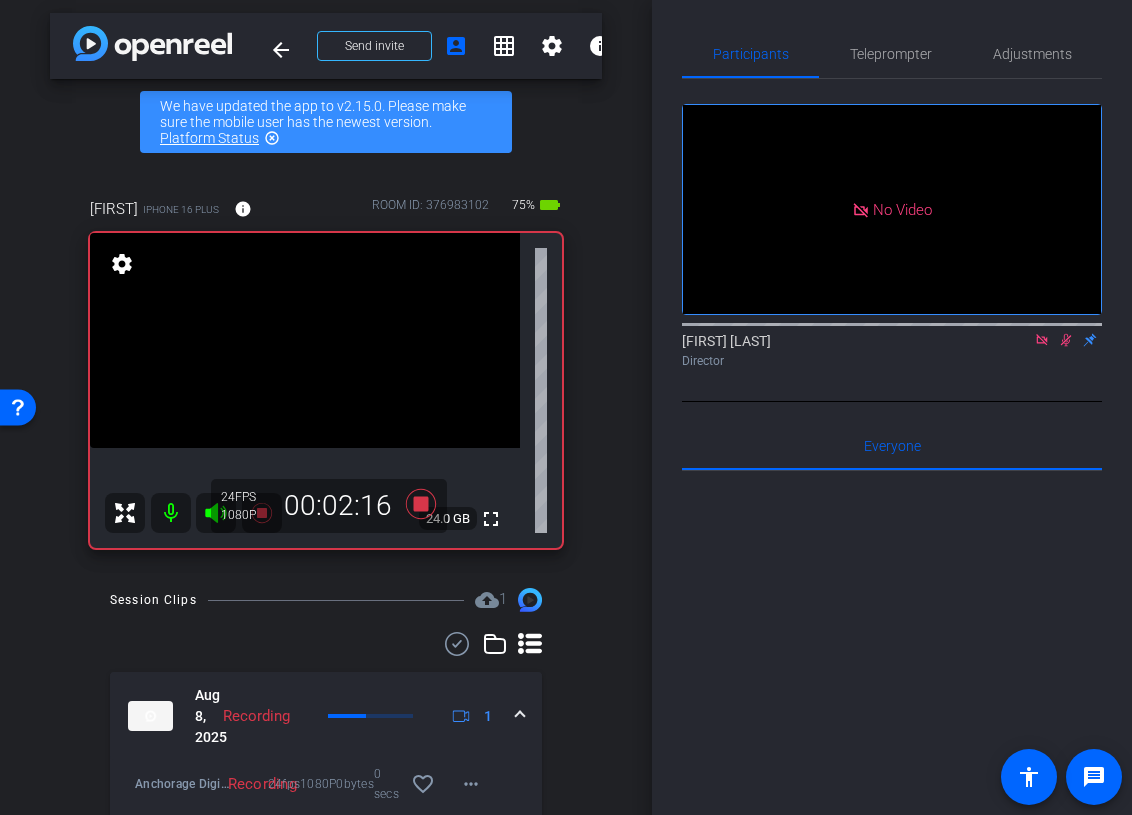 click 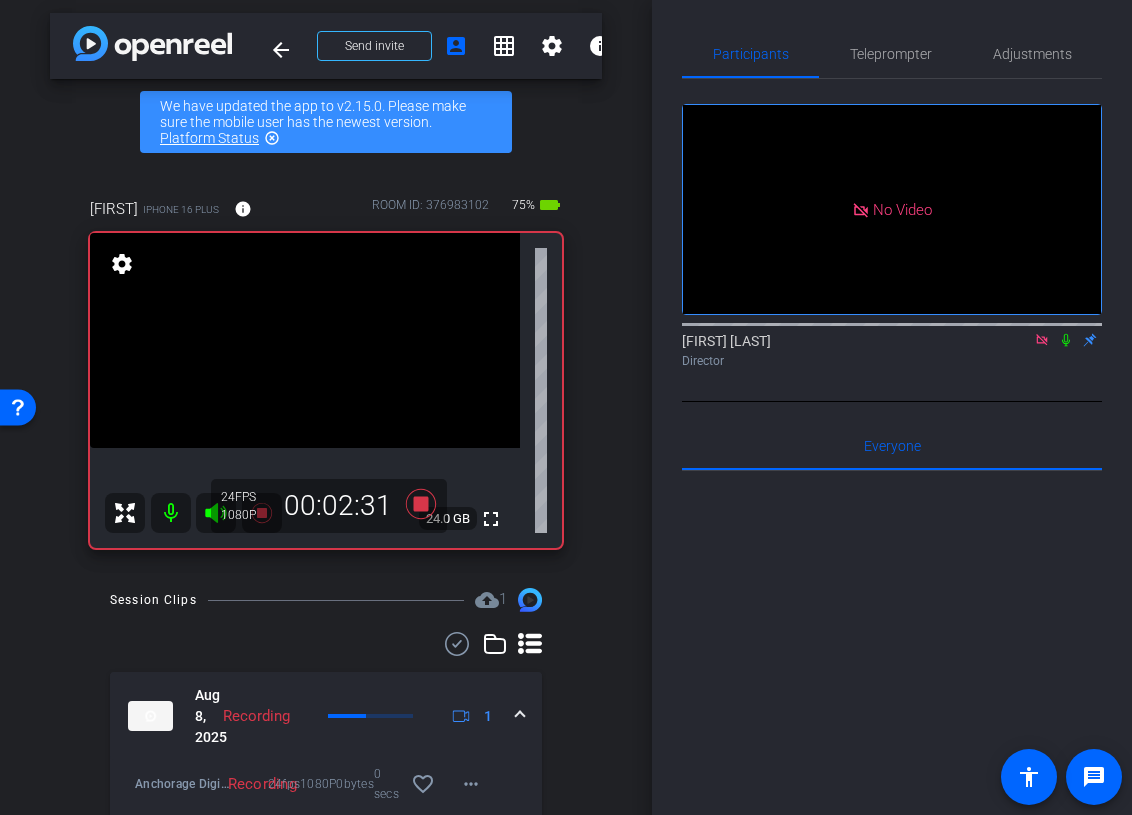 click 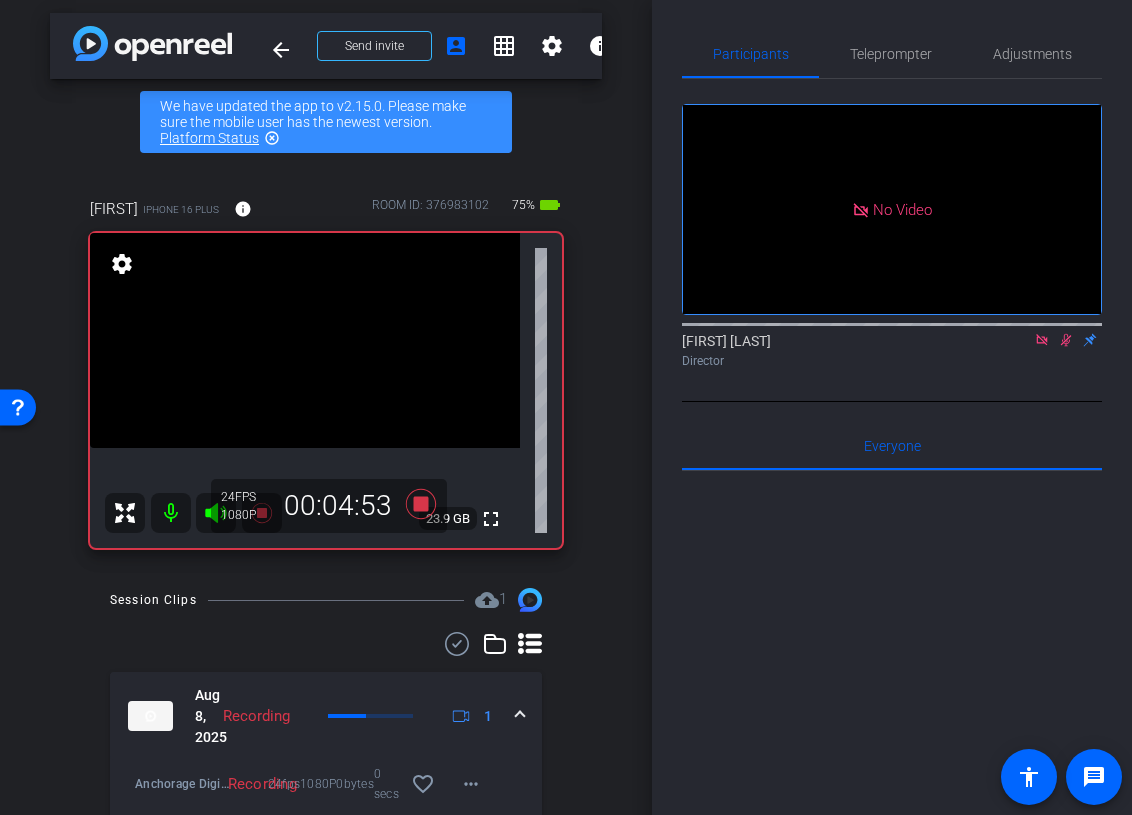click 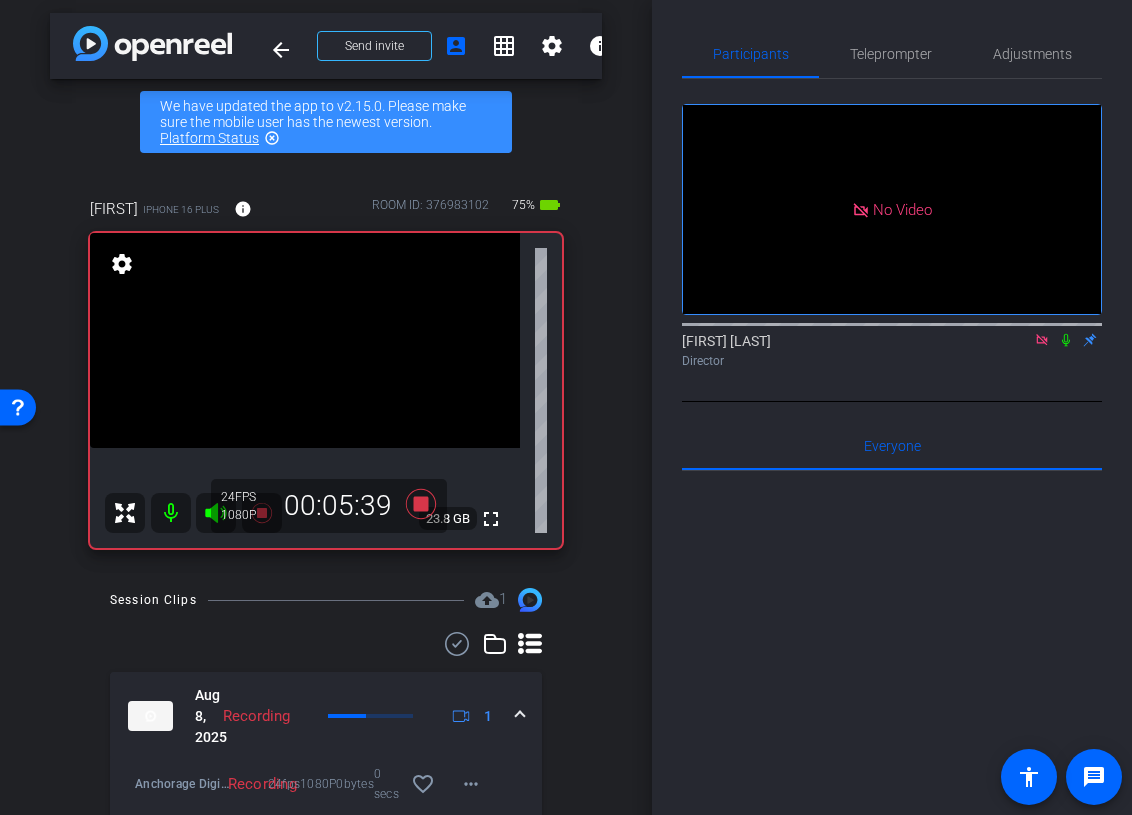 click 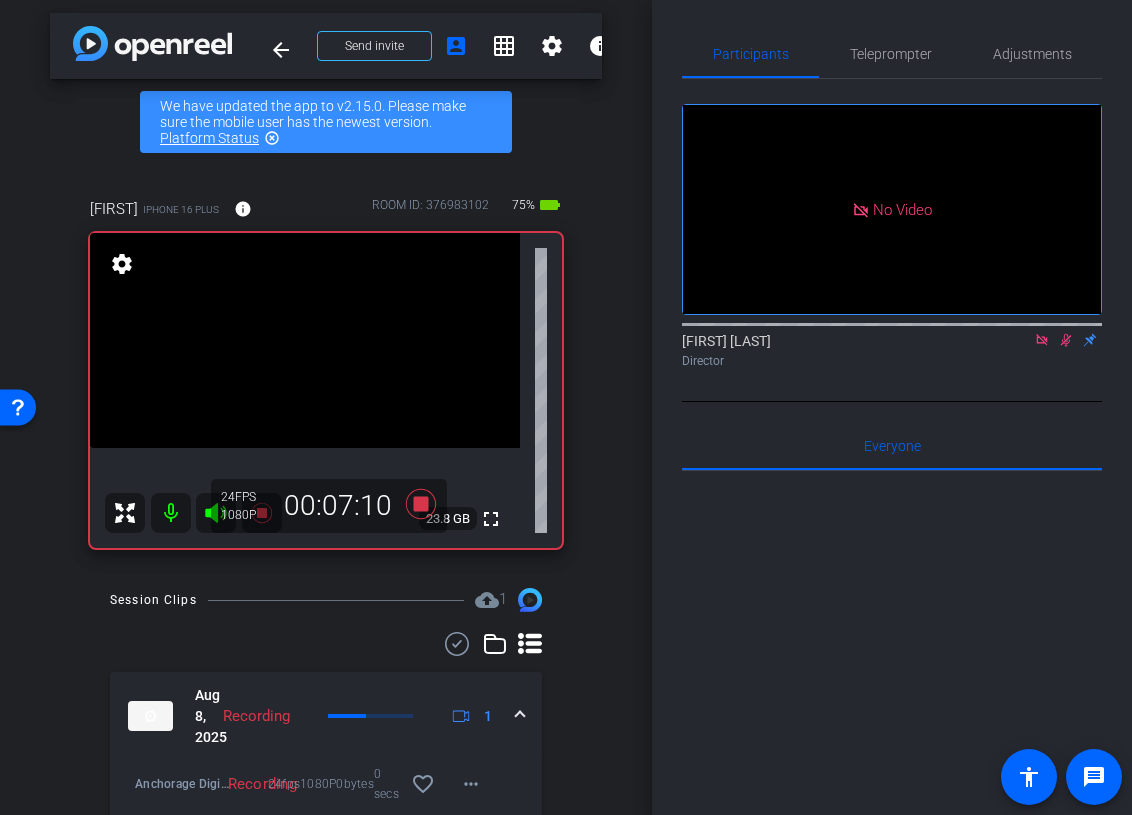 click 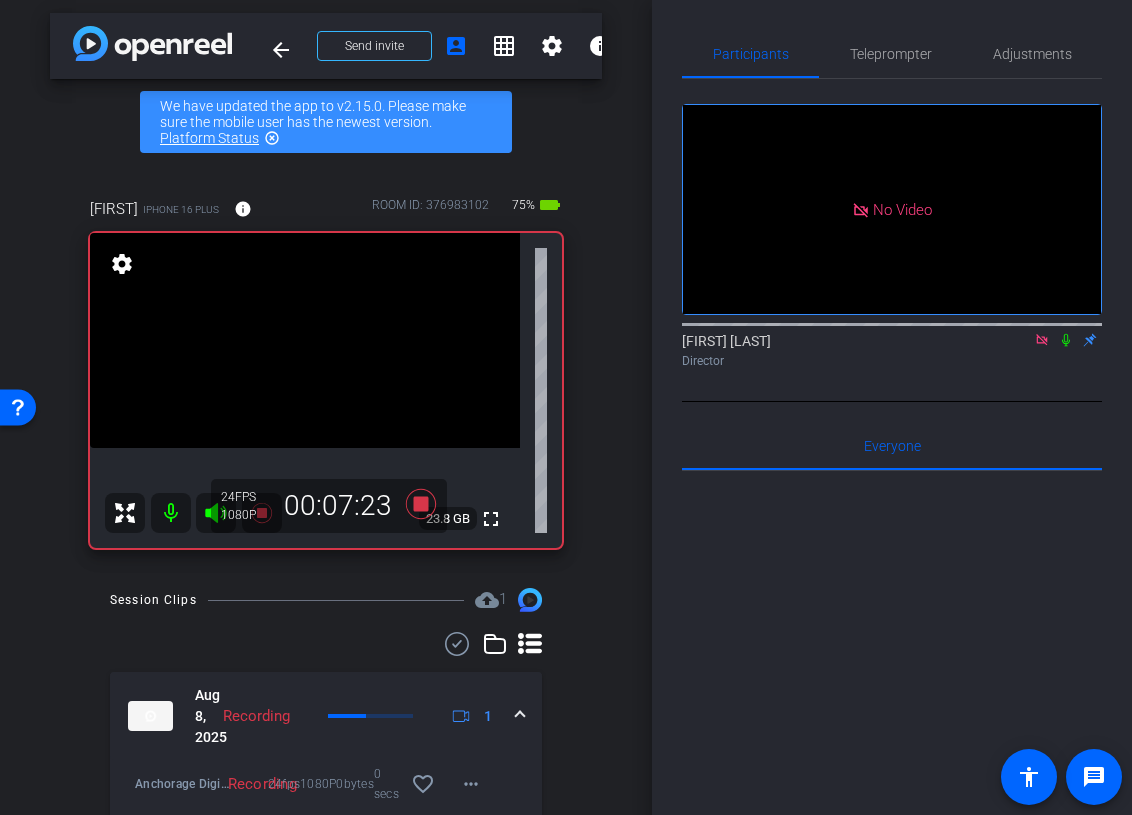 click 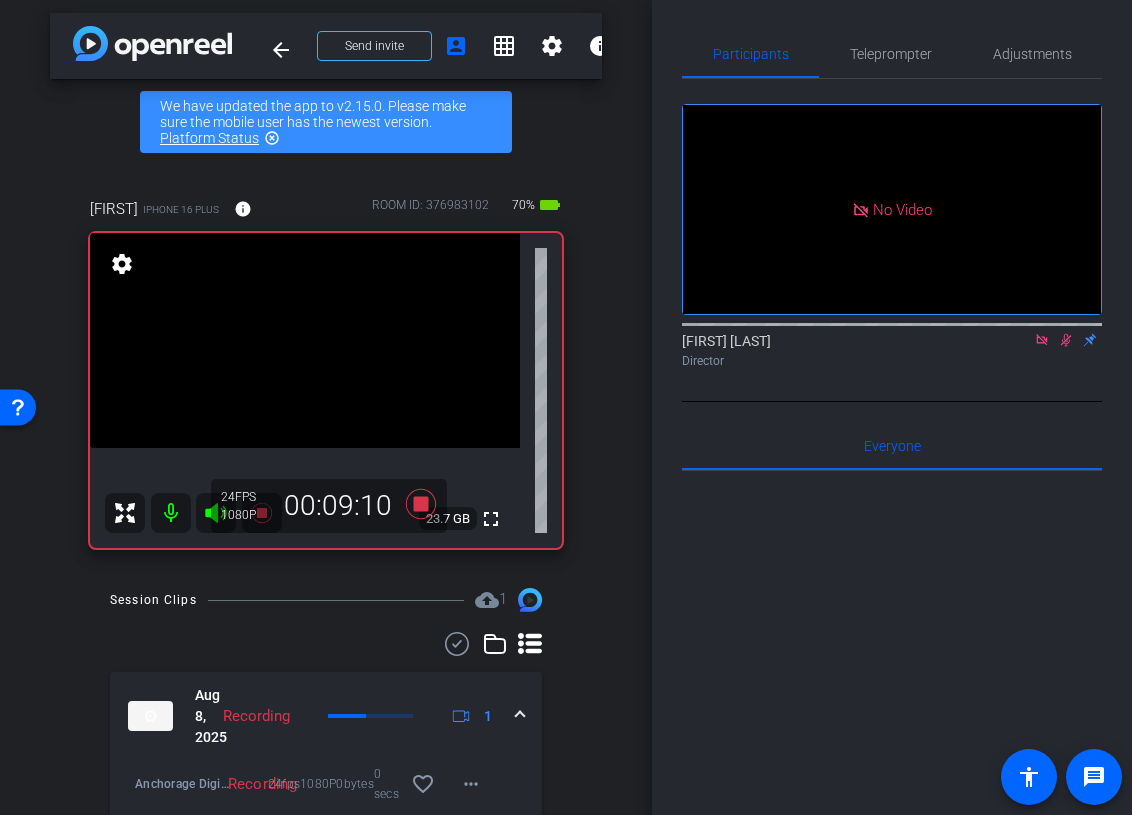 click 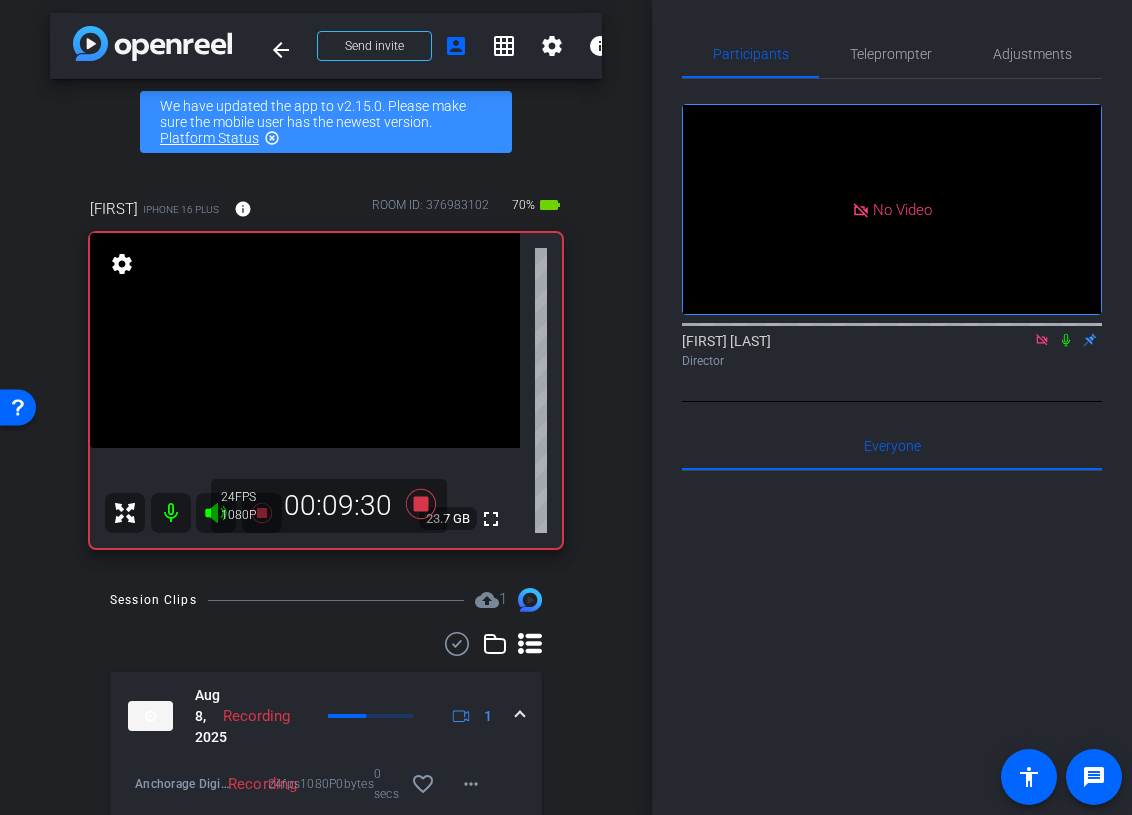 click 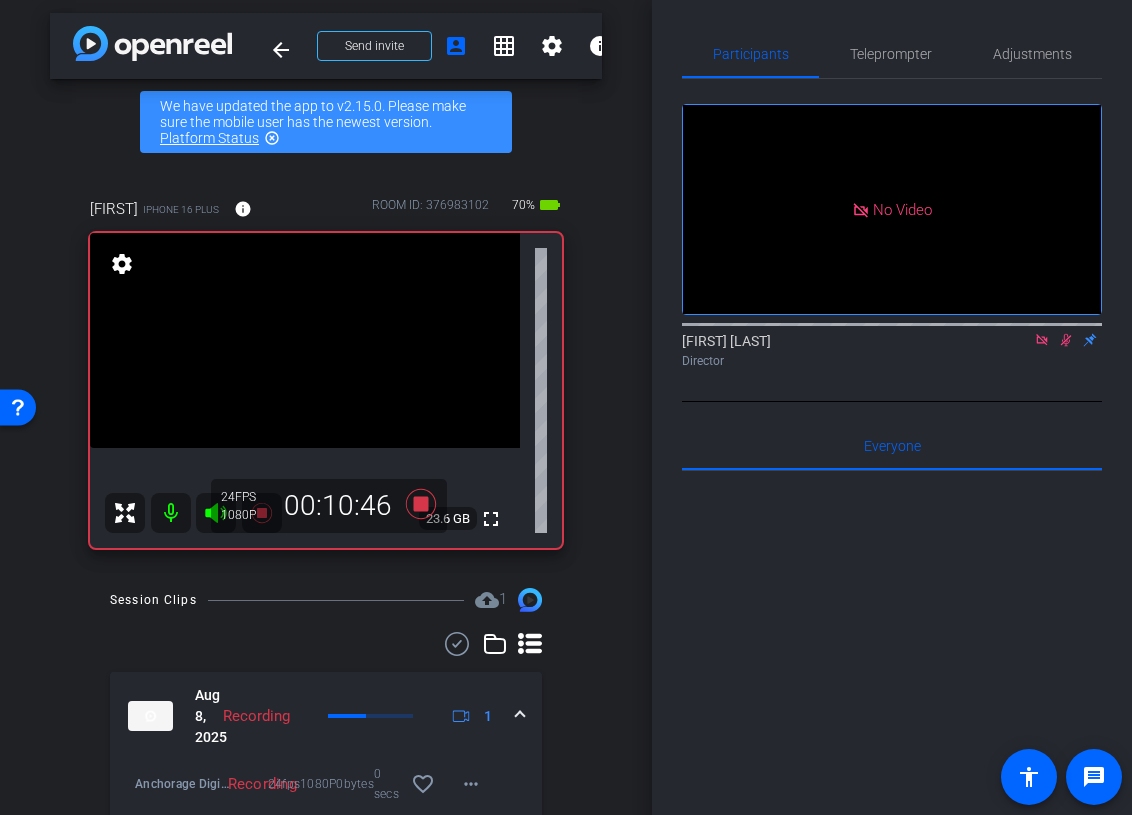 click 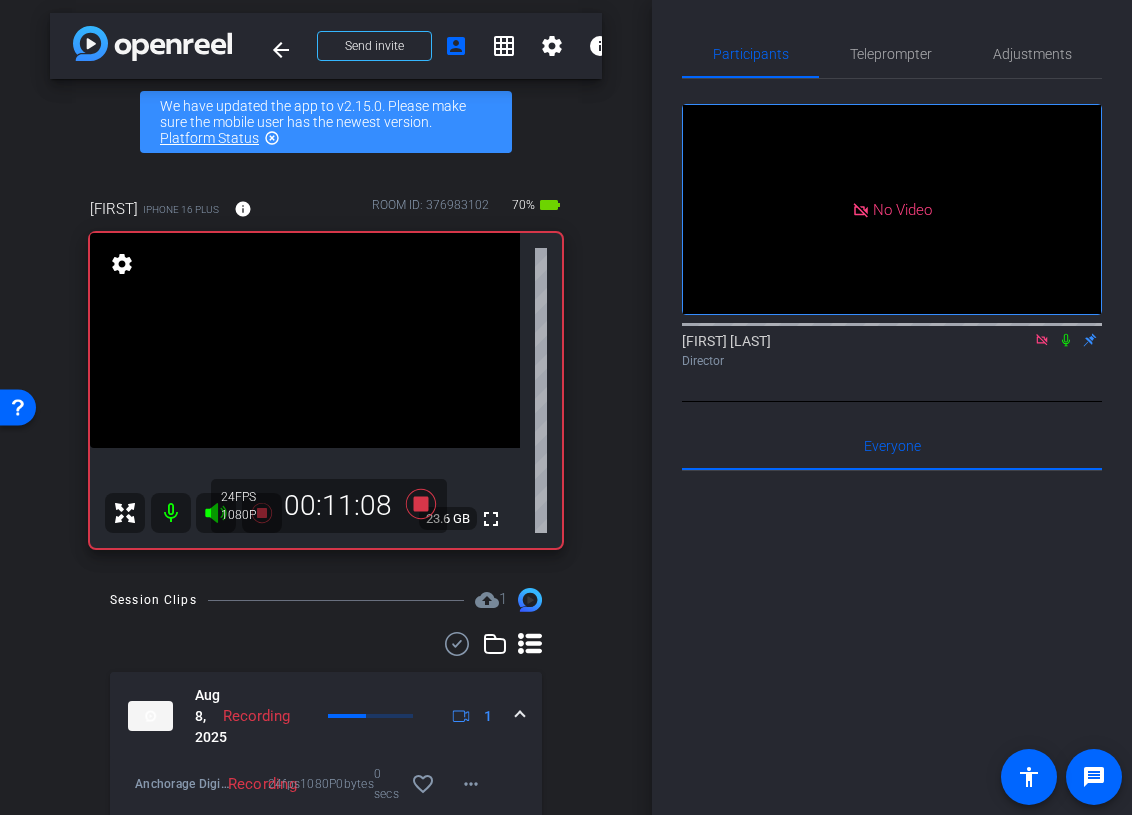 click 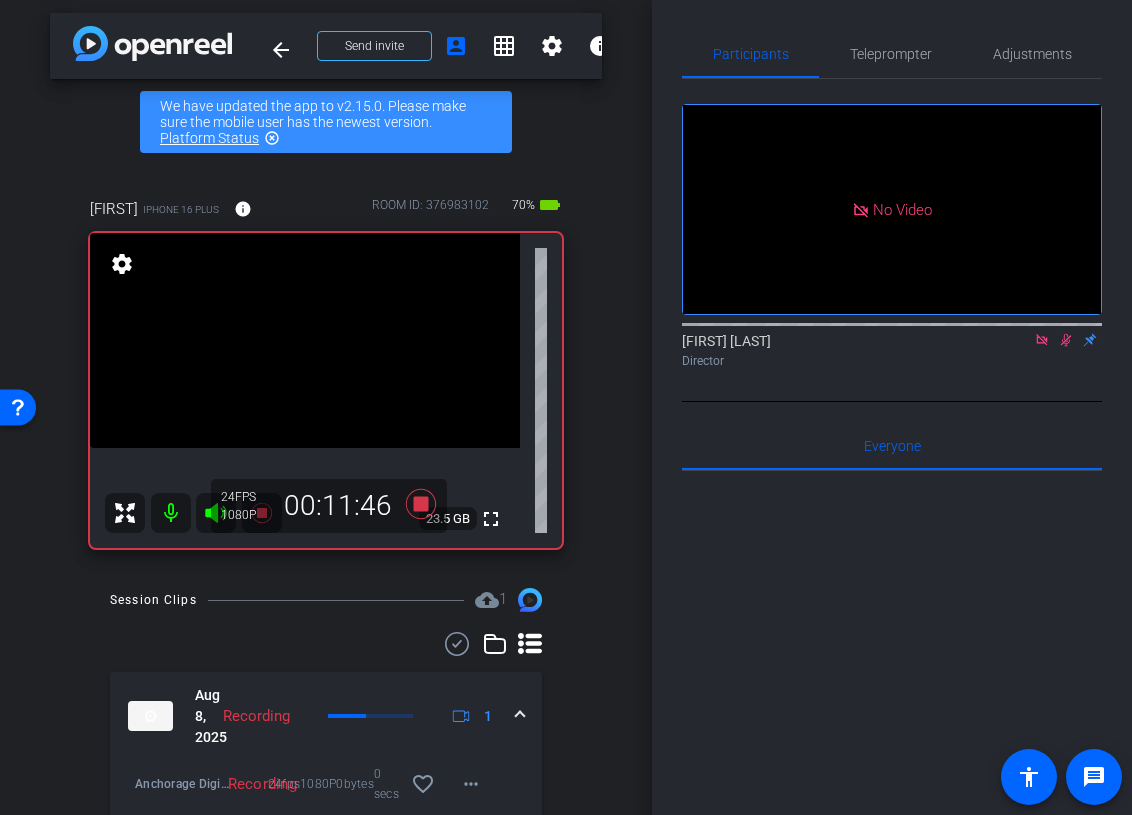 click 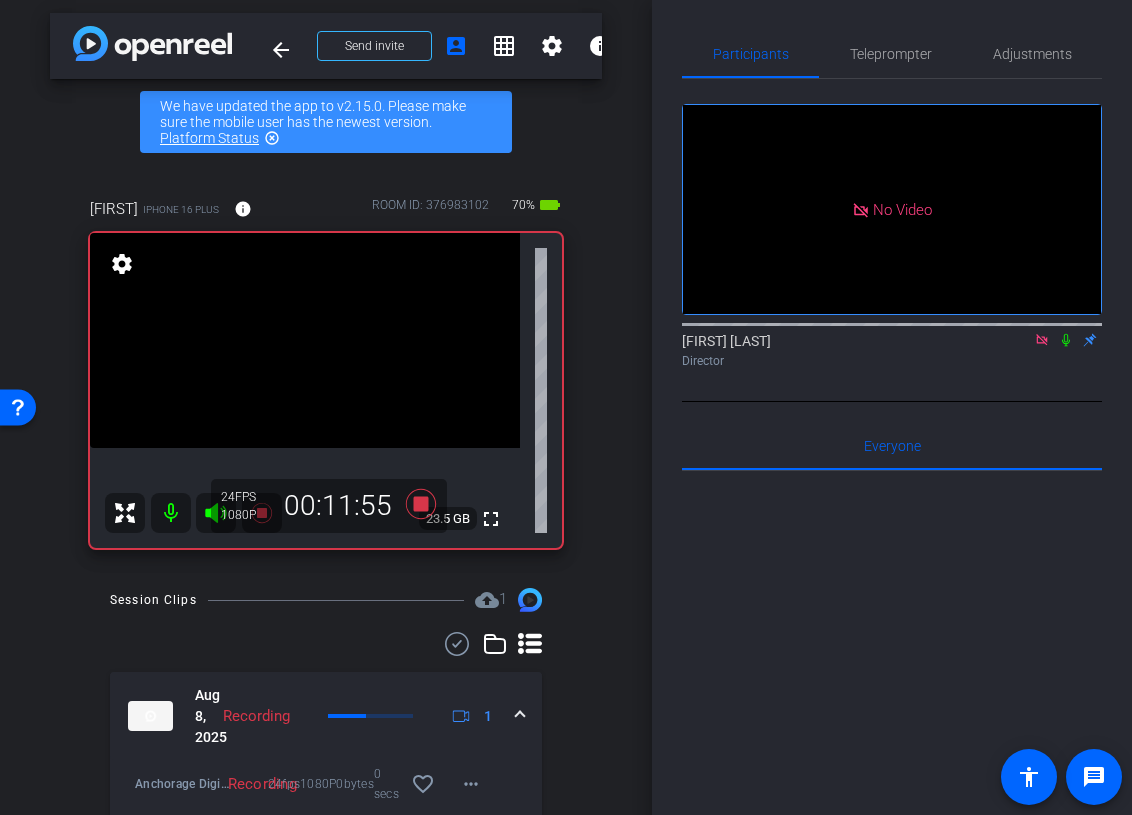 click 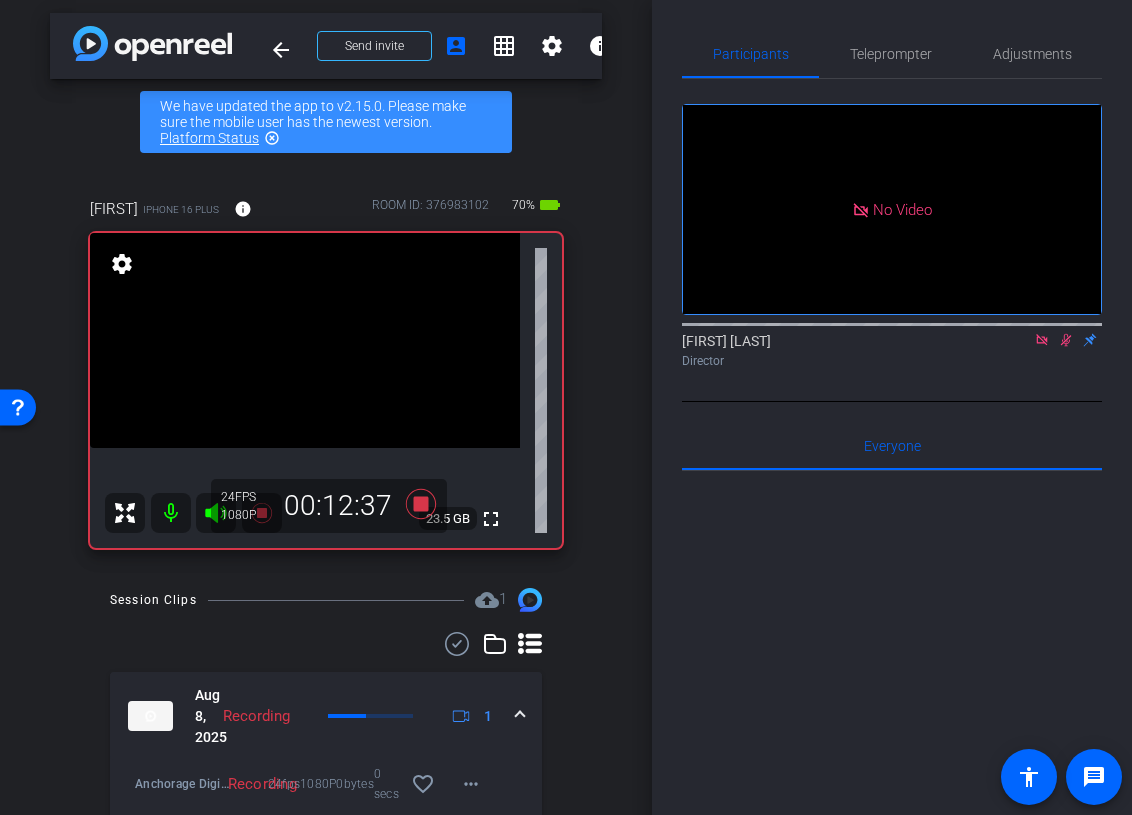 click 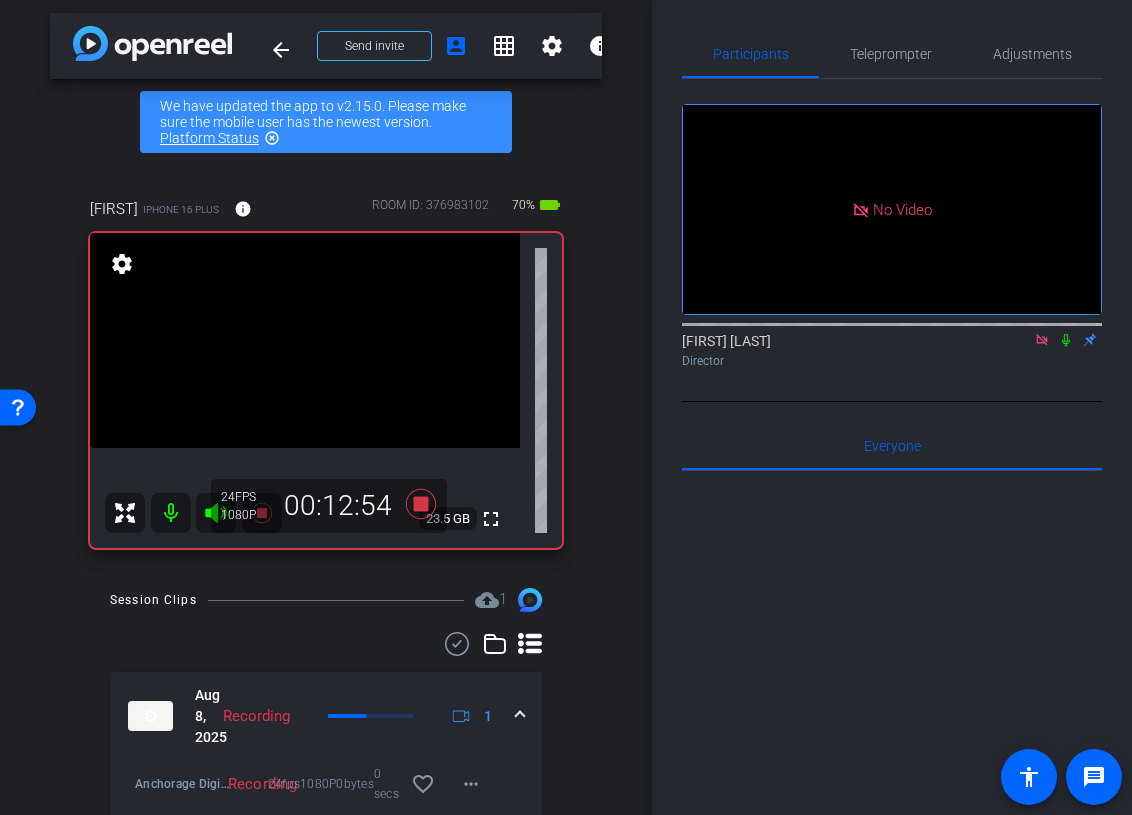 click 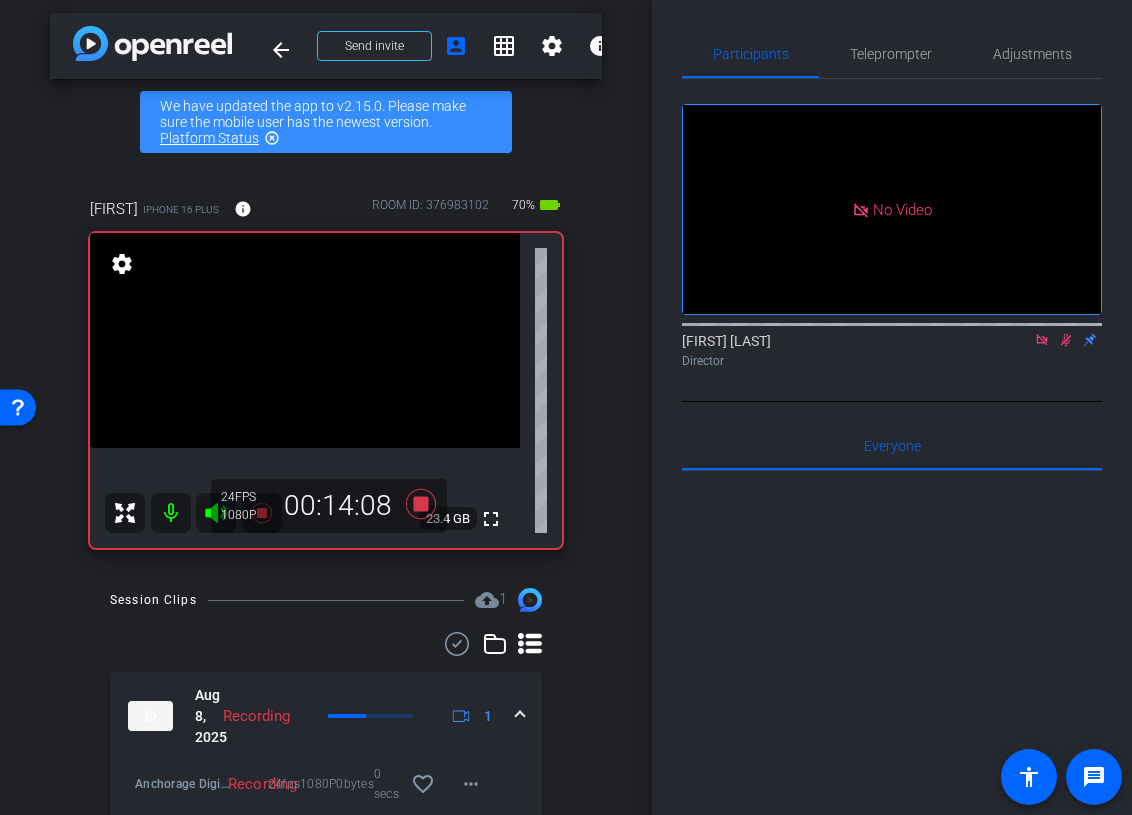 click 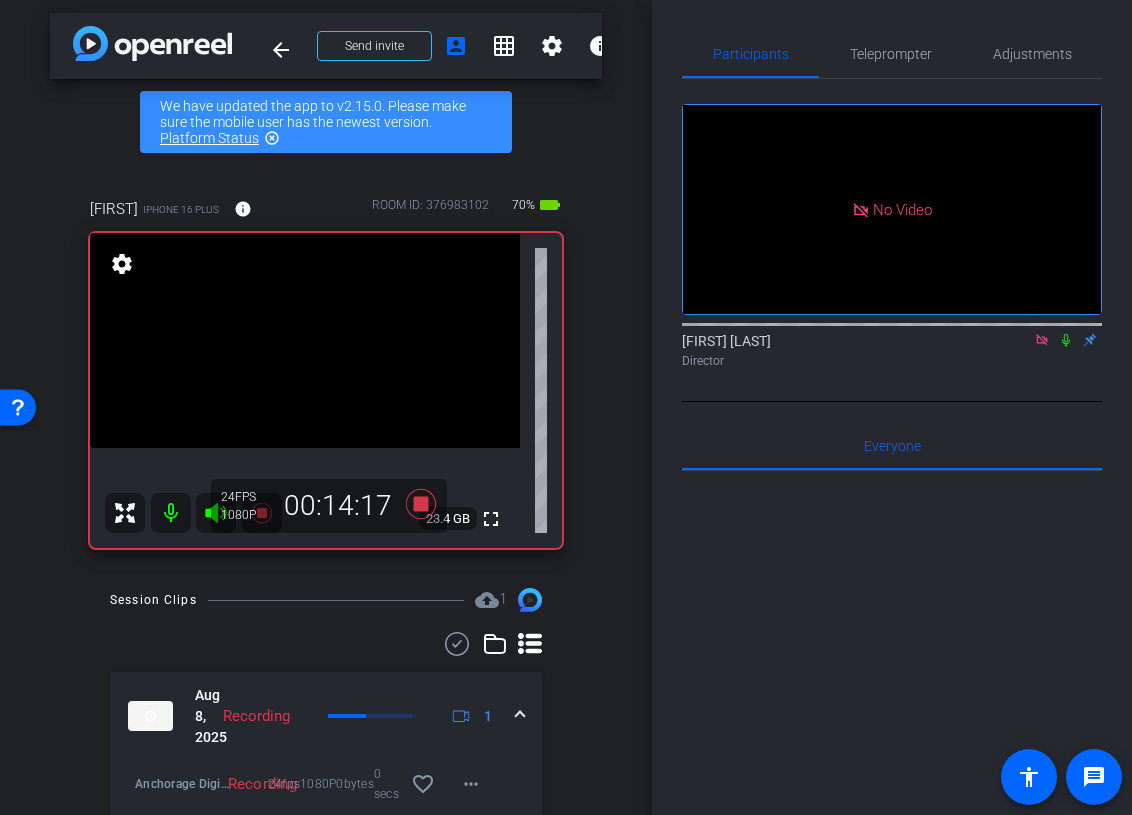 click 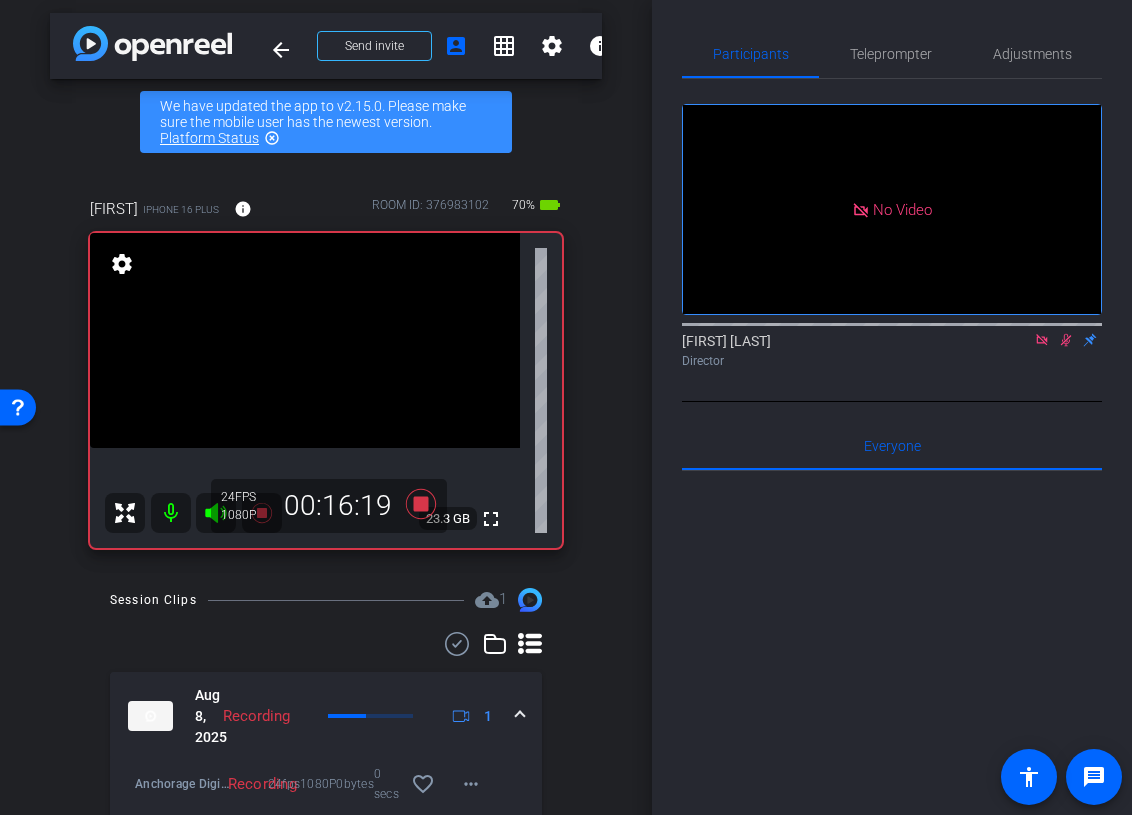 click 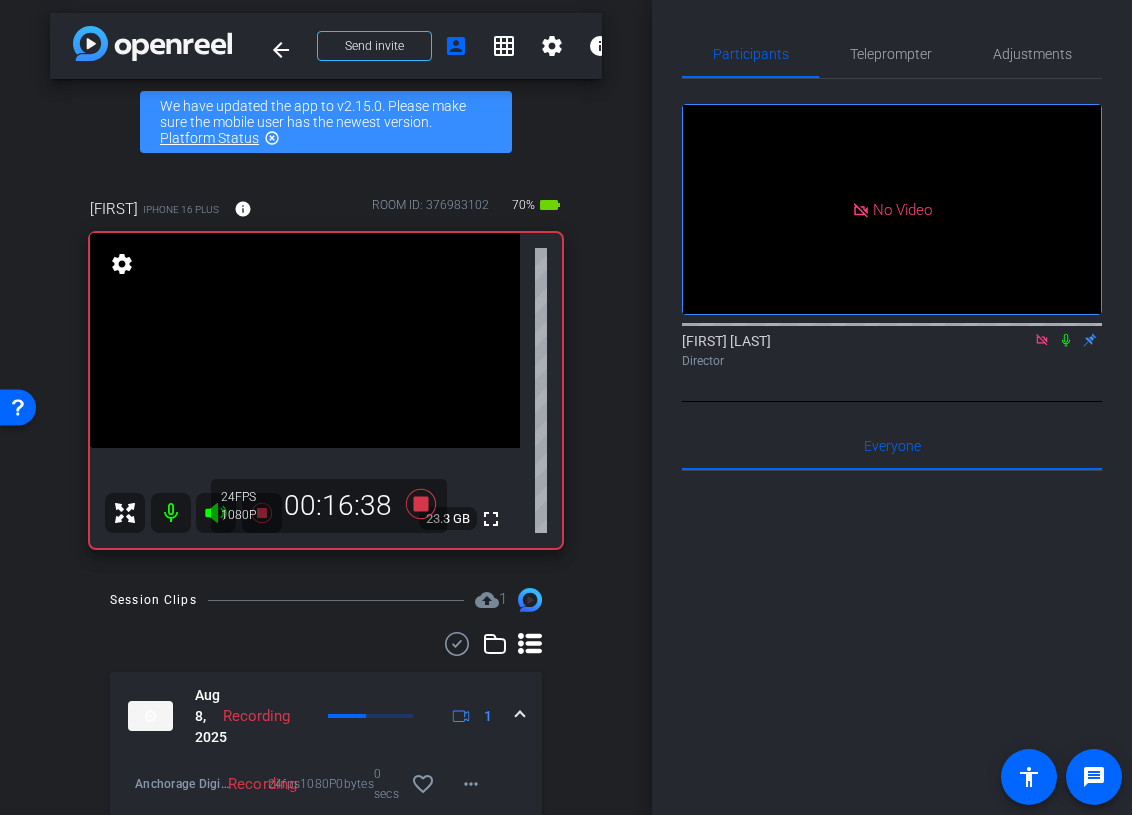 click 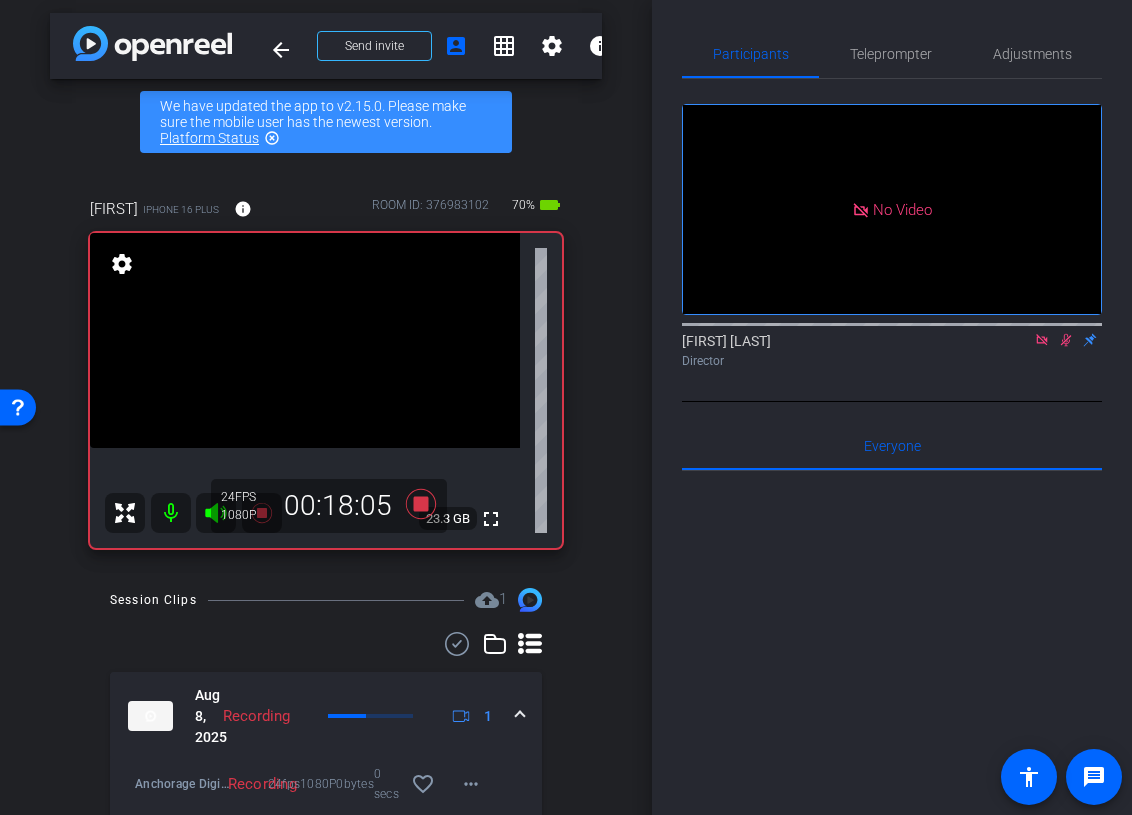 click 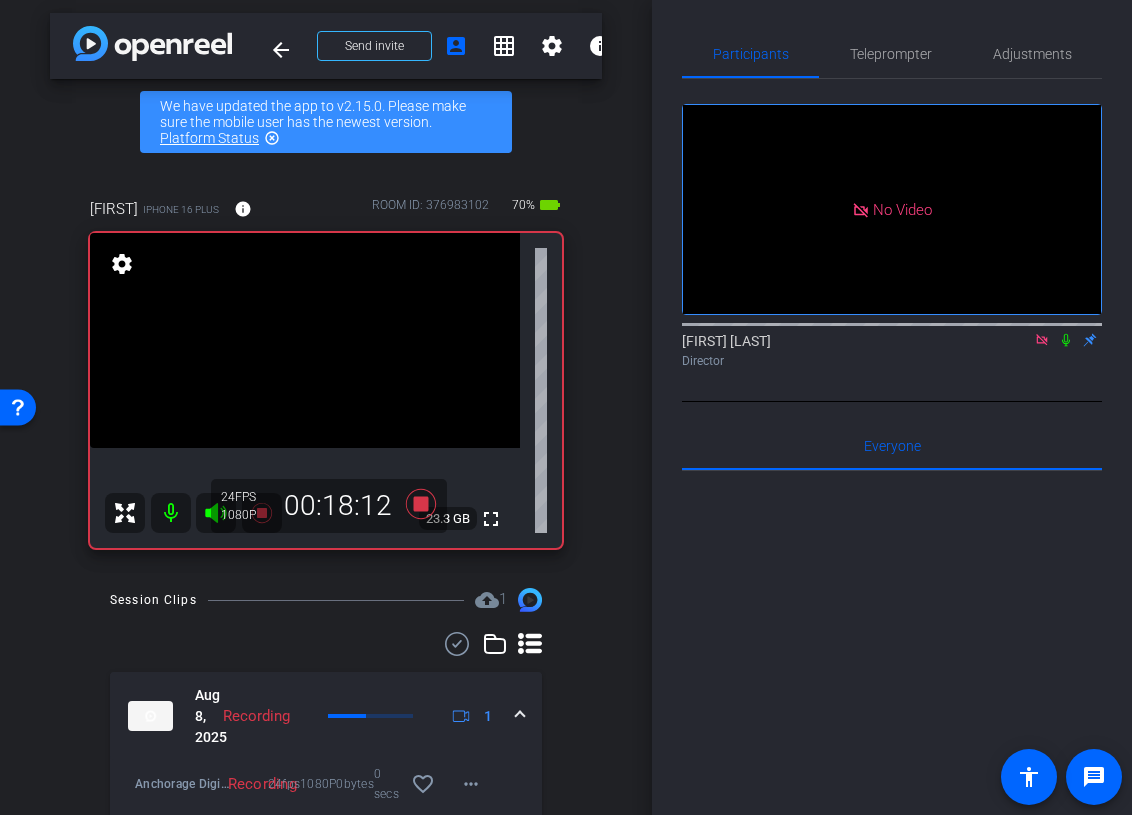 click 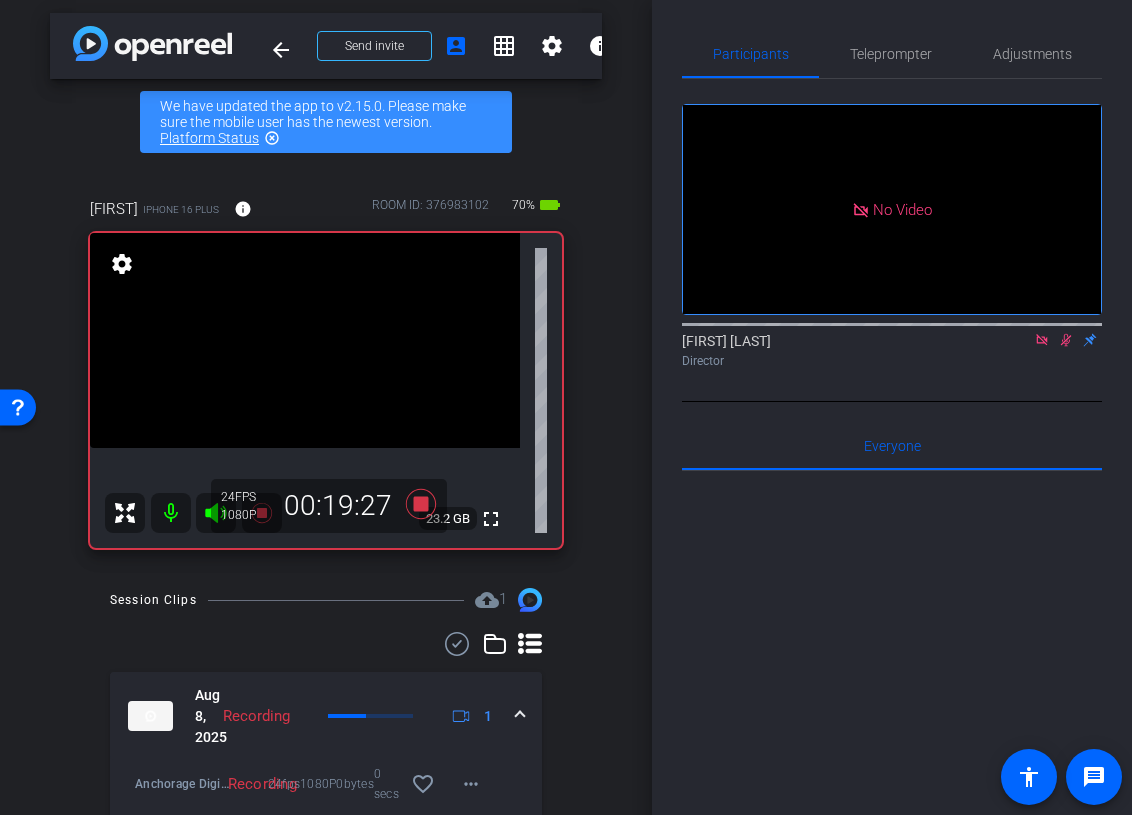 click 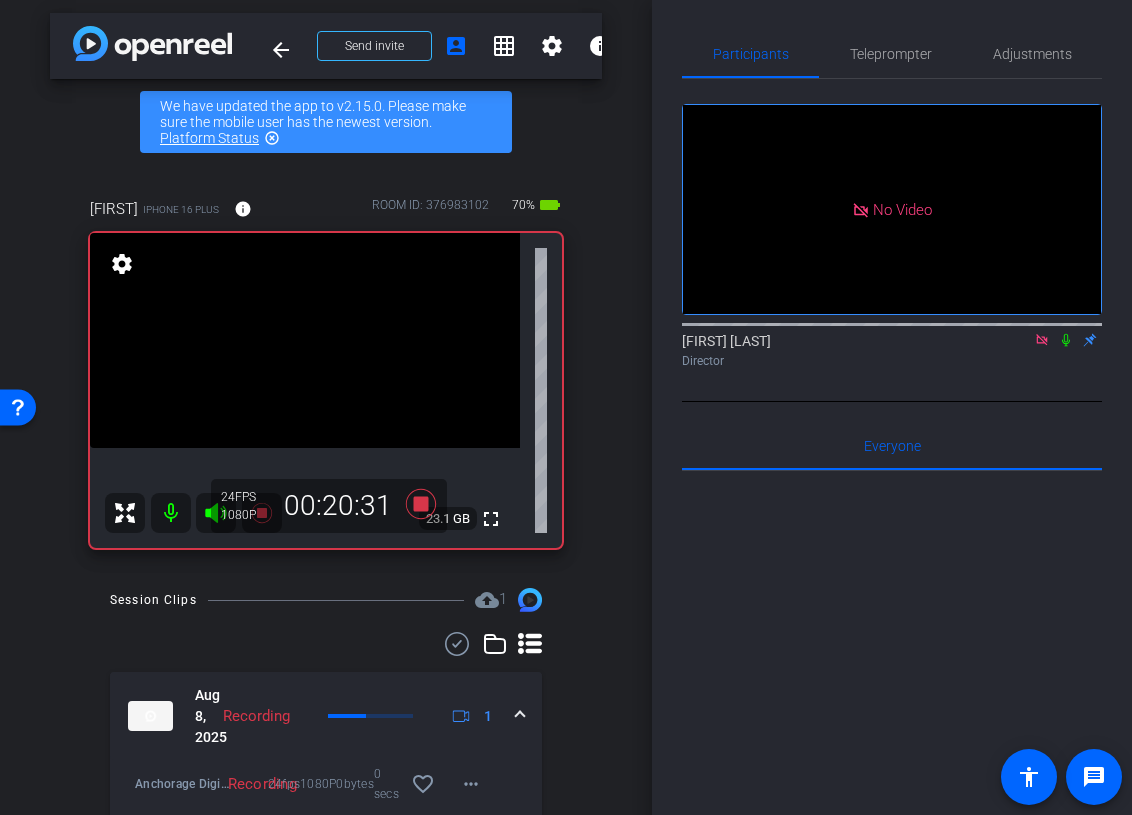 click 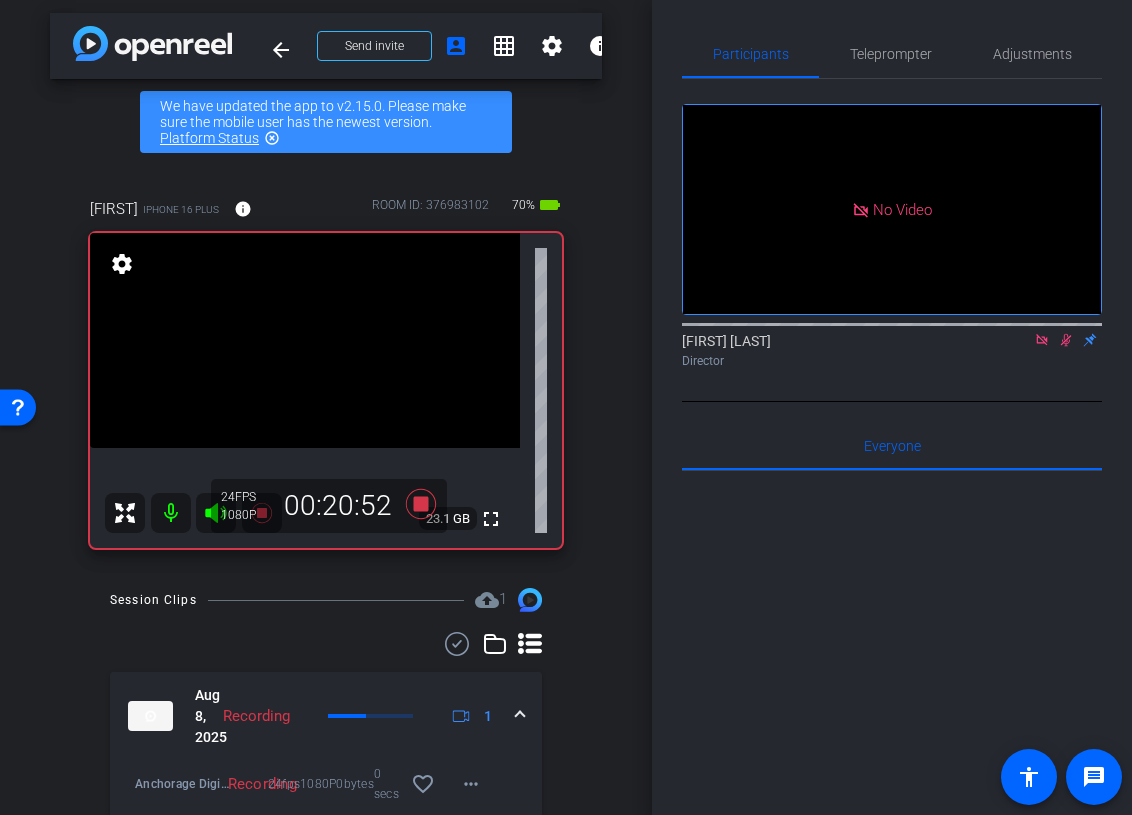 click 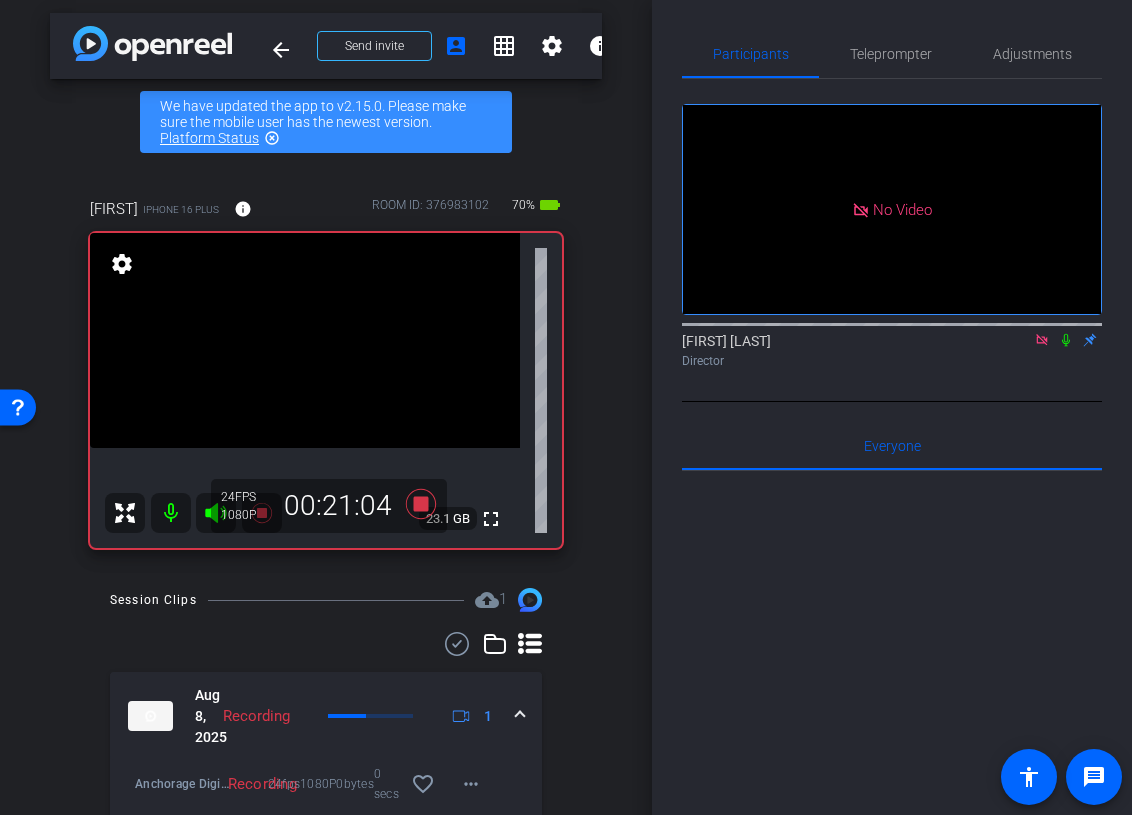 click 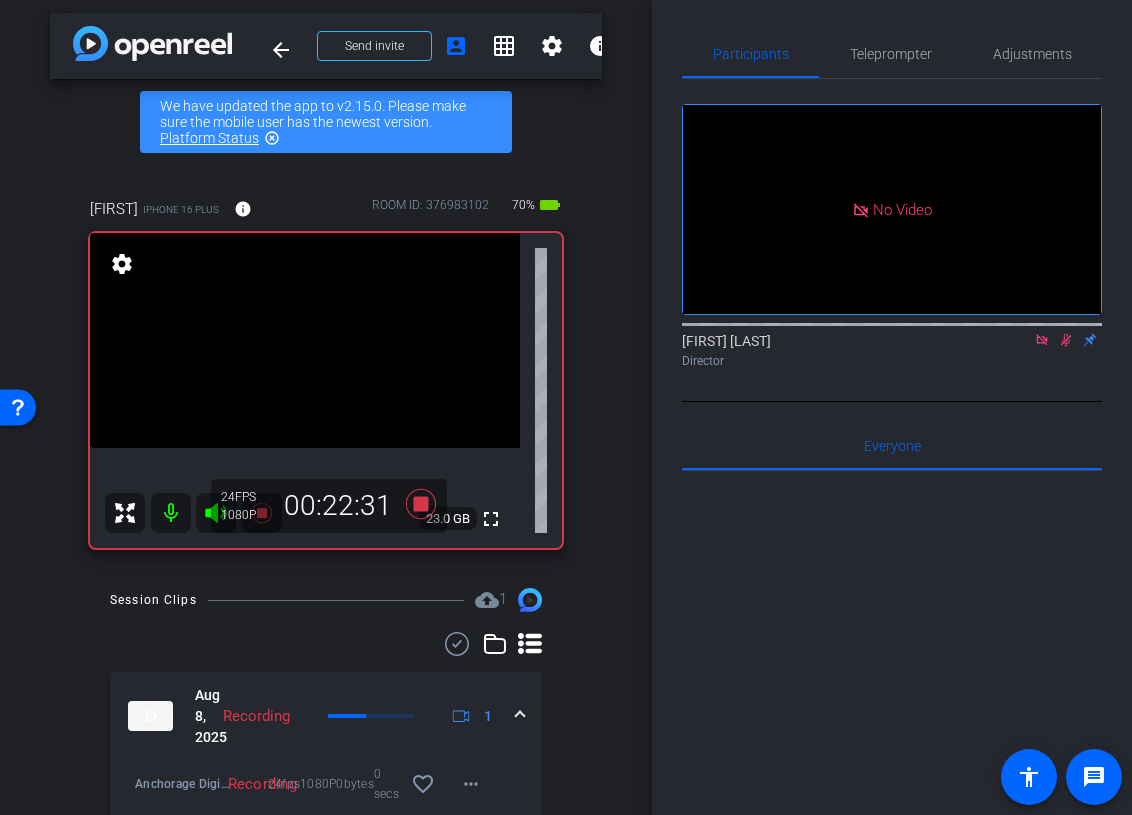 click 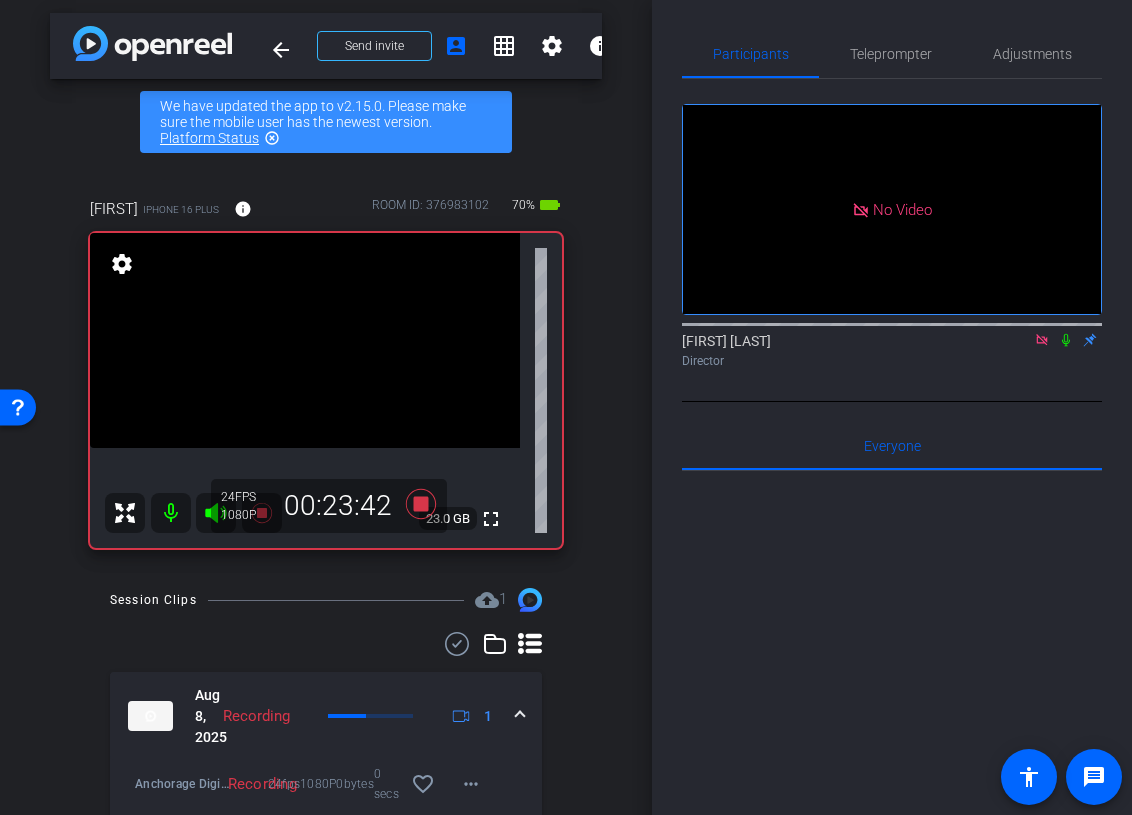 click 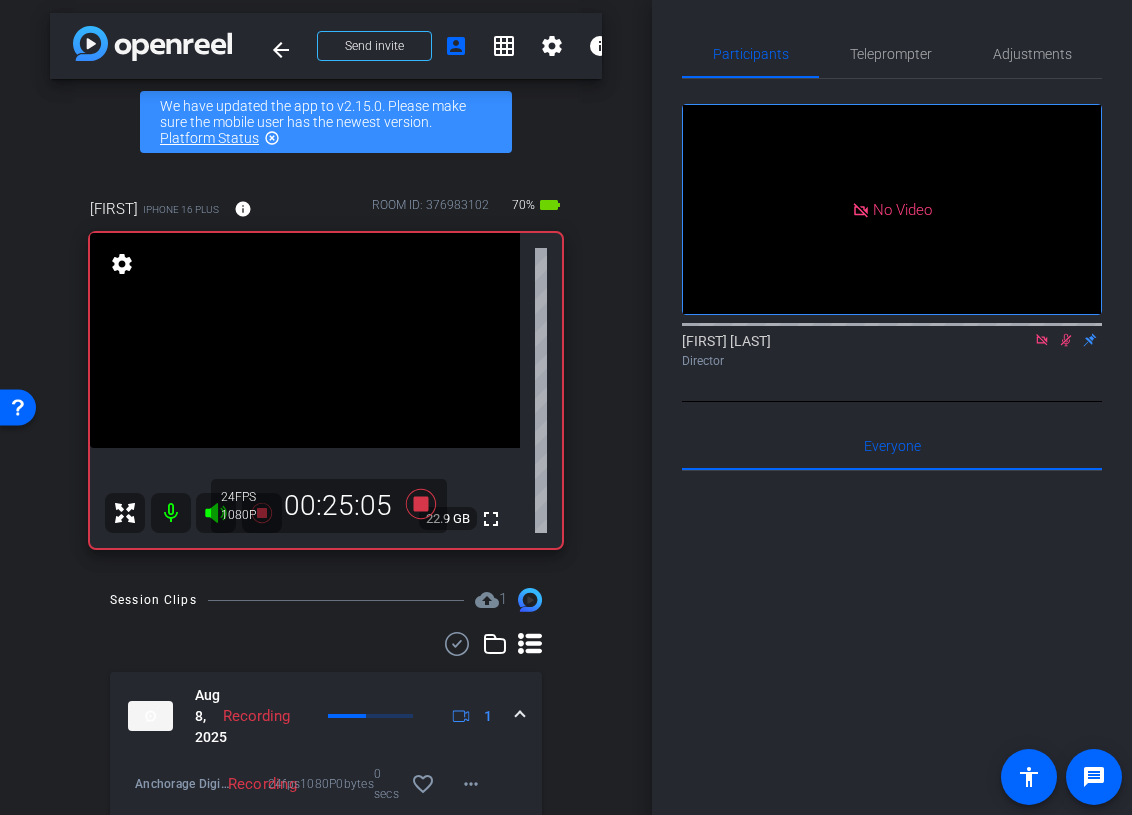 click 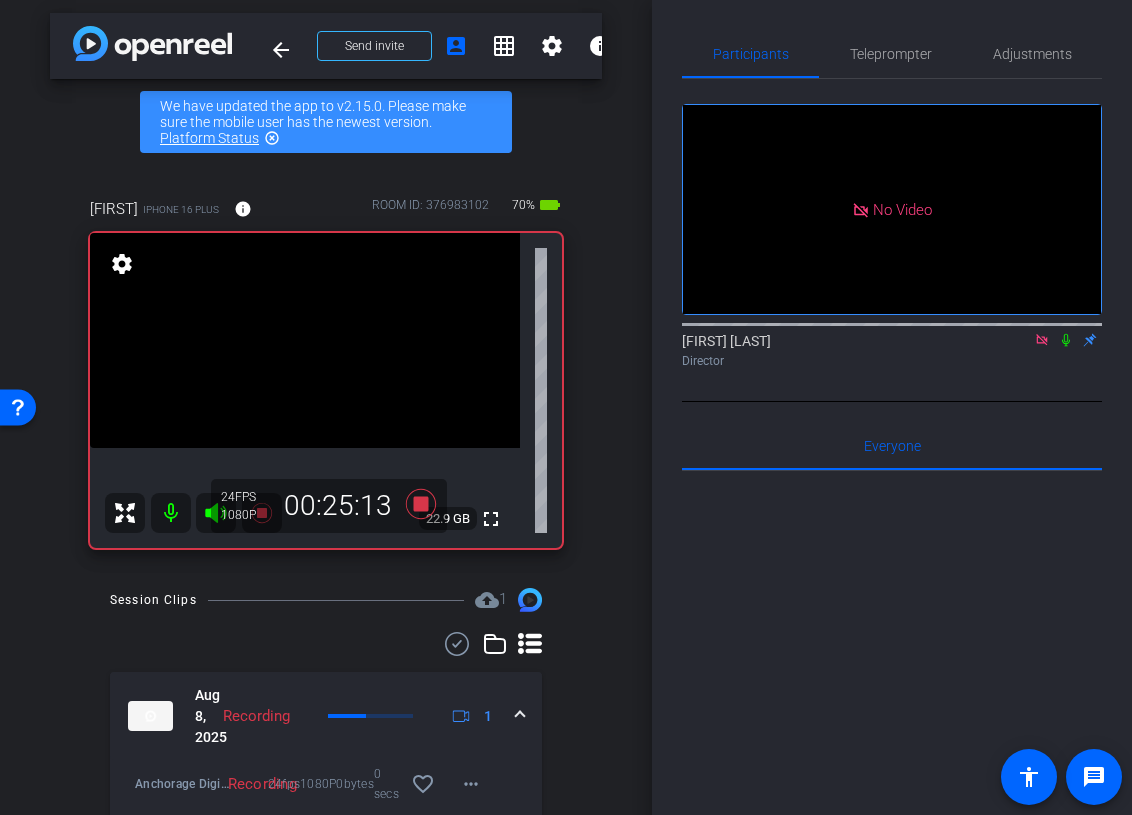 click 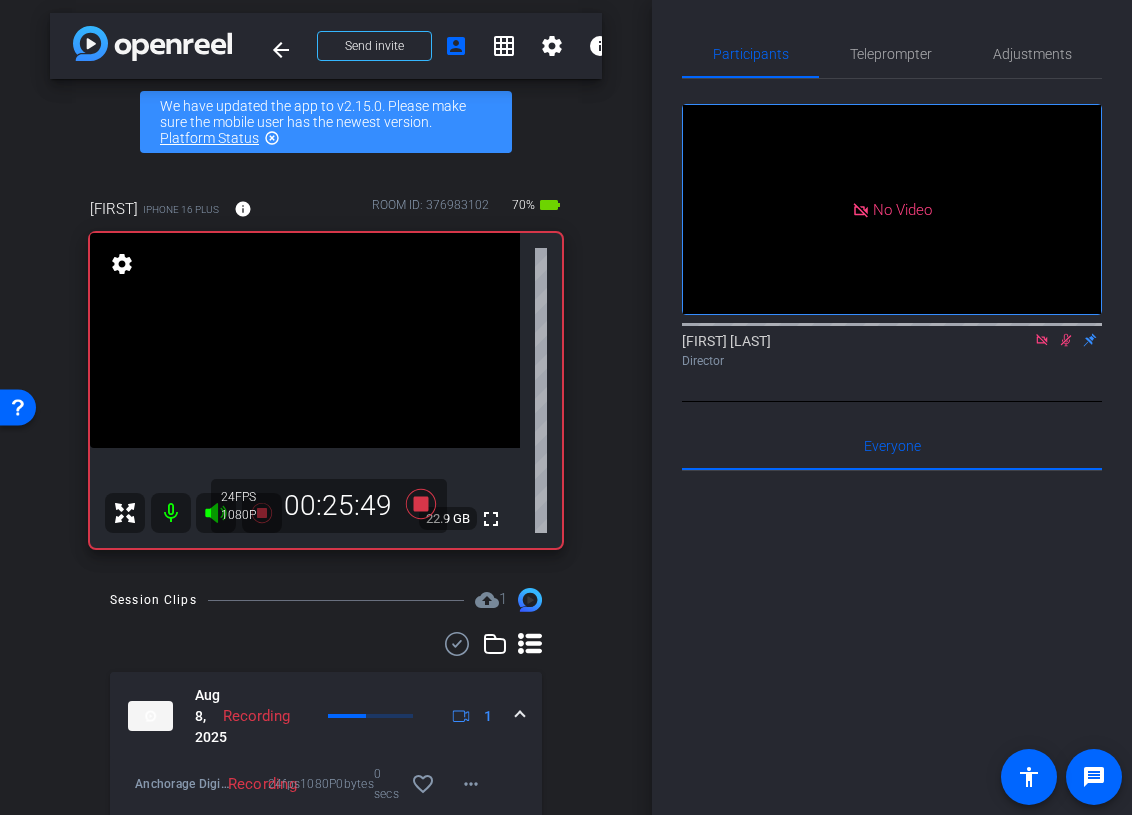 click 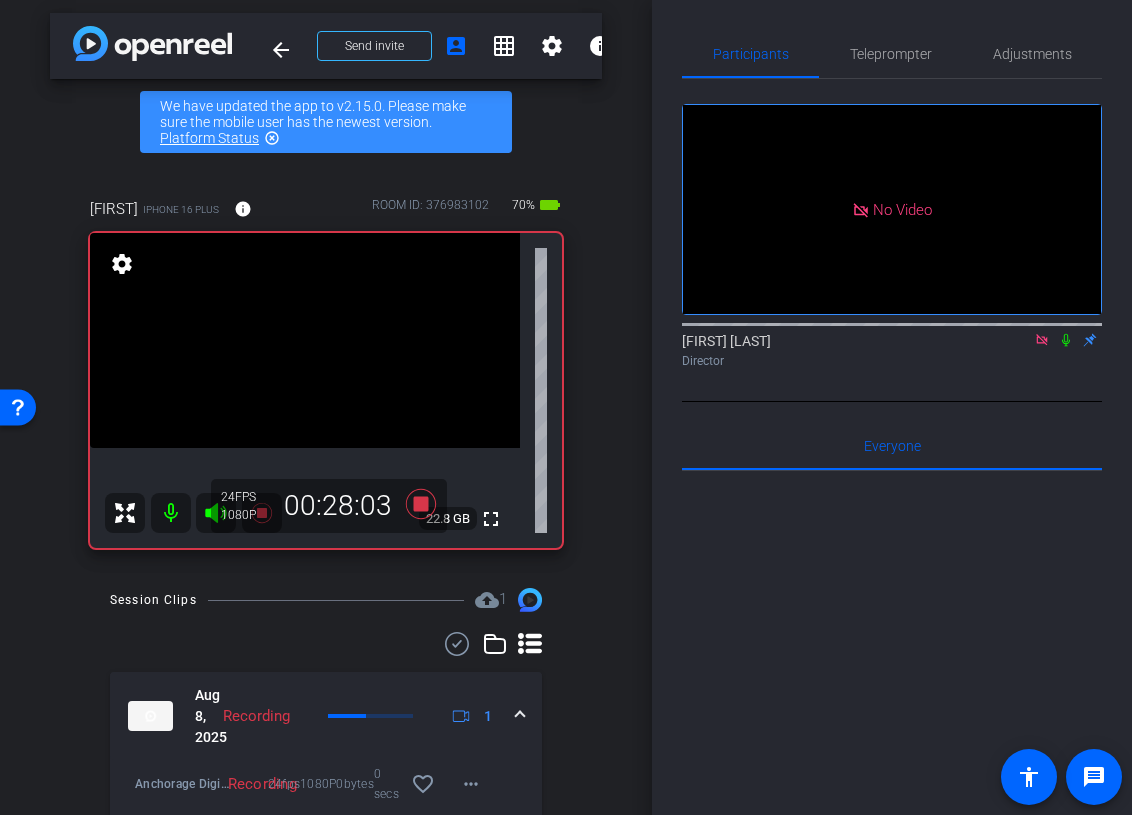 click 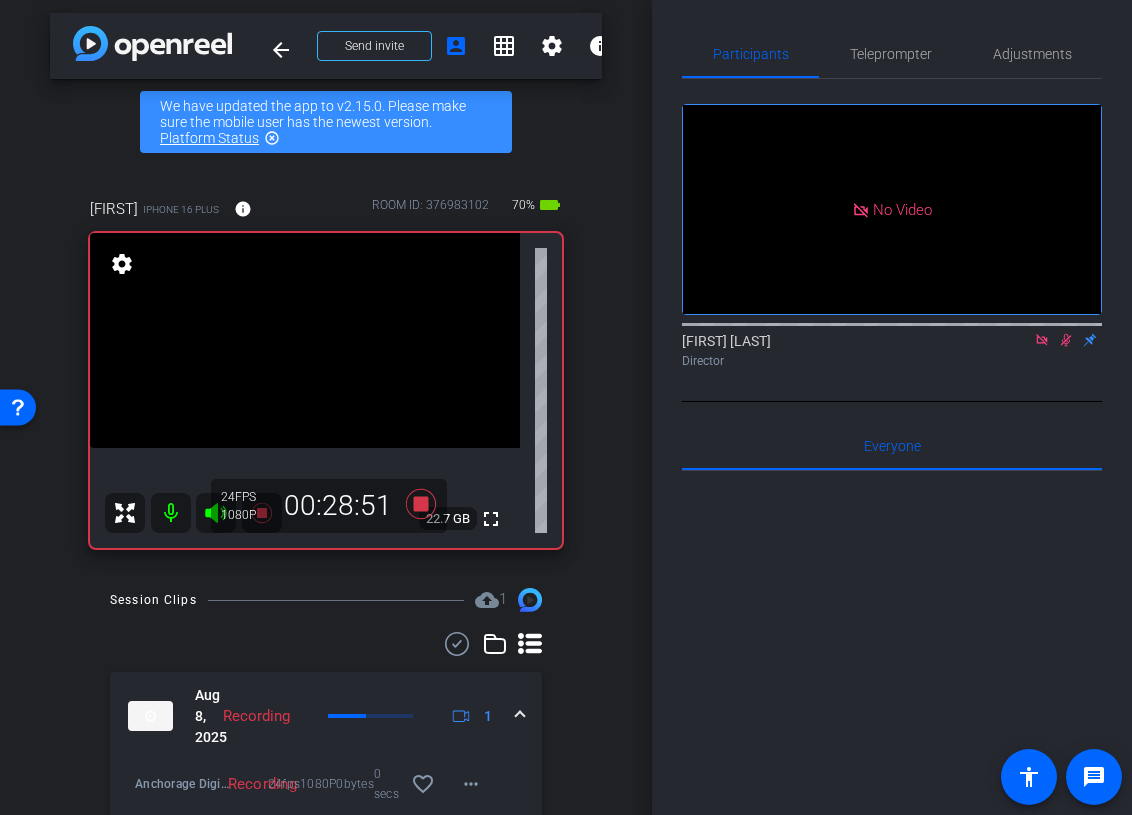 click 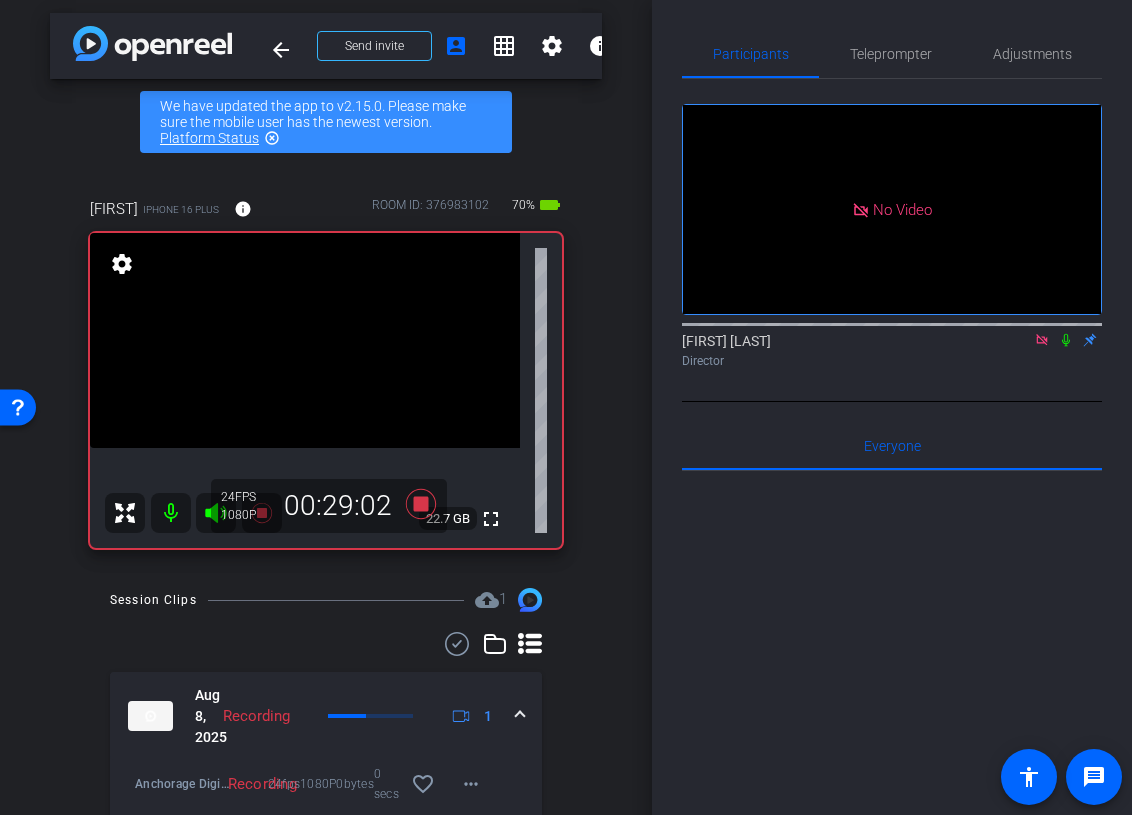 click 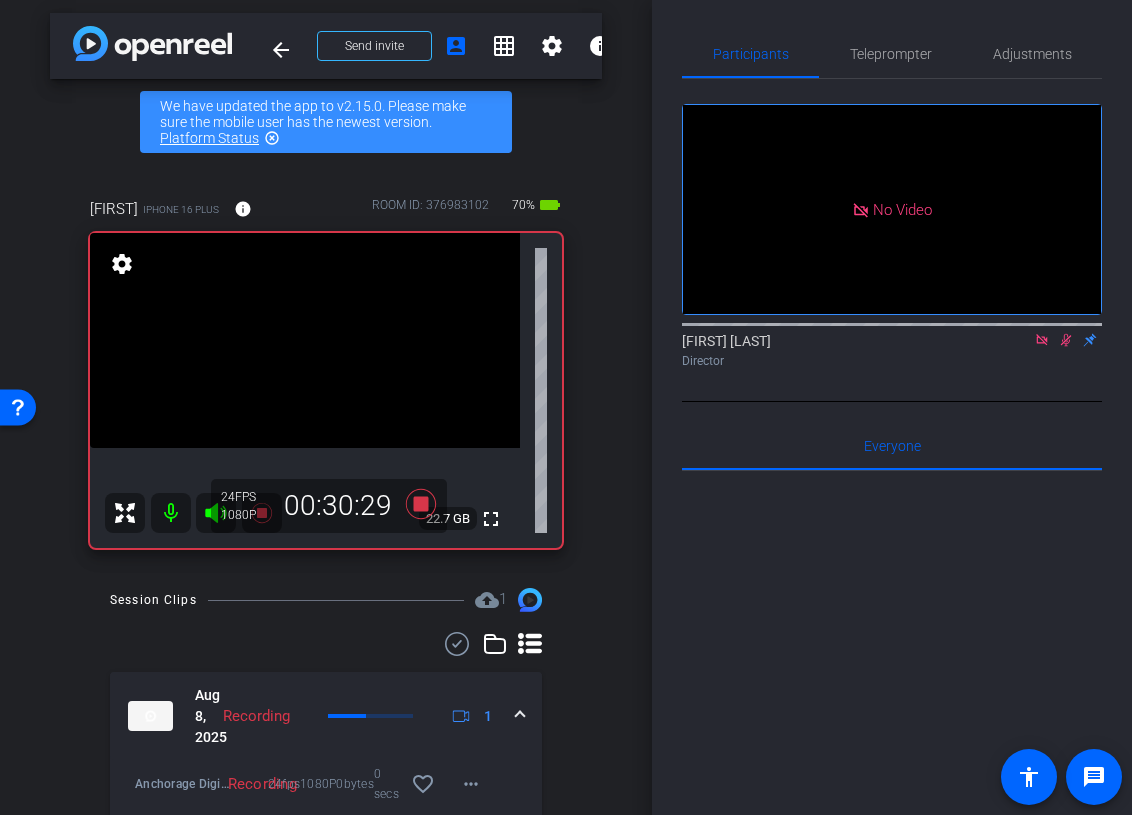 click 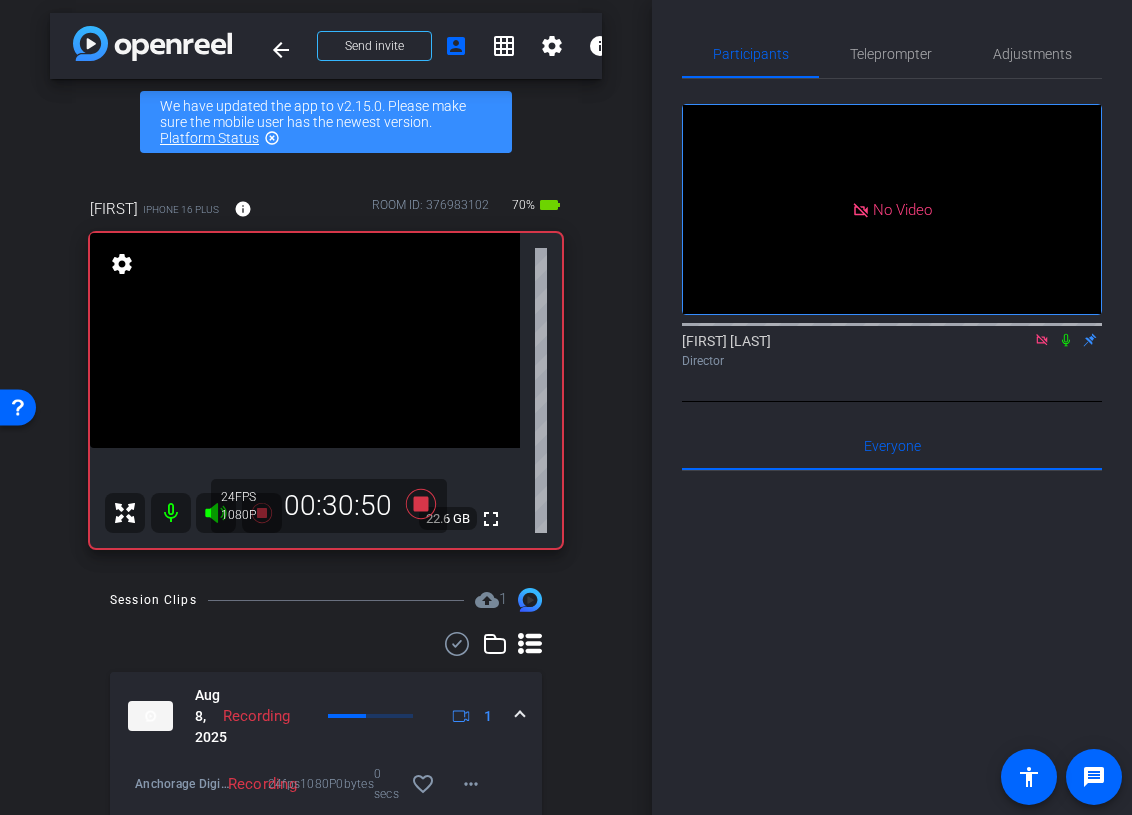 click 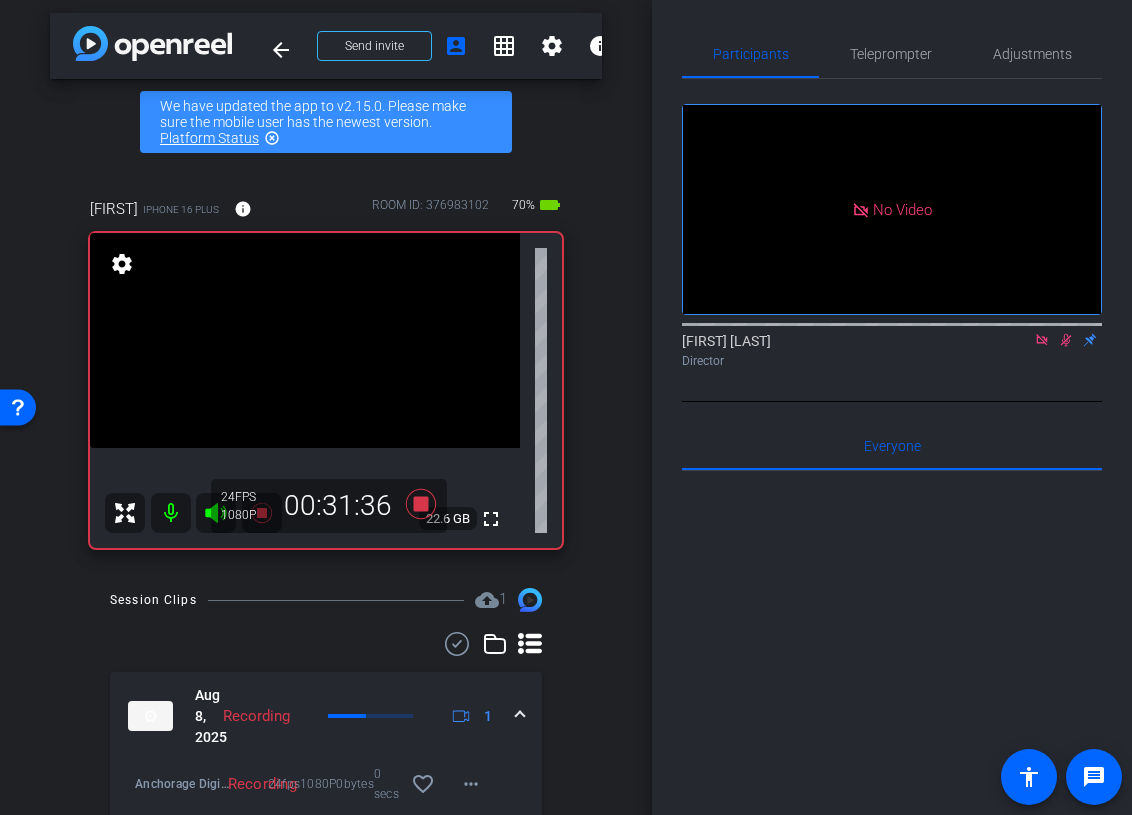 click 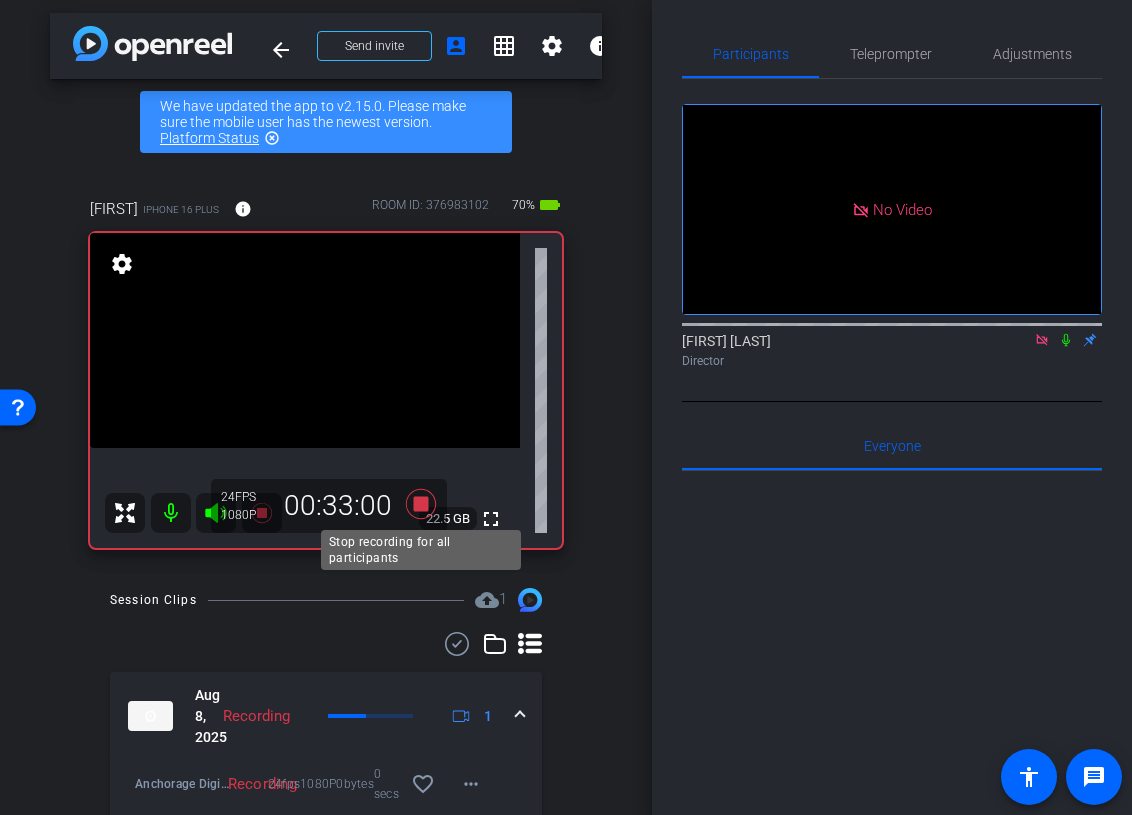 click 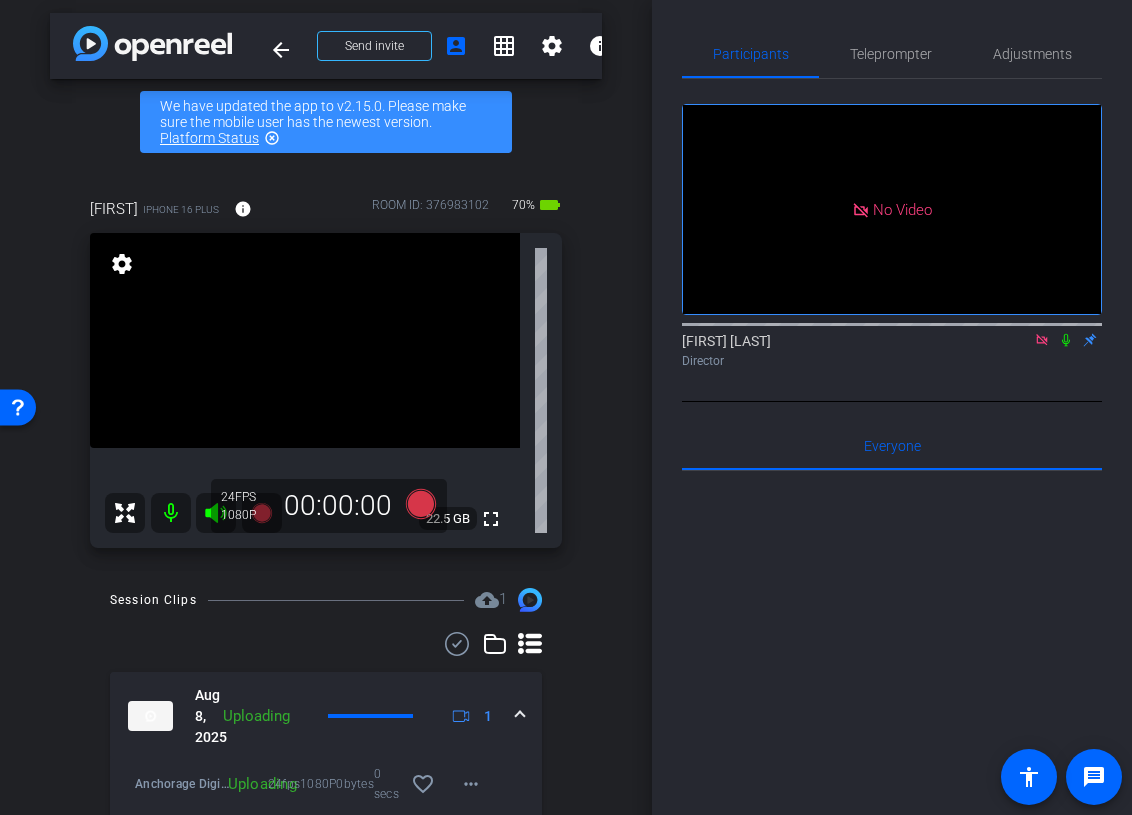 click 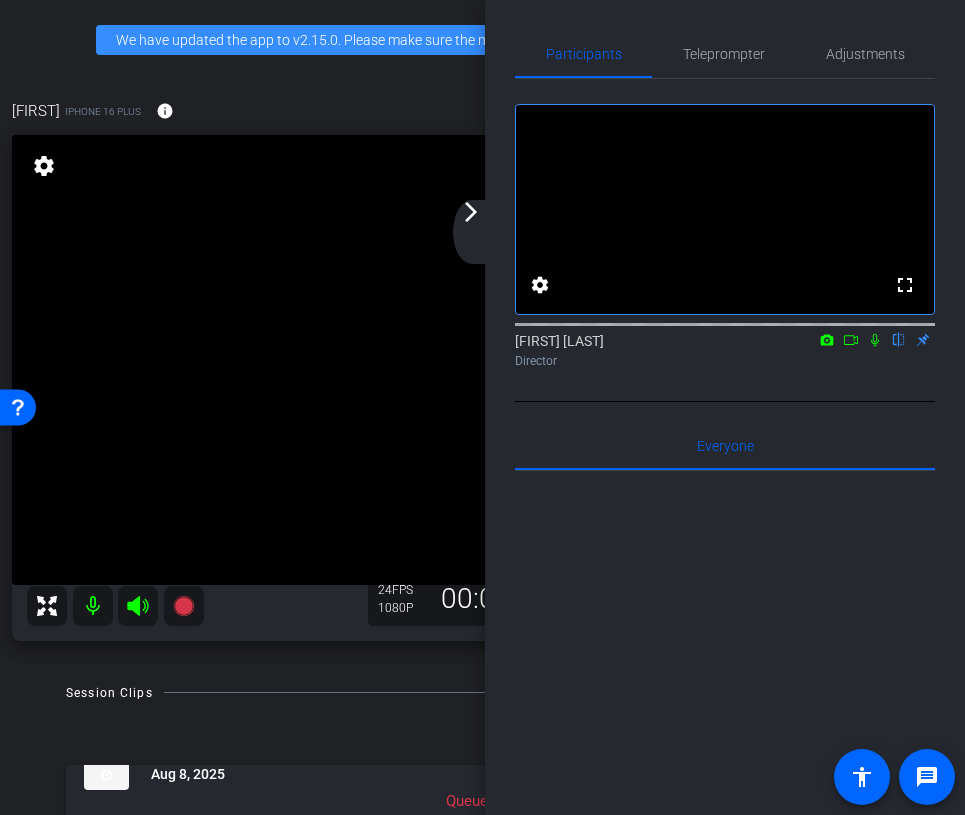 click on "arrow_forward_ios" 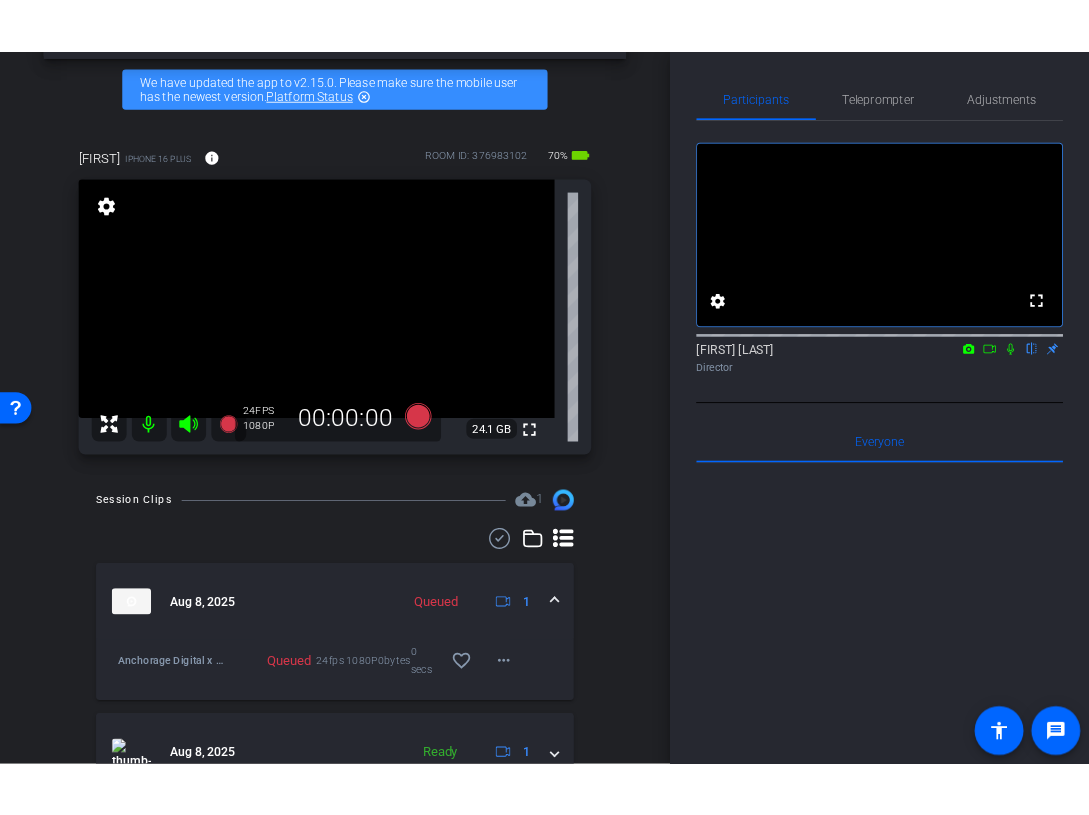 scroll, scrollTop: 0, scrollLeft: 0, axis: both 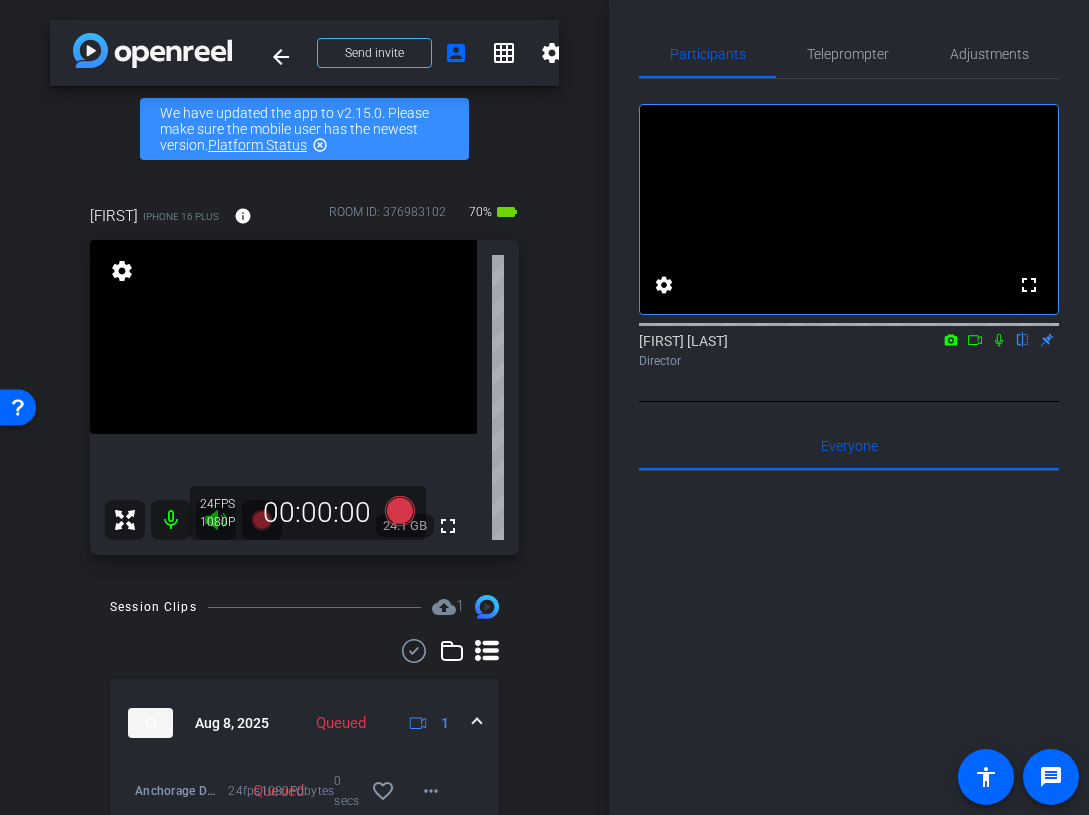 click 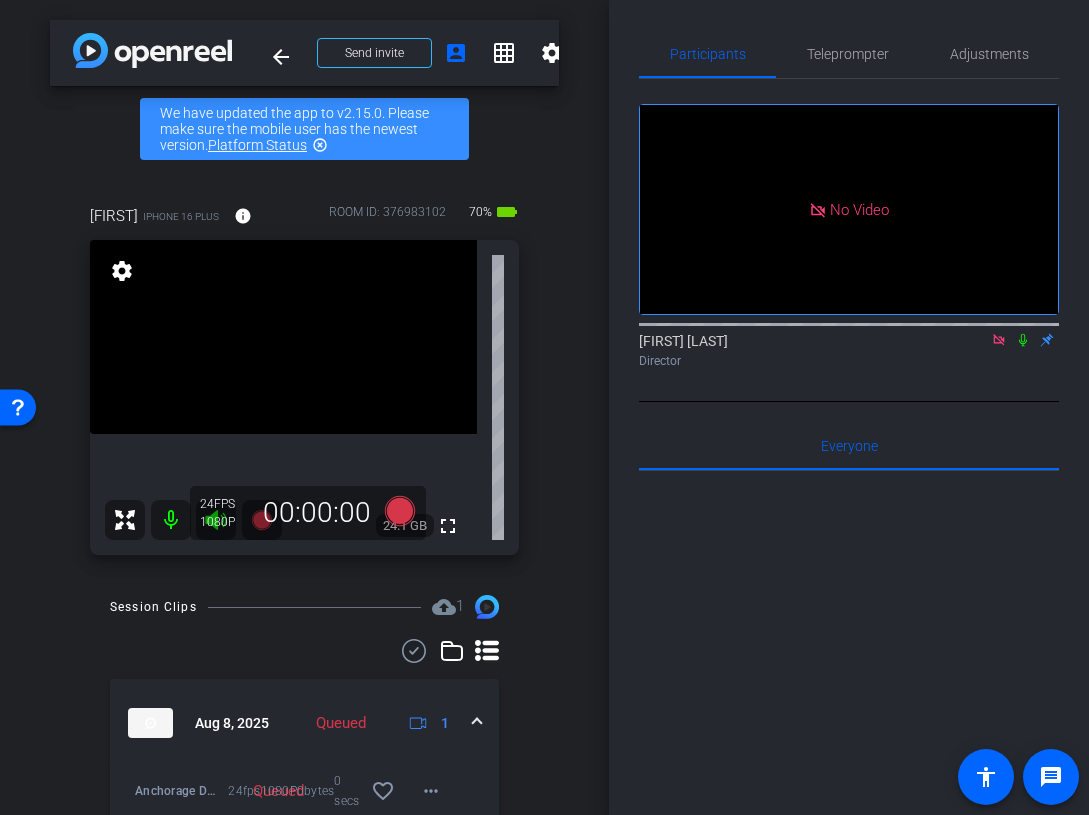 click 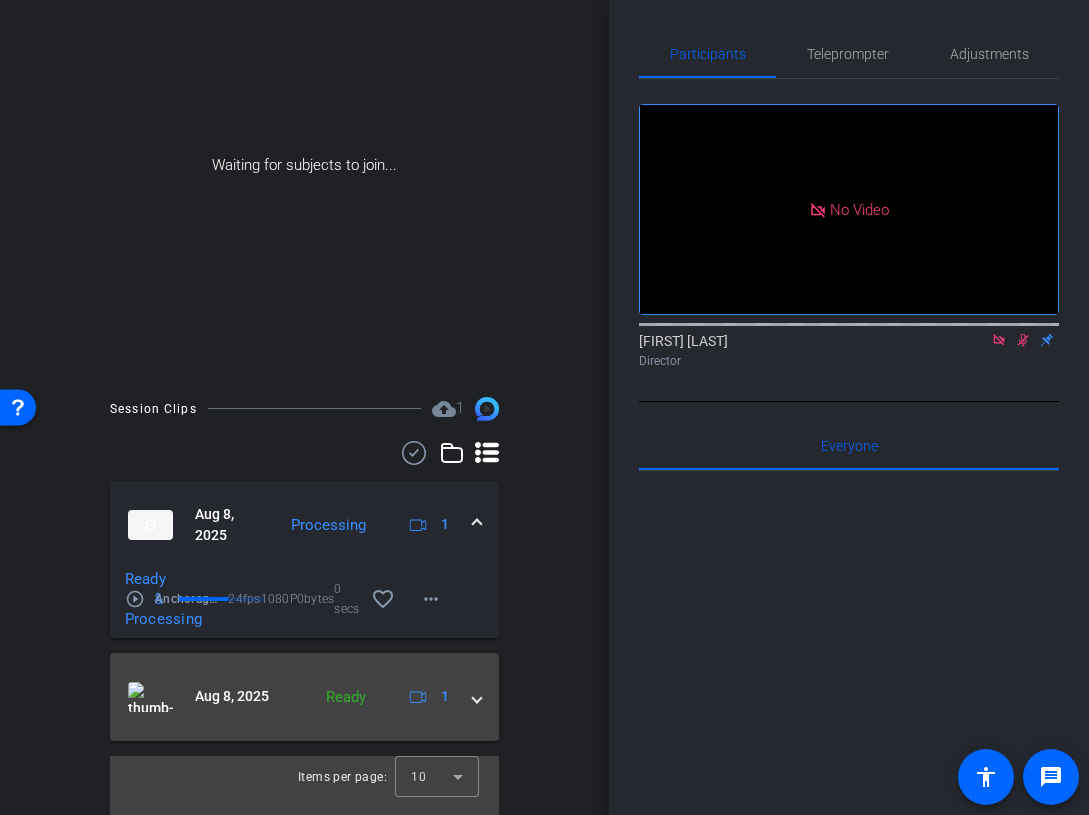 scroll, scrollTop: 248, scrollLeft: 0, axis: vertical 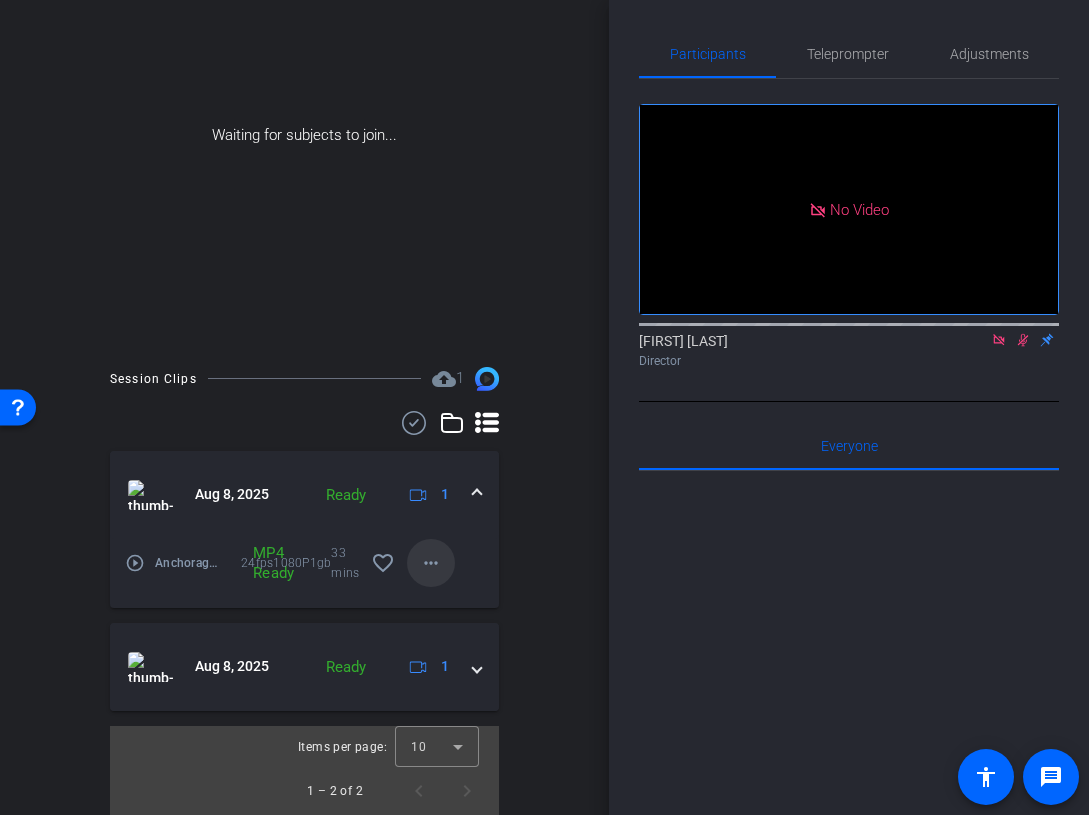 click on "more_horiz" at bounding box center [431, 563] 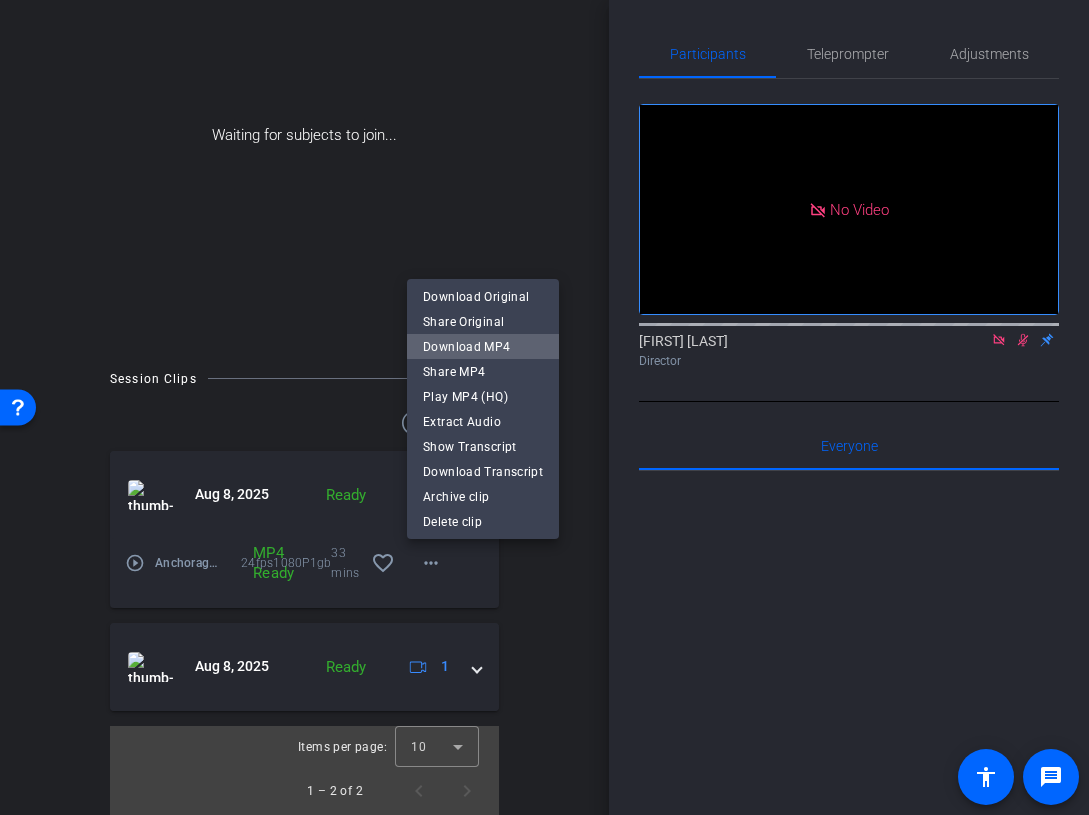 click on "Download MP4" at bounding box center [483, 346] 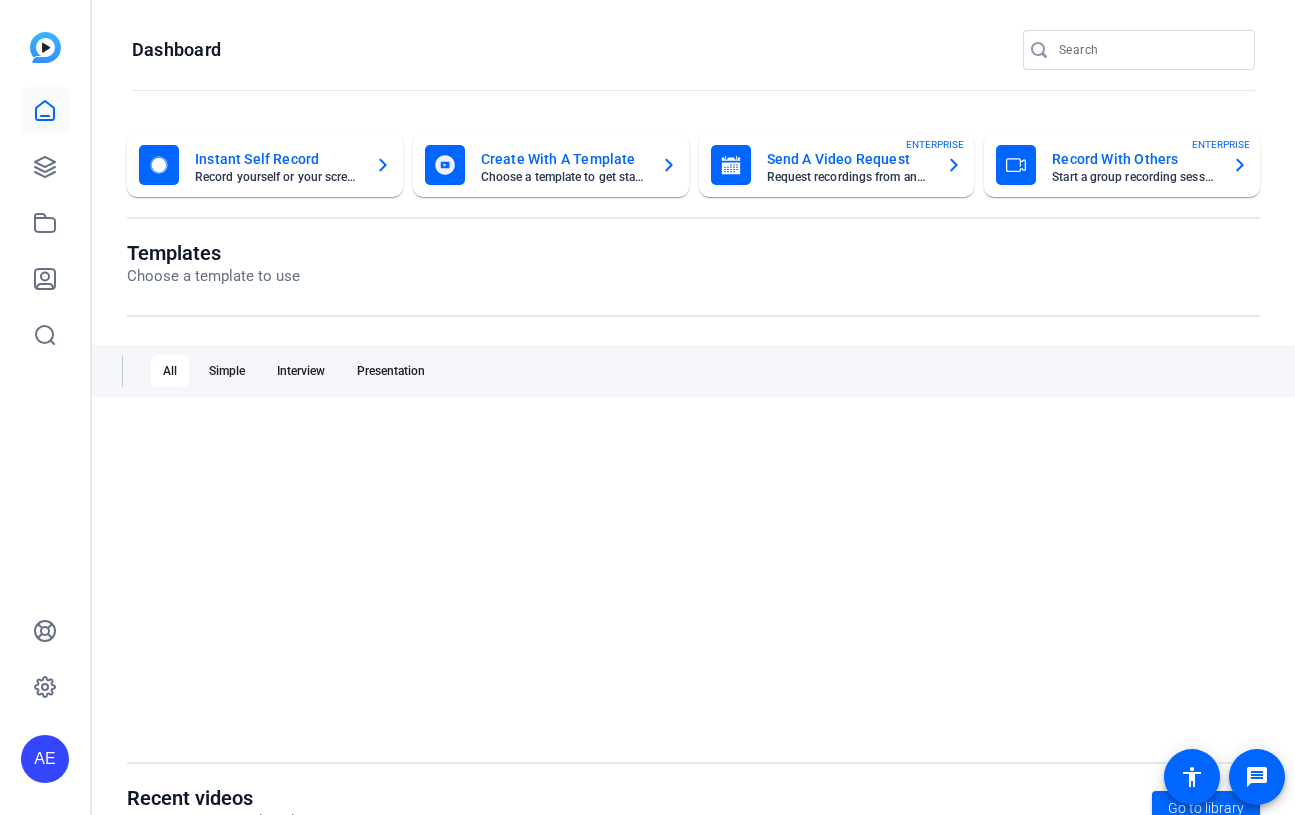 scroll, scrollTop: 0, scrollLeft: 0, axis: both 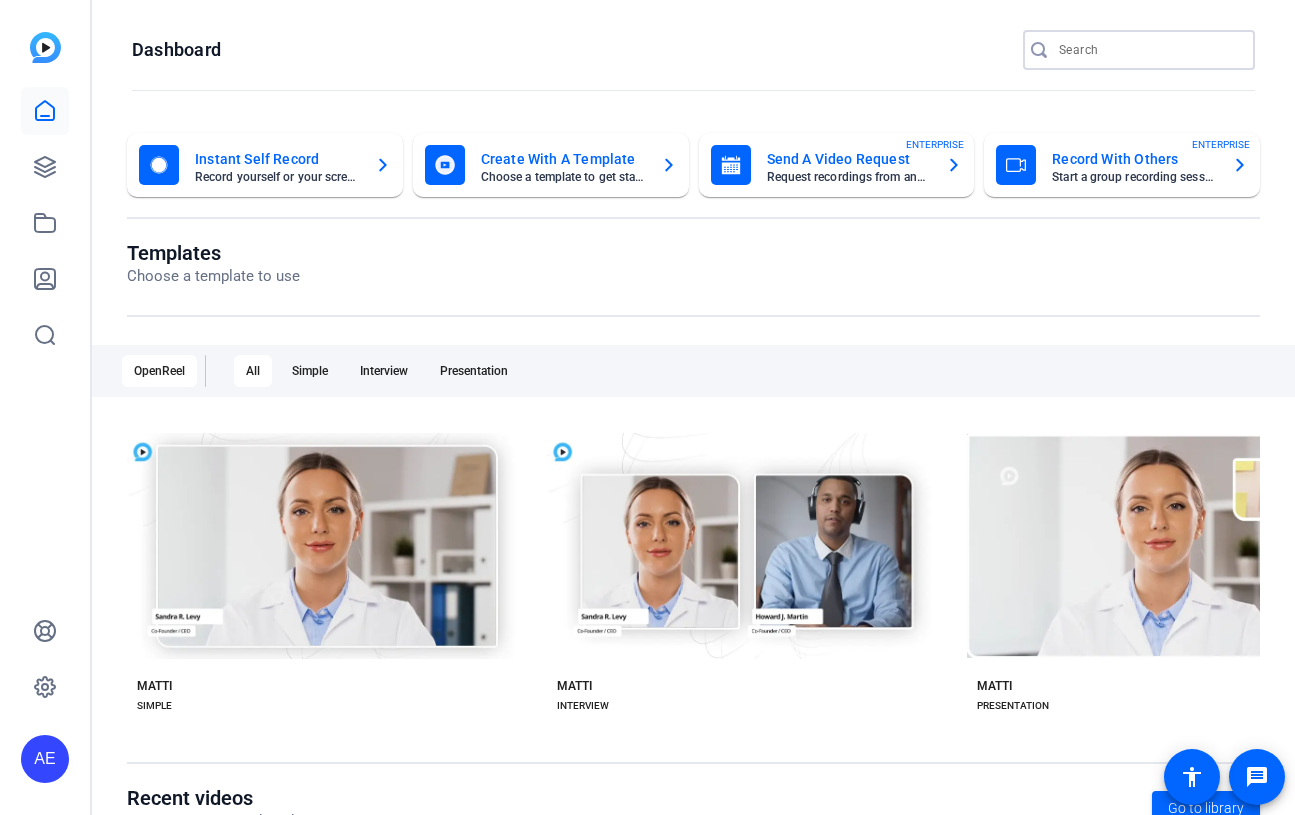 click at bounding box center (1149, 50) 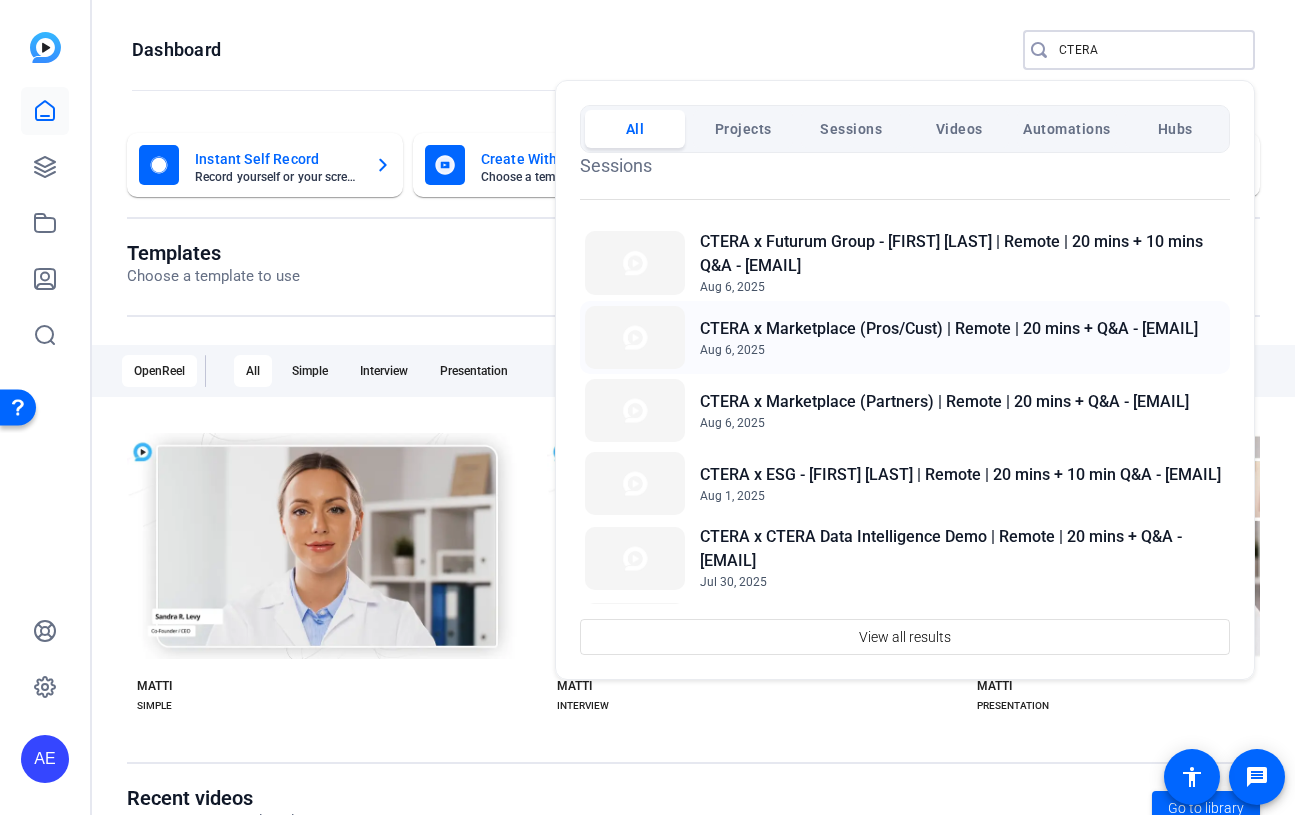 scroll, scrollTop: 137, scrollLeft: 0, axis: vertical 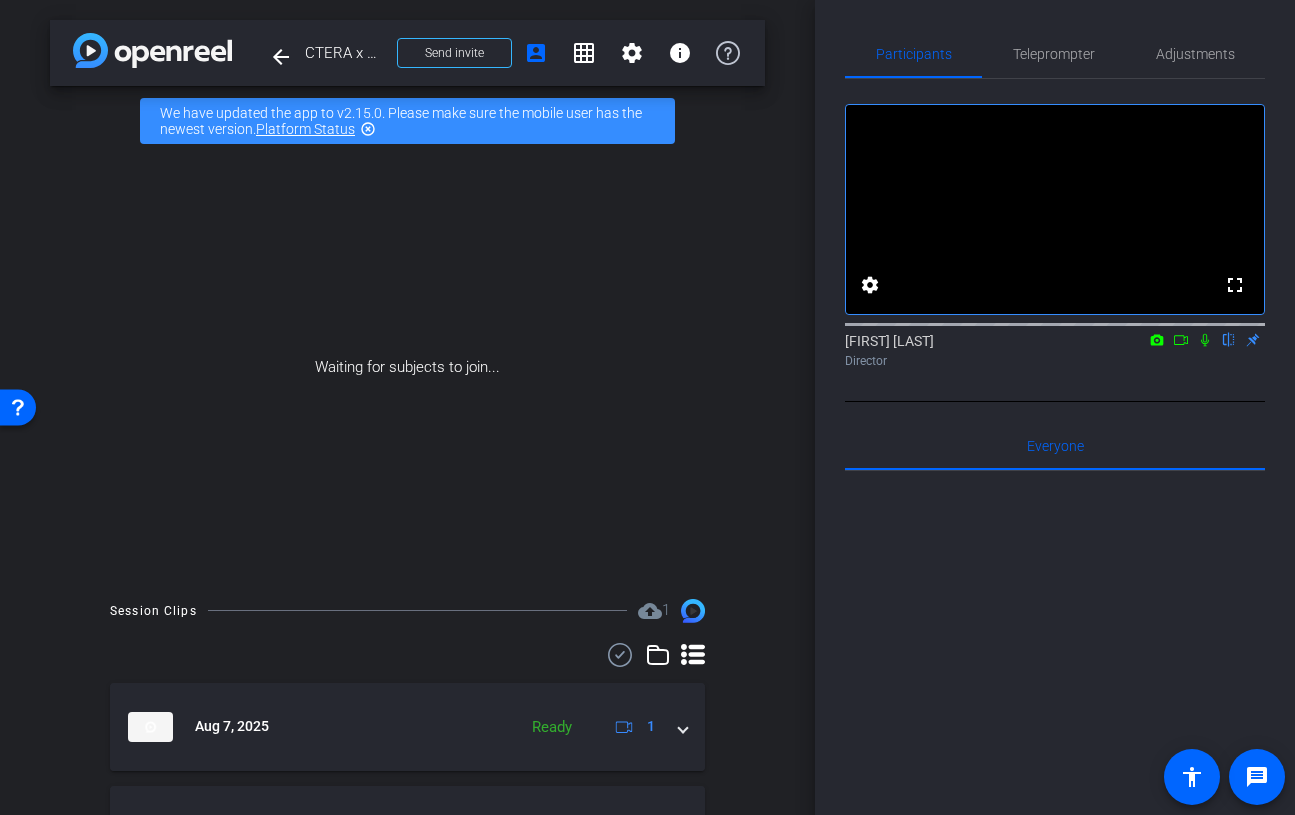click 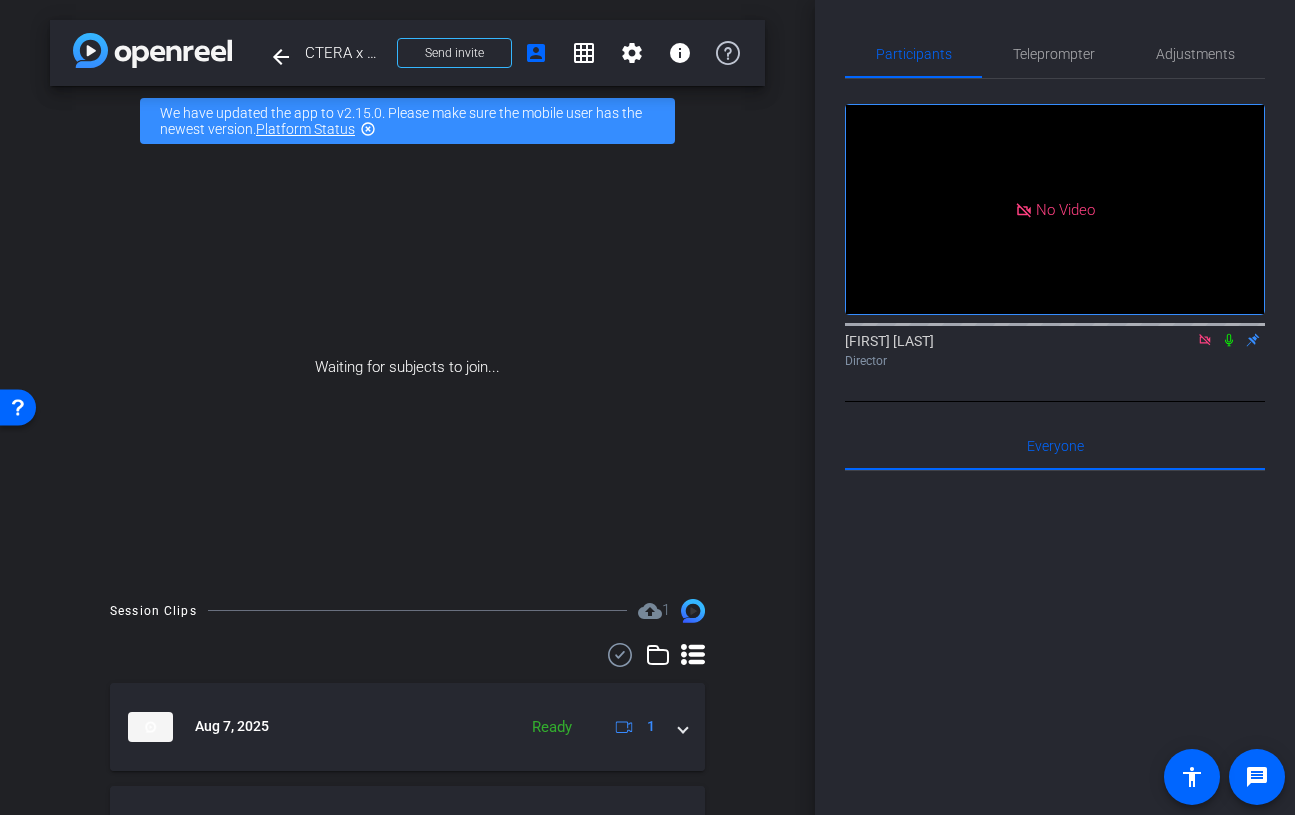 click 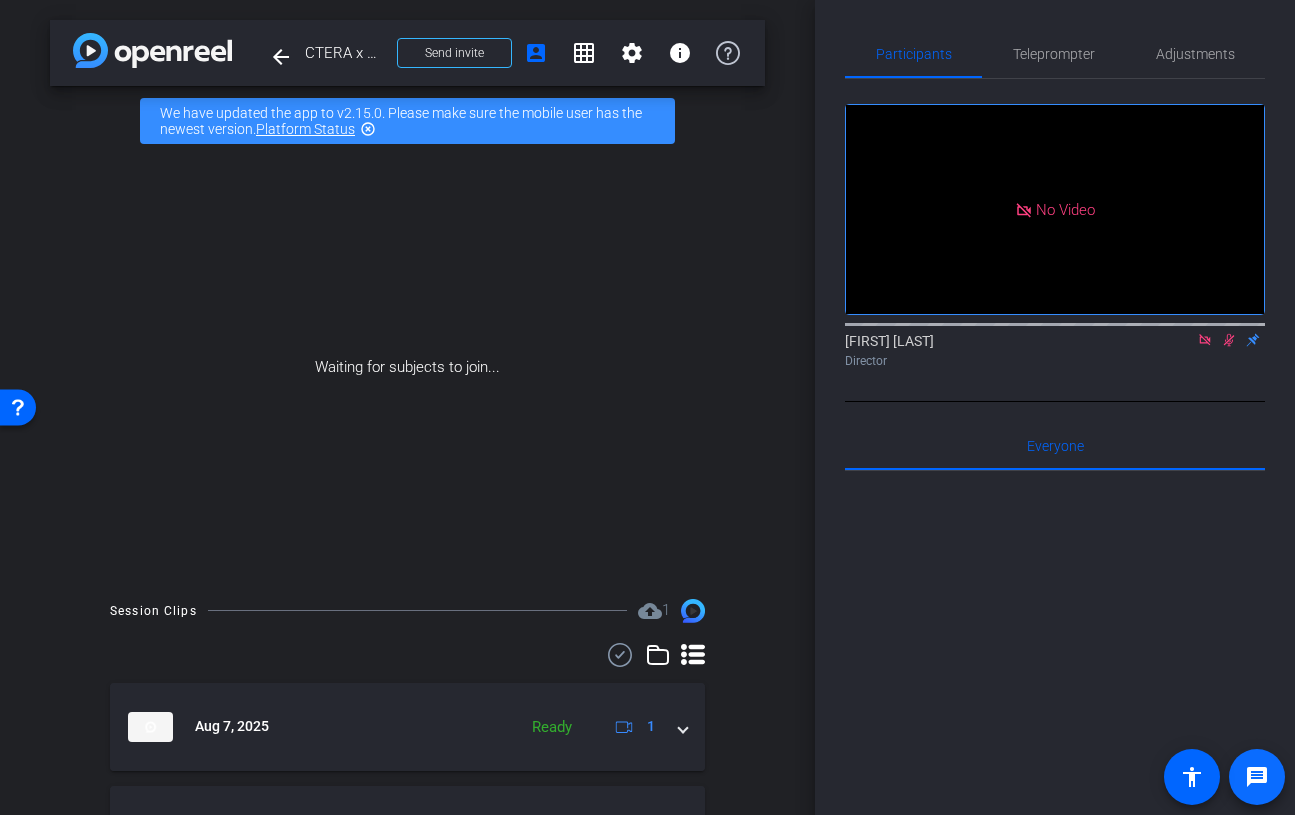 click 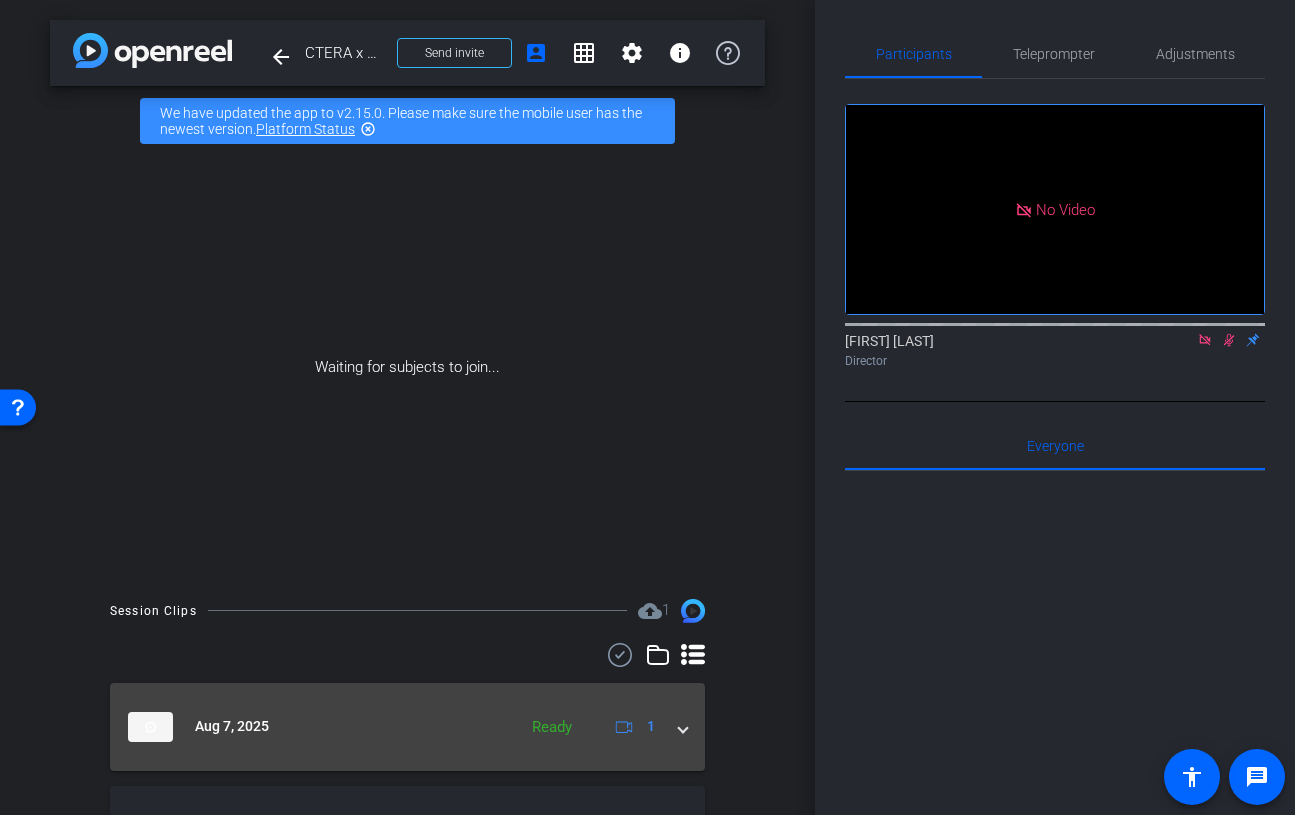 click at bounding box center [683, 726] 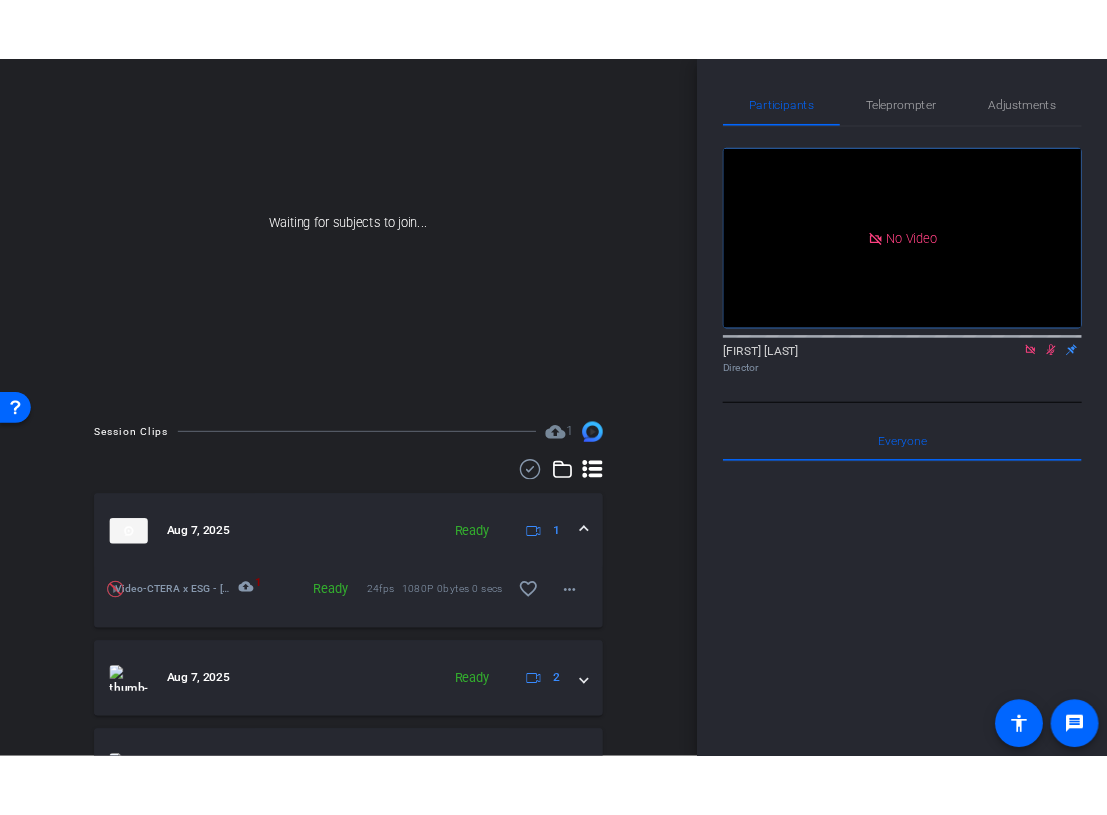 scroll, scrollTop: 188, scrollLeft: 0, axis: vertical 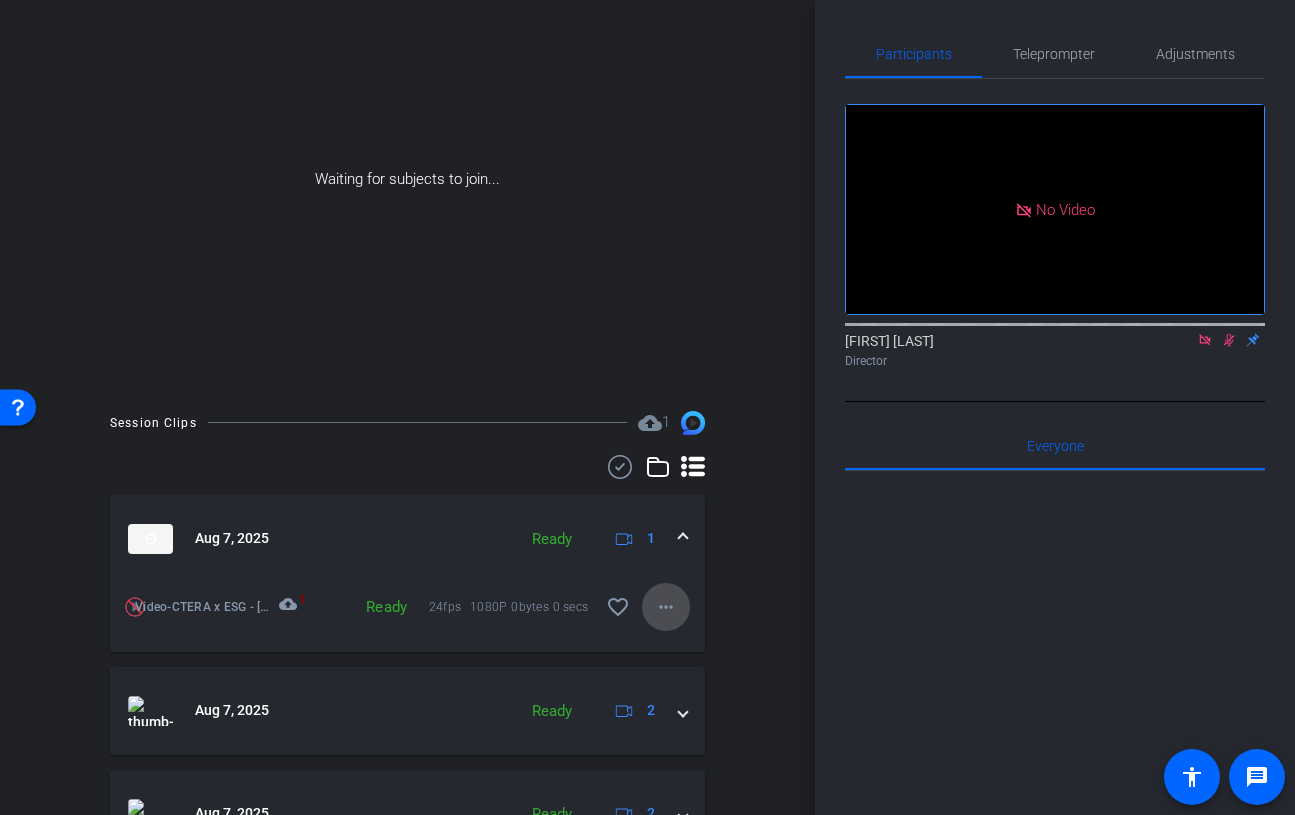 click at bounding box center (666, 607) 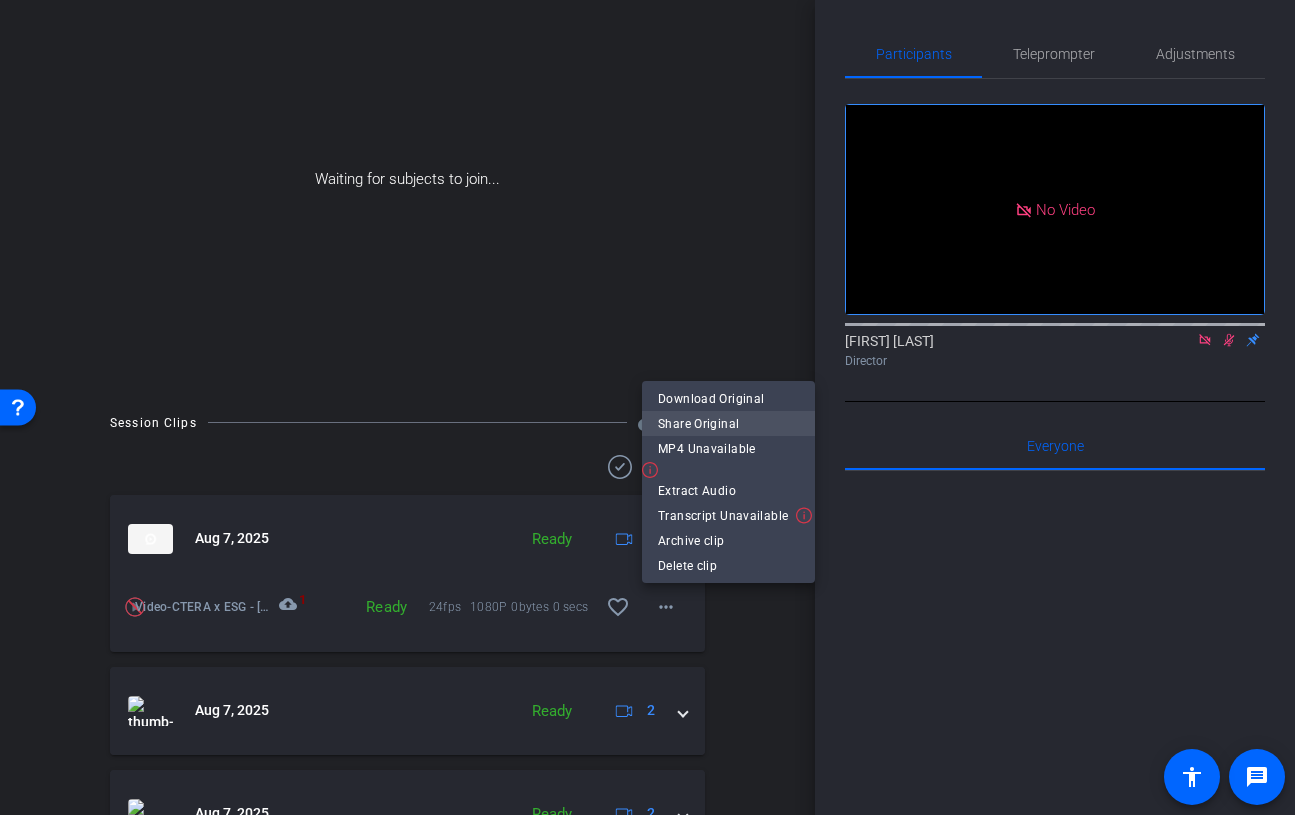 click on "Share Original" at bounding box center (728, 424) 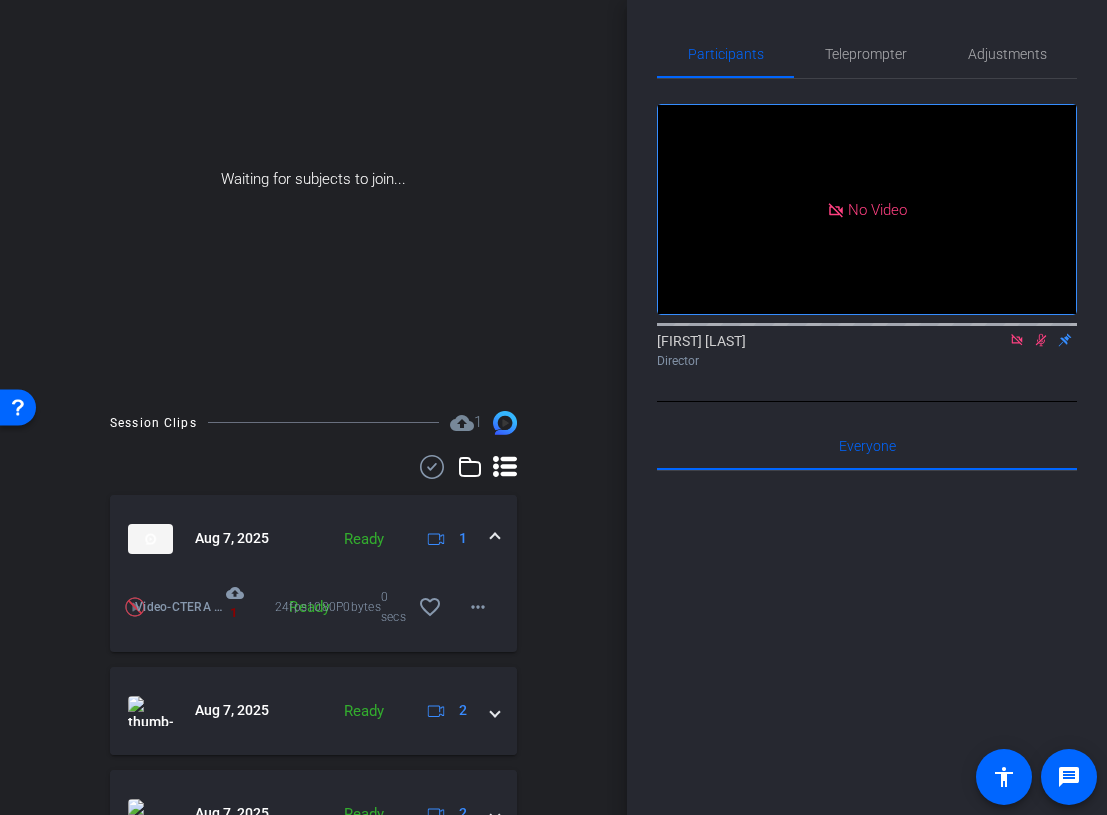 scroll, scrollTop: 217, scrollLeft: 0, axis: vertical 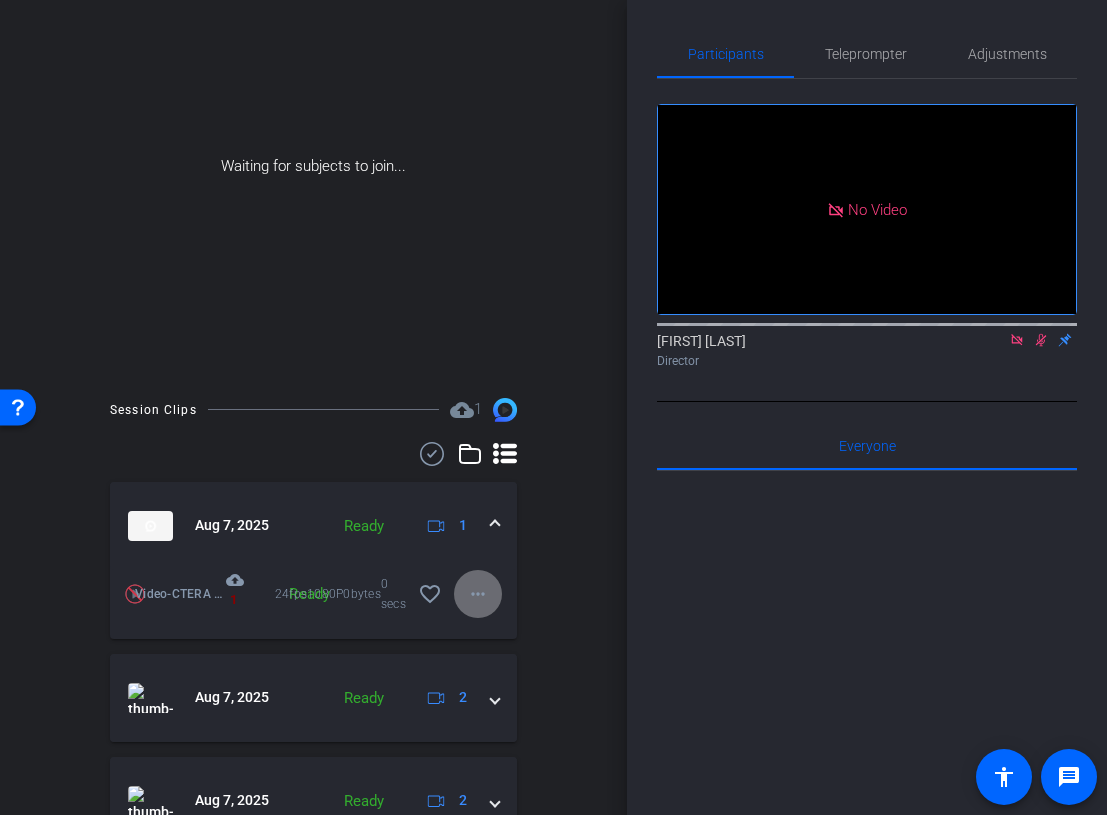 click on "more_horiz" at bounding box center (478, 594) 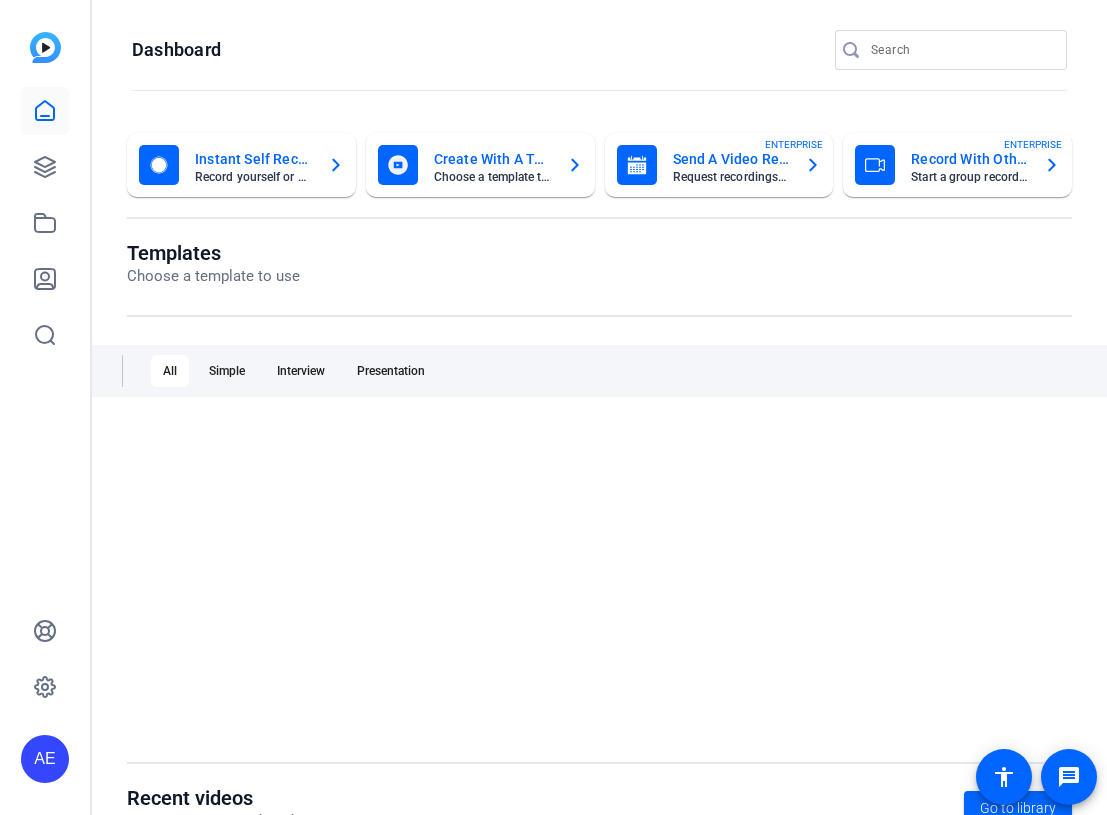 scroll, scrollTop: 0, scrollLeft: 0, axis: both 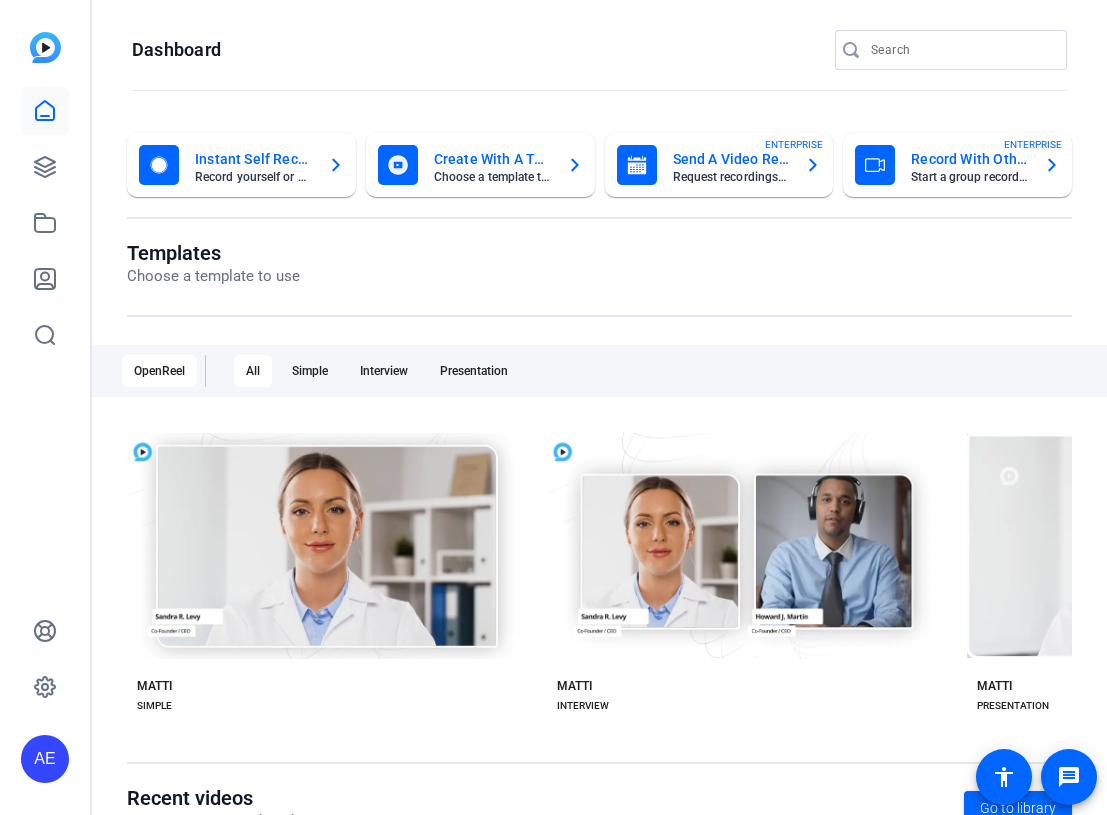 click at bounding box center (961, 50) 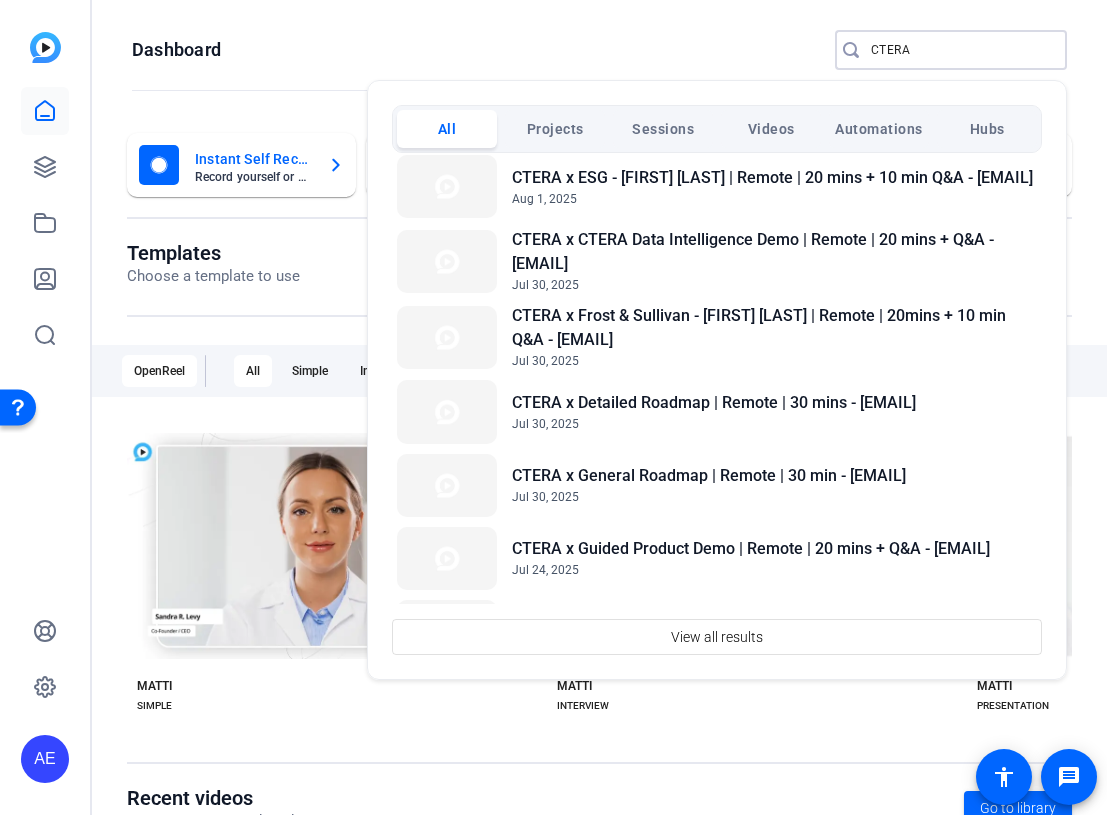 scroll, scrollTop: 438, scrollLeft: 0, axis: vertical 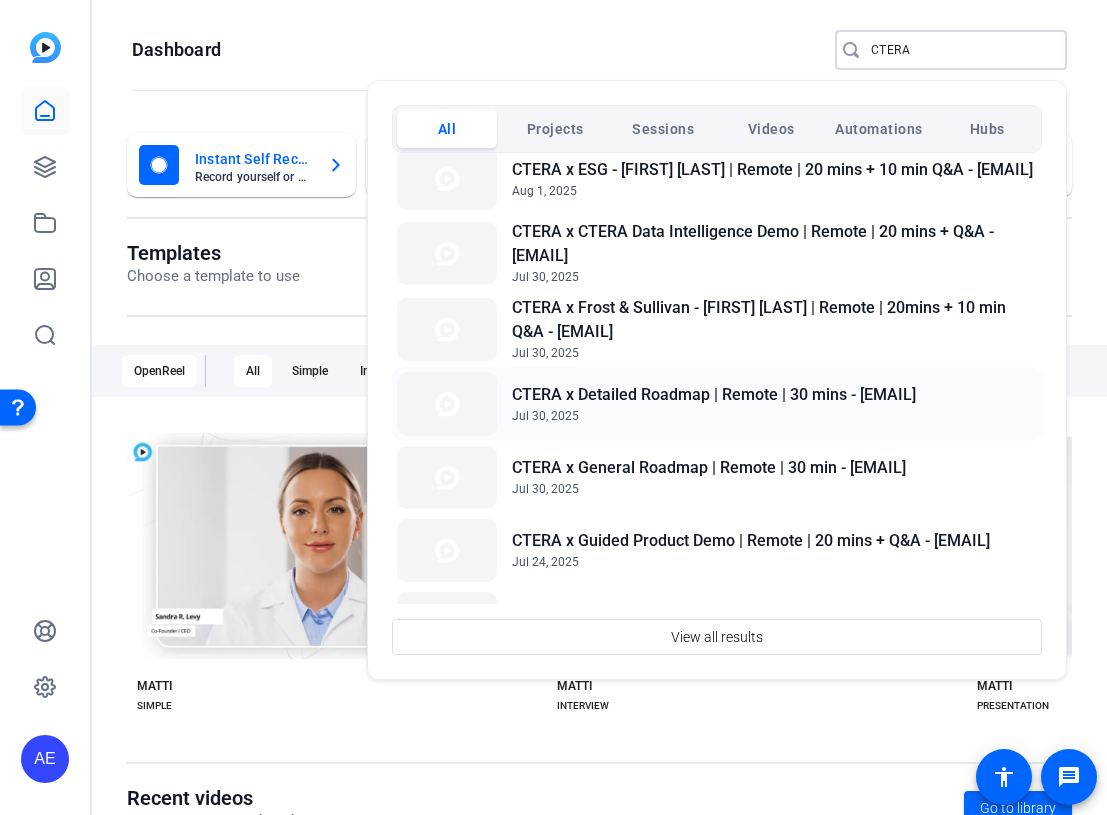 type on "CTERA" 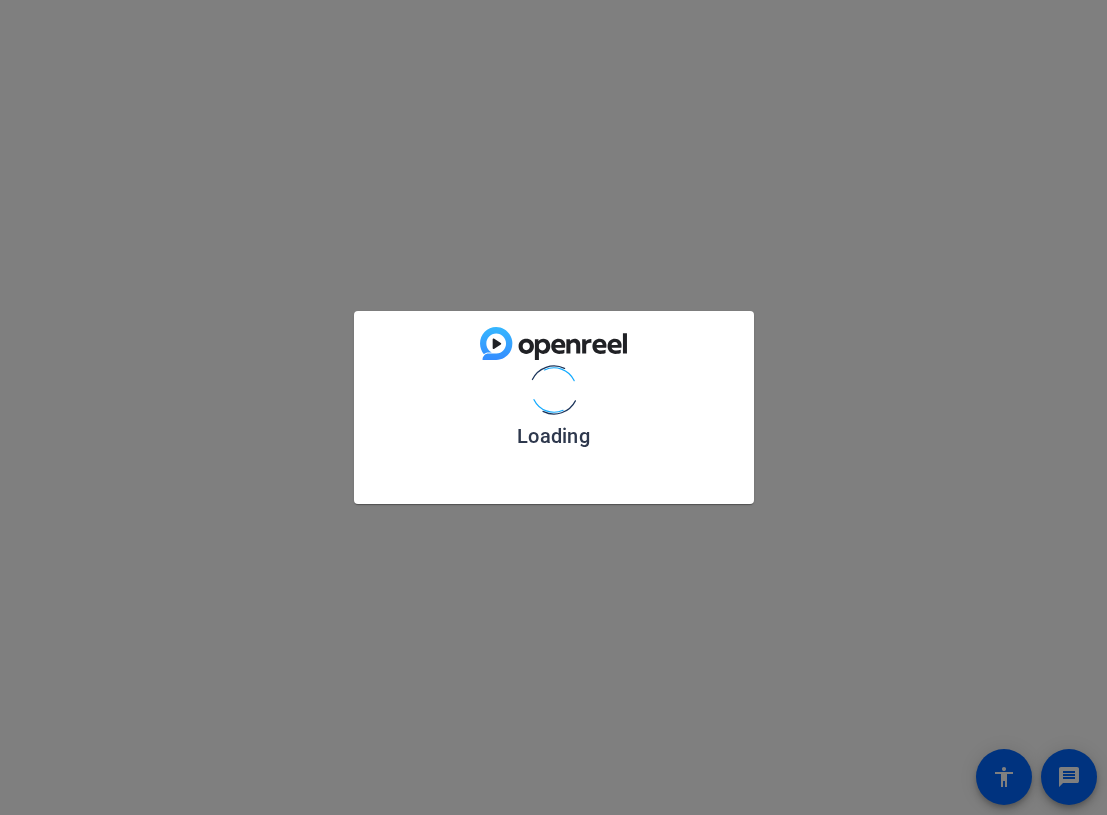 scroll, scrollTop: 0, scrollLeft: 0, axis: both 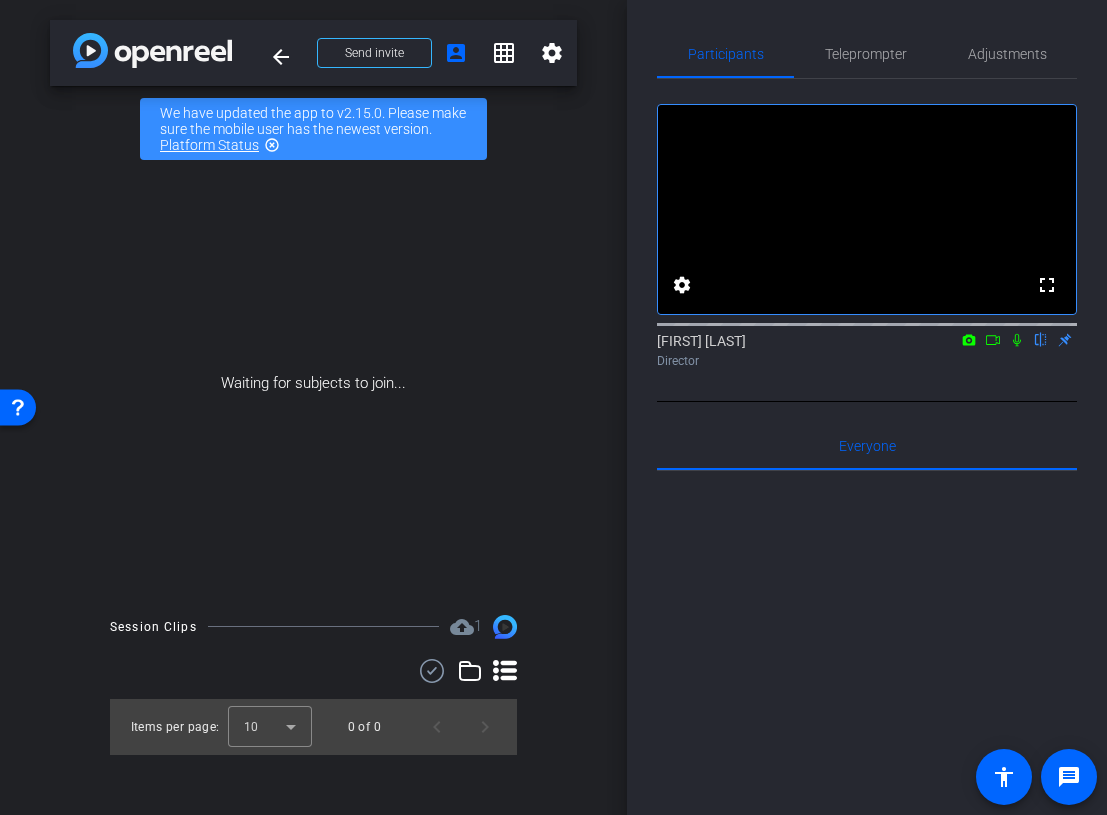 click 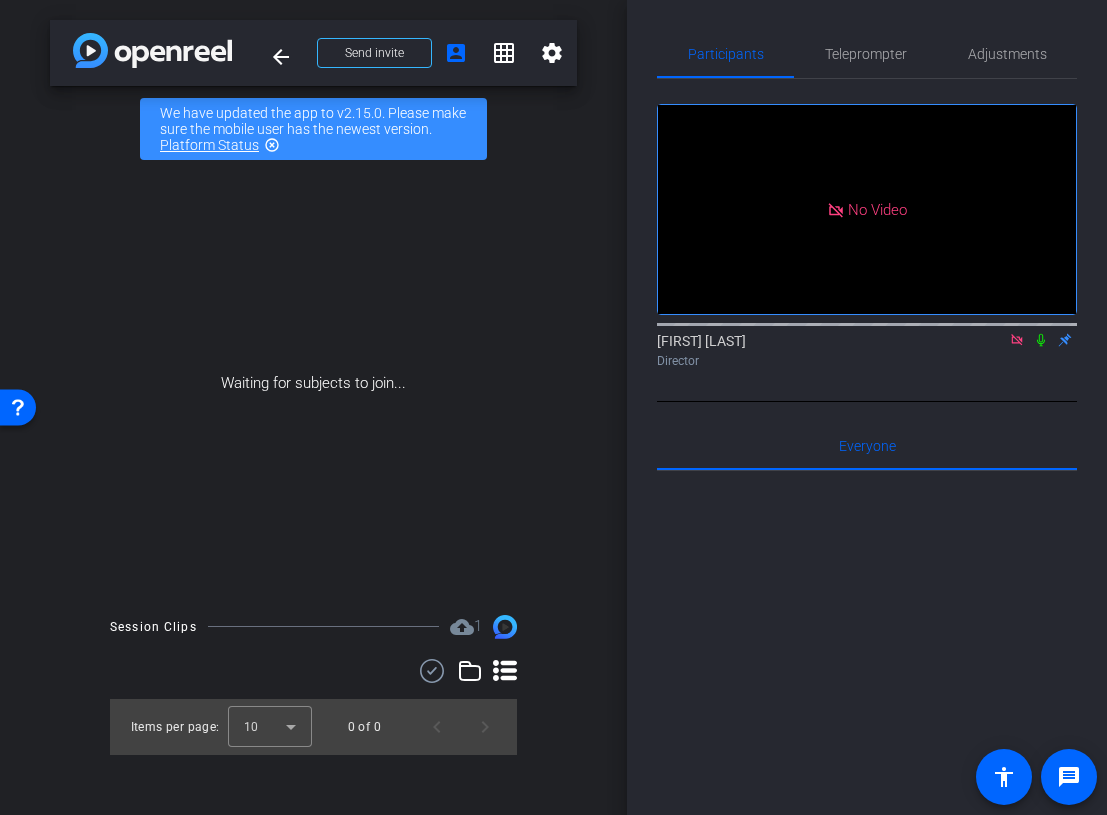 click 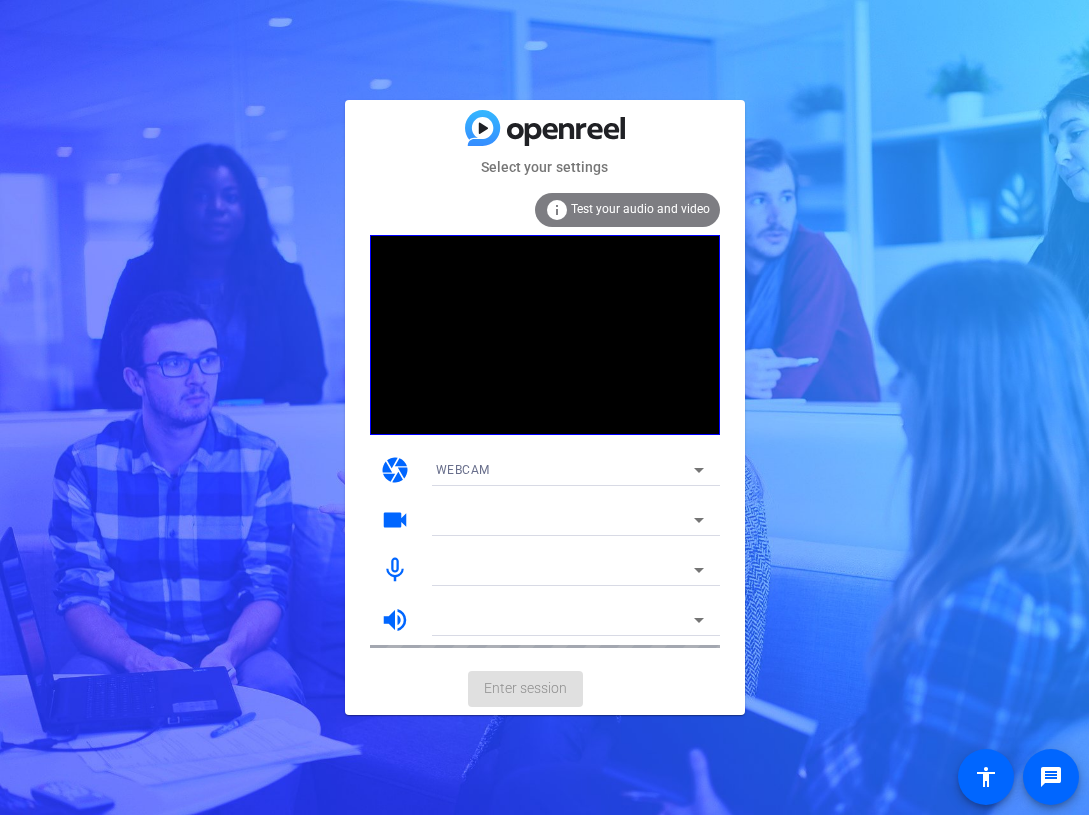 scroll, scrollTop: 0, scrollLeft: 0, axis: both 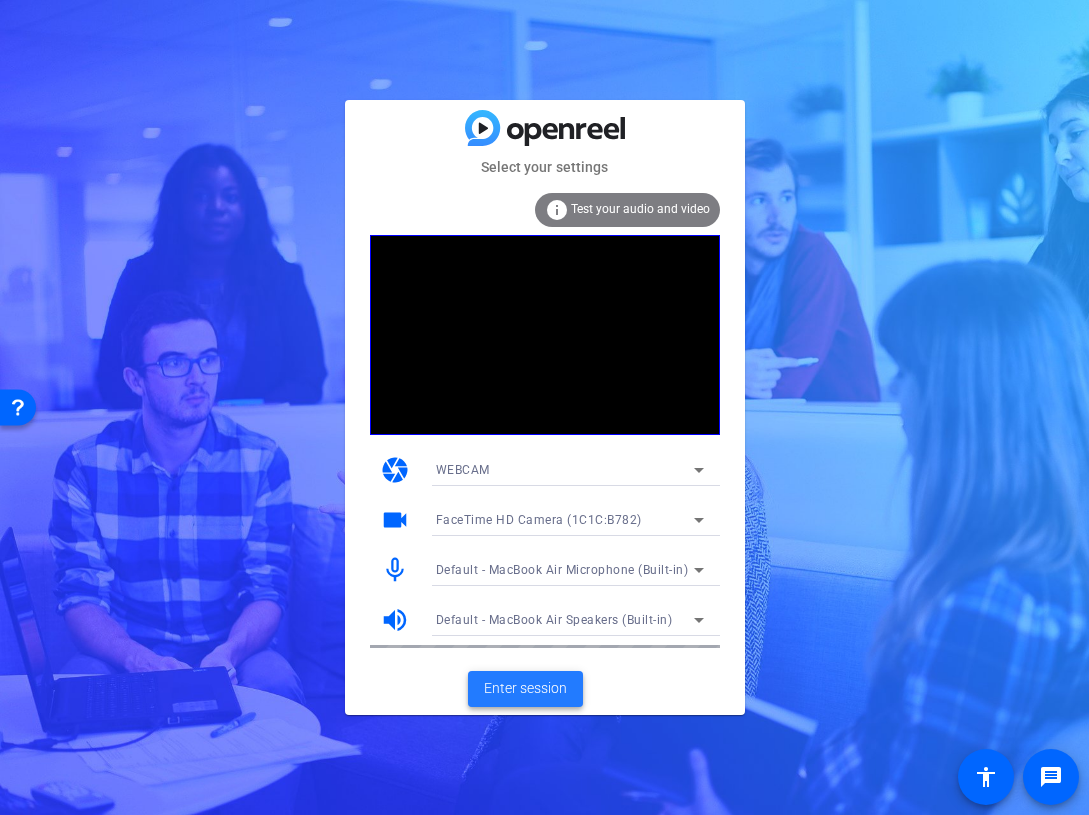 click on "Enter session" 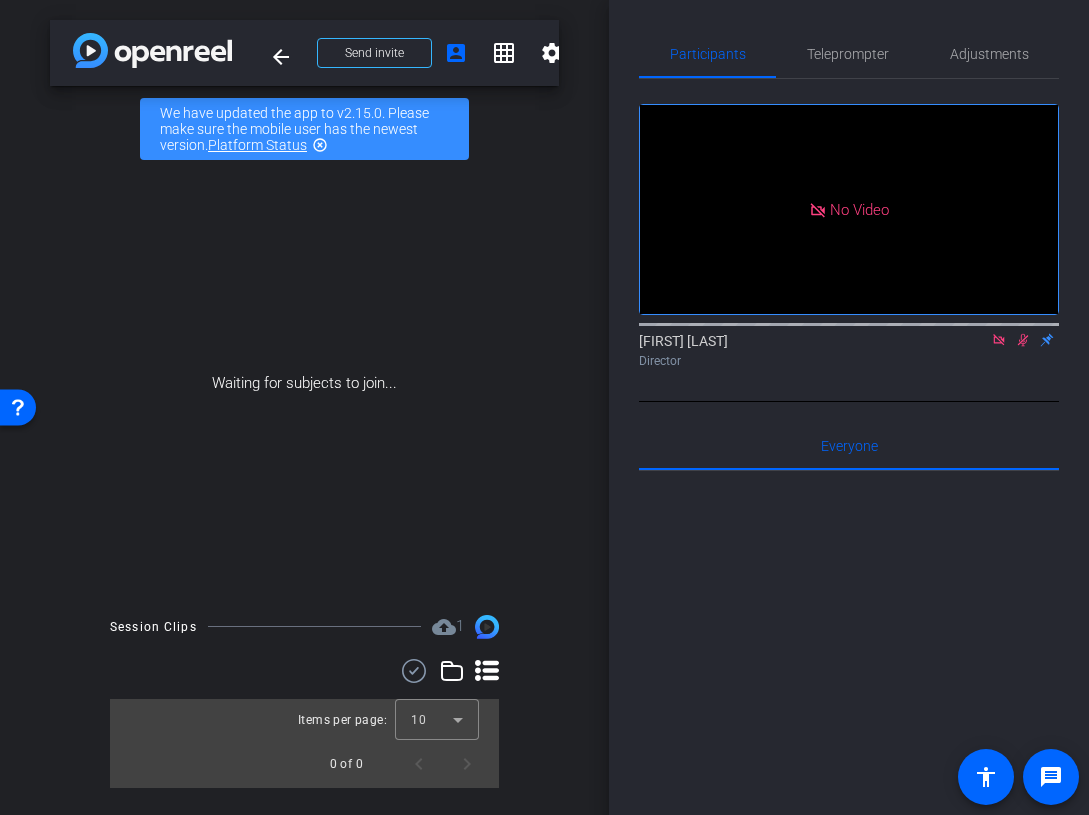 click 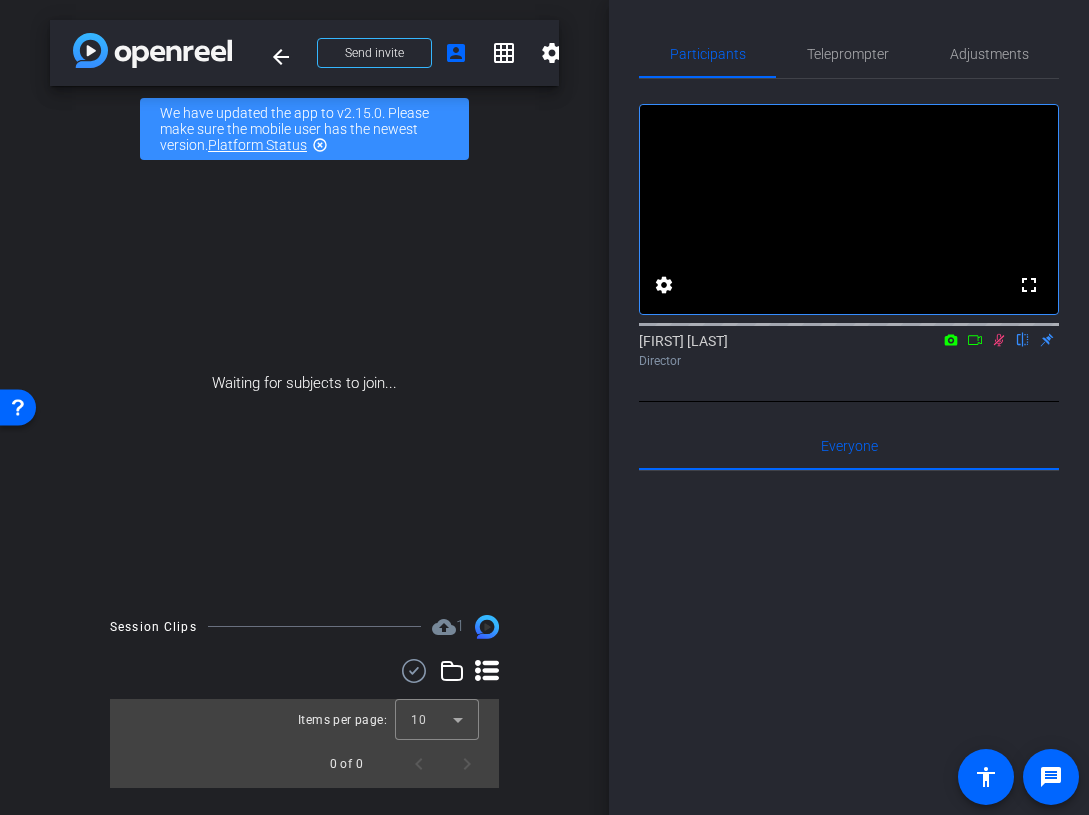 click 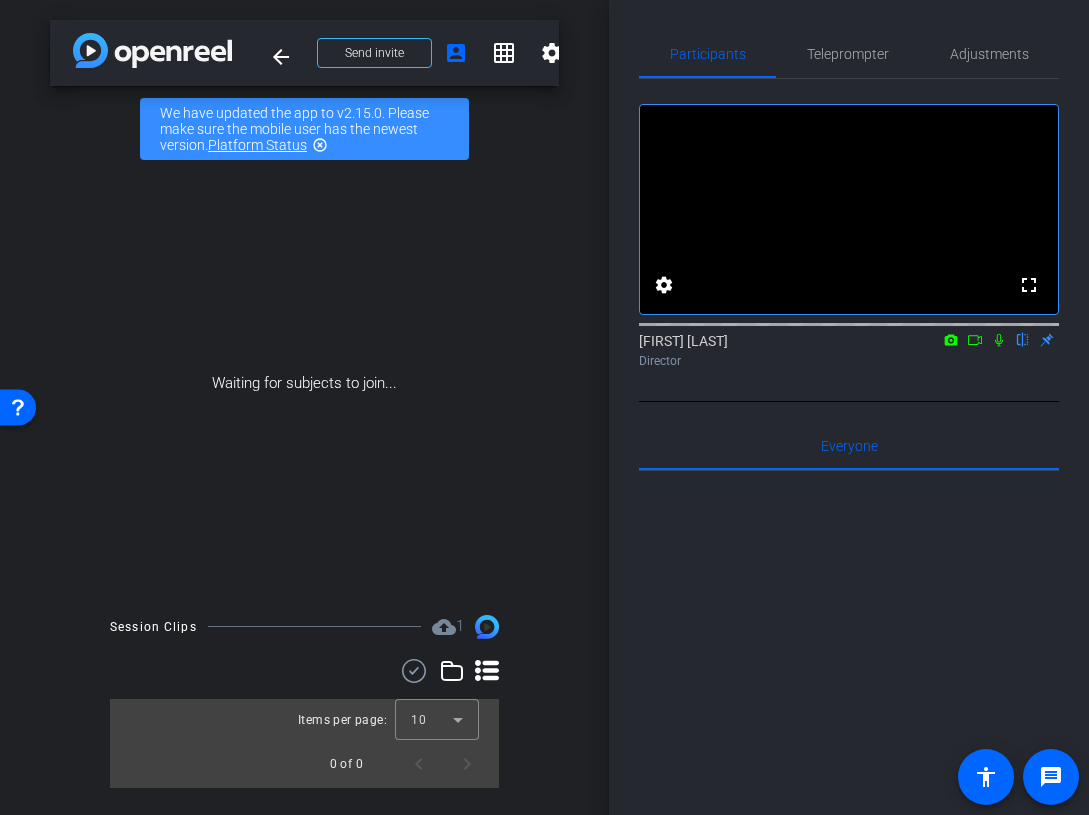 click 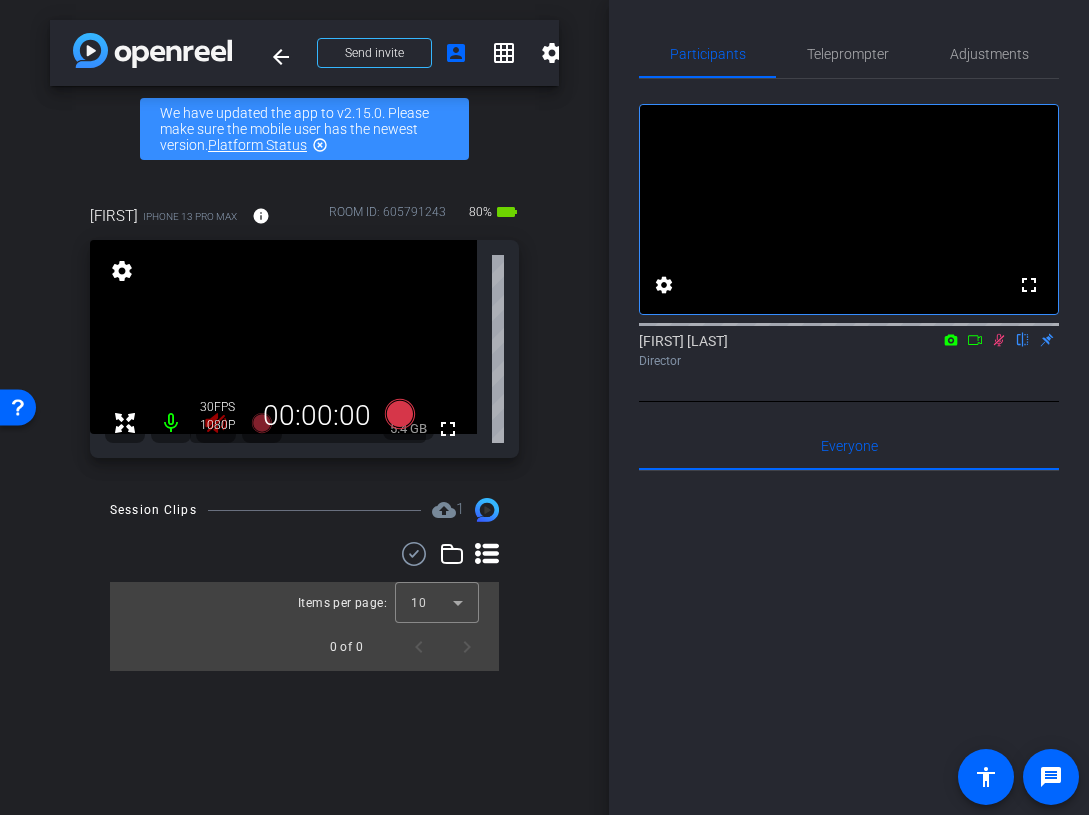 click 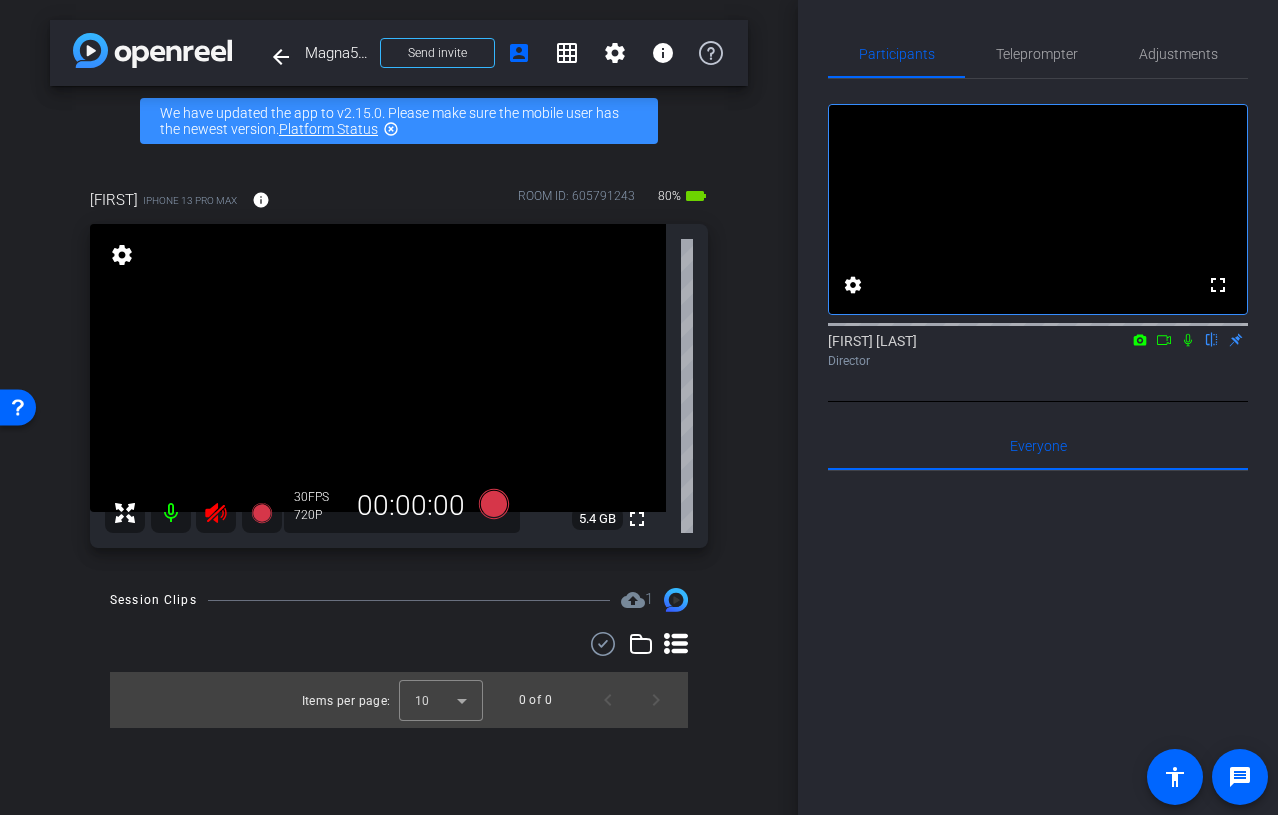 click 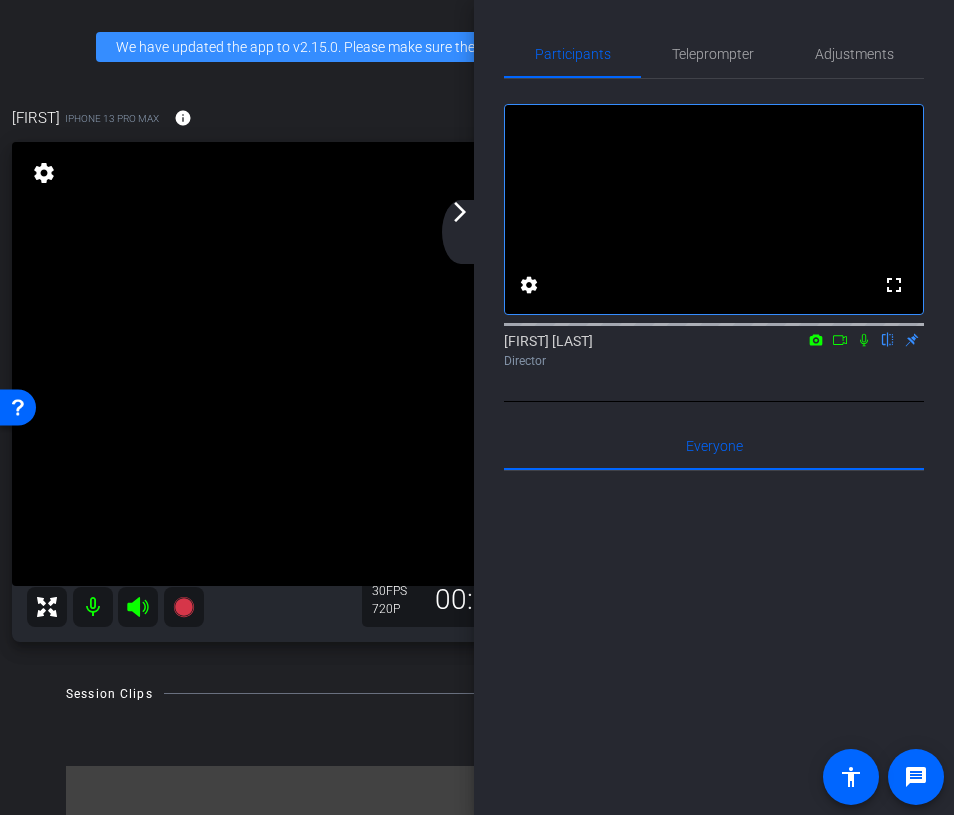 click on "arrow_forward_ios" 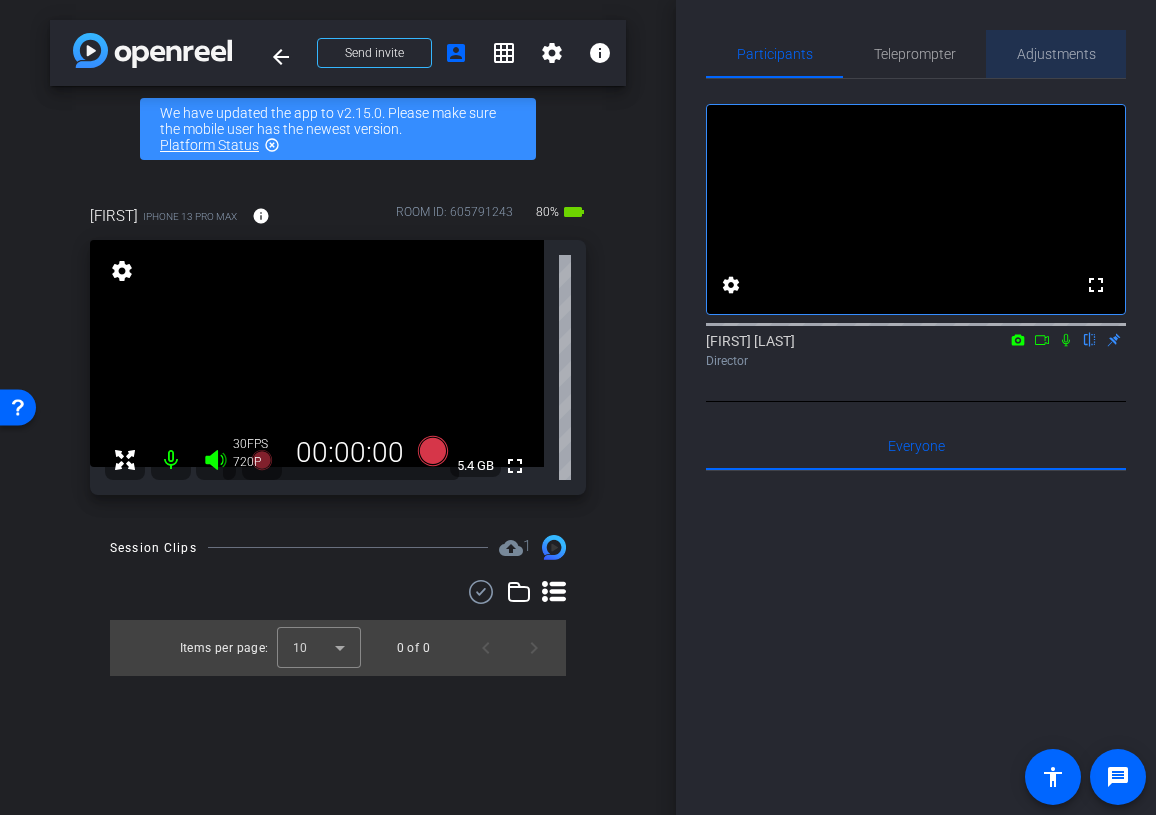 click on "Adjustments" at bounding box center (1056, 54) 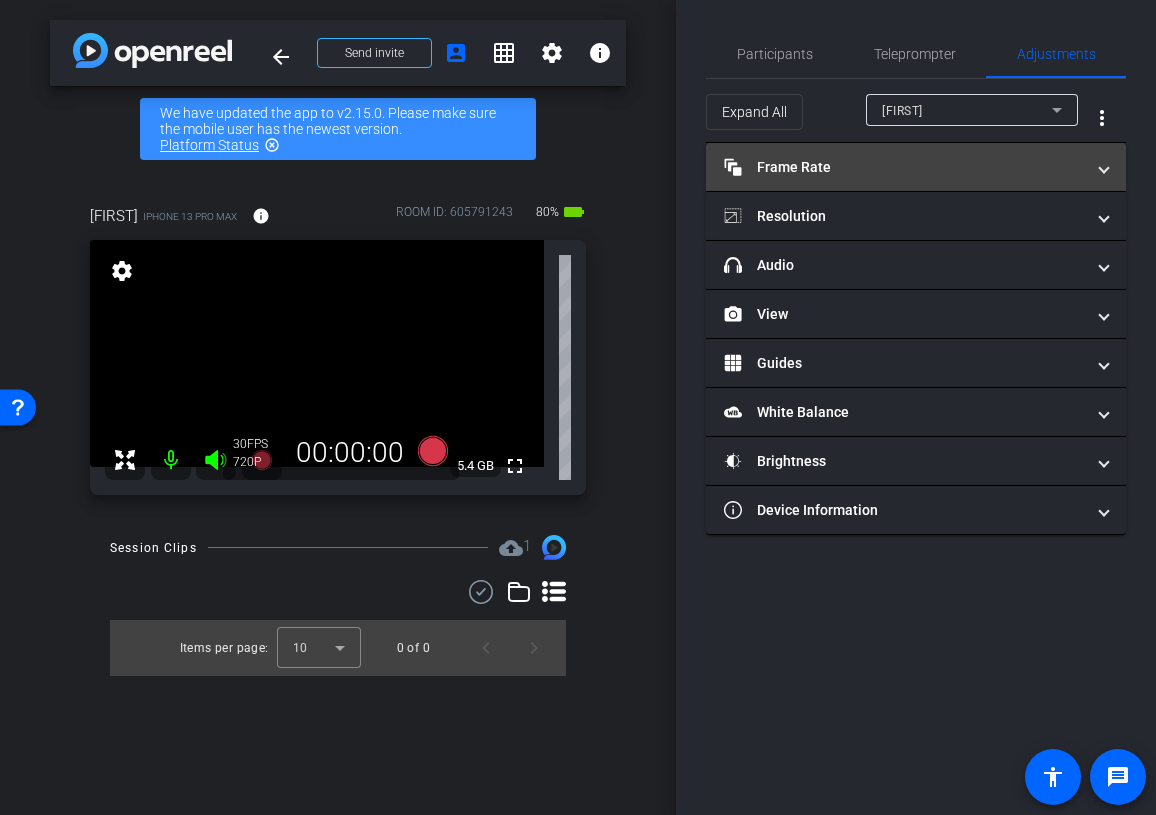 click on "Frame Rate
Frame Rate" at bounding box center [904, 167] 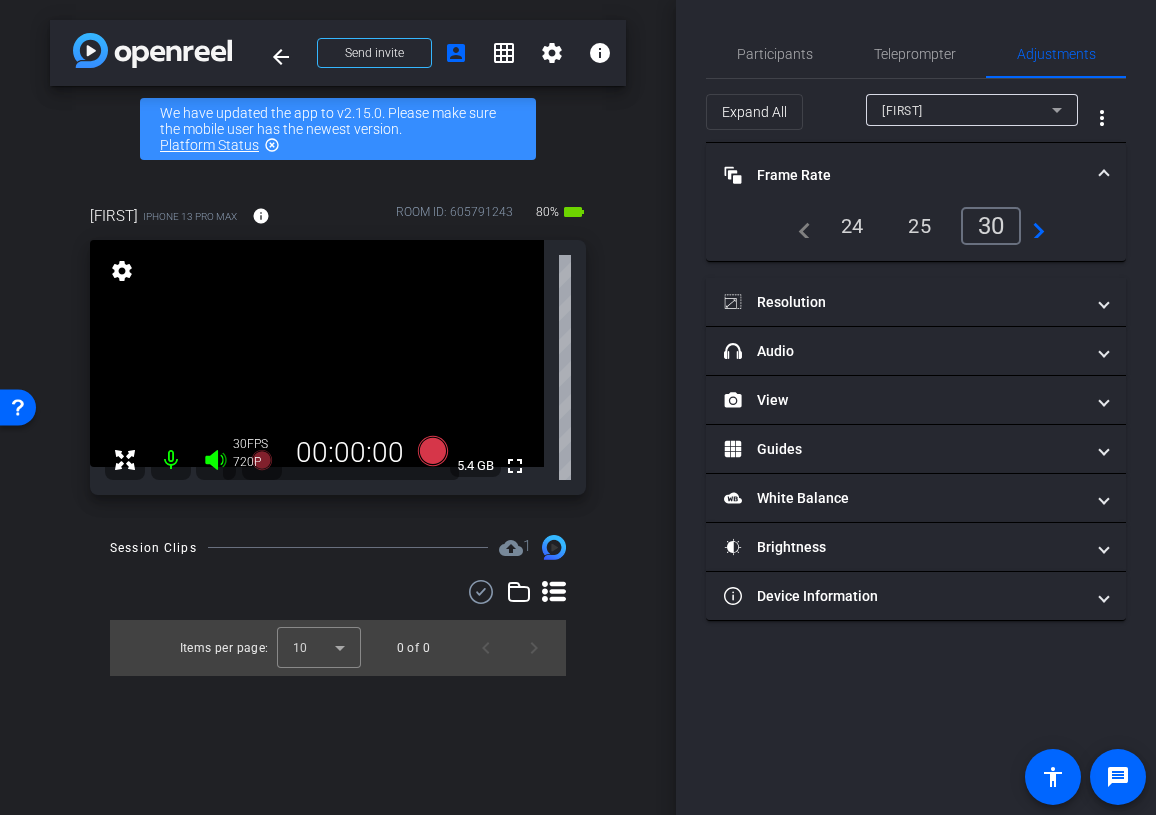 click on "24" at bounding box center (852, 226) 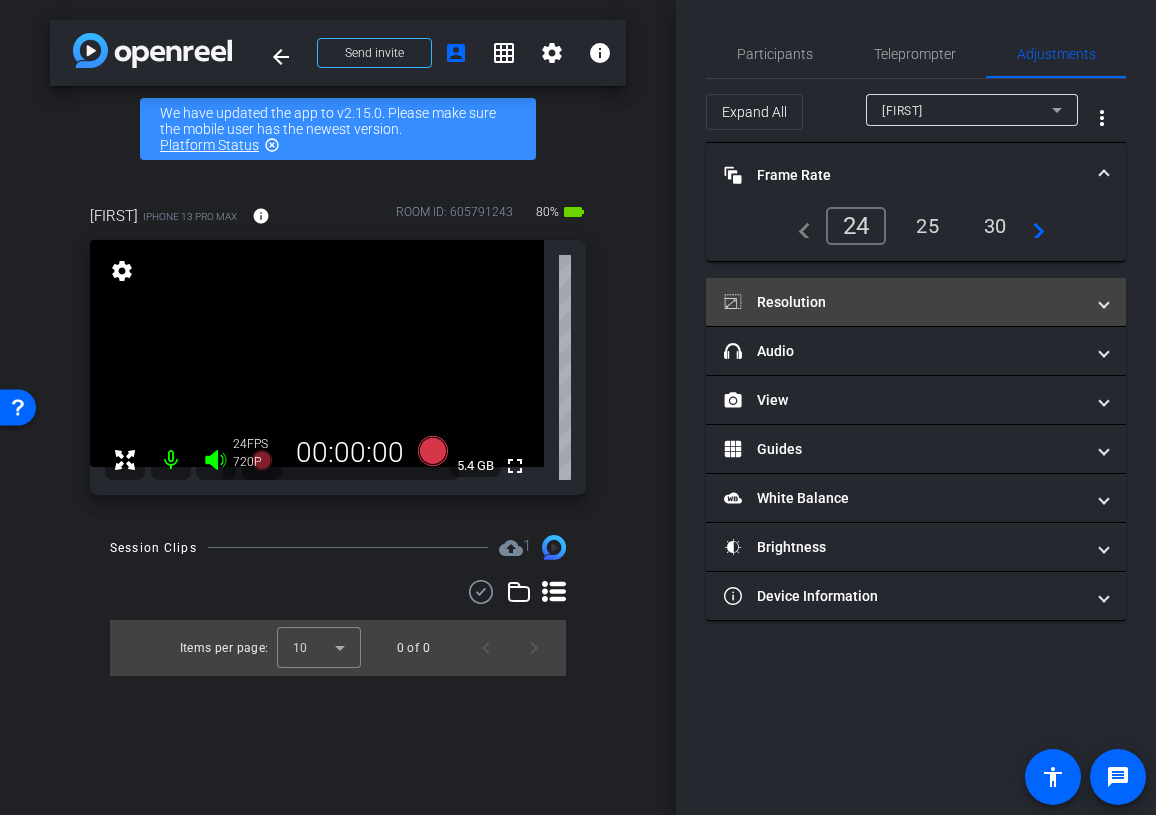 click on "Resolution" at bounding box center [904, 302] 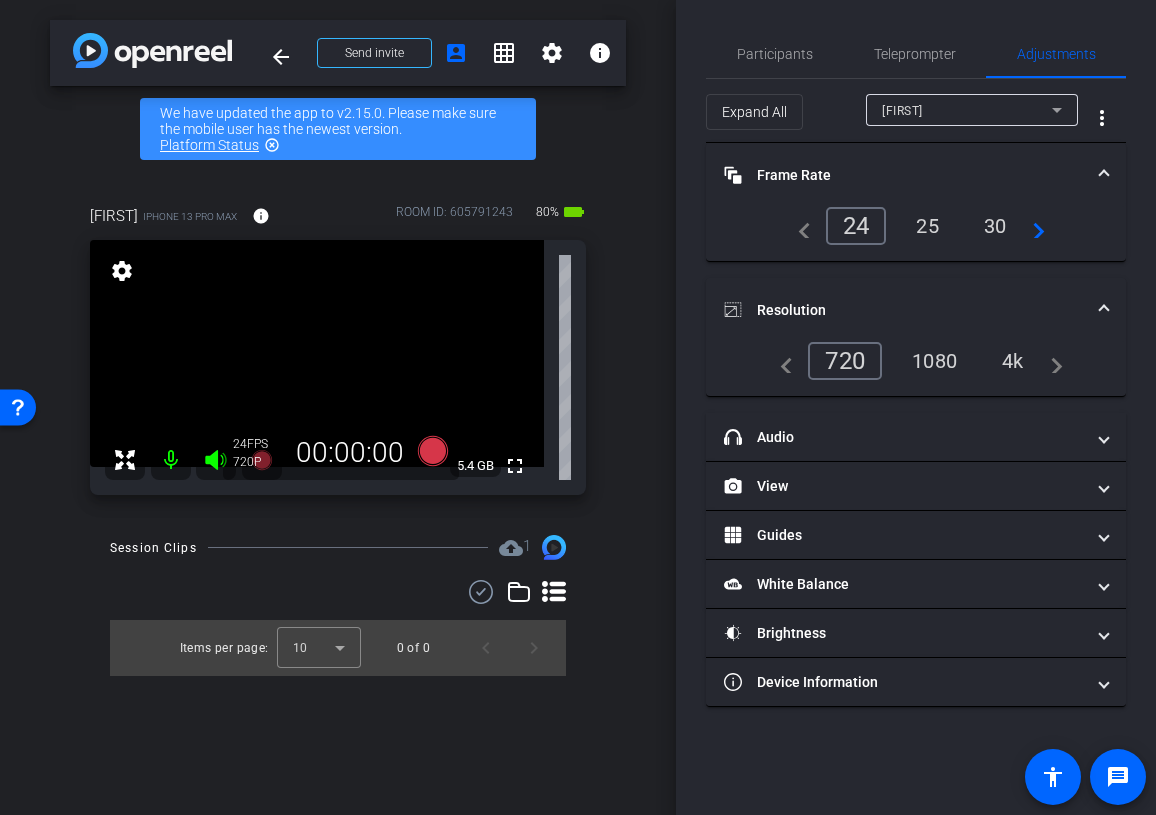 click on "1080" at bounding box center (934, 361) 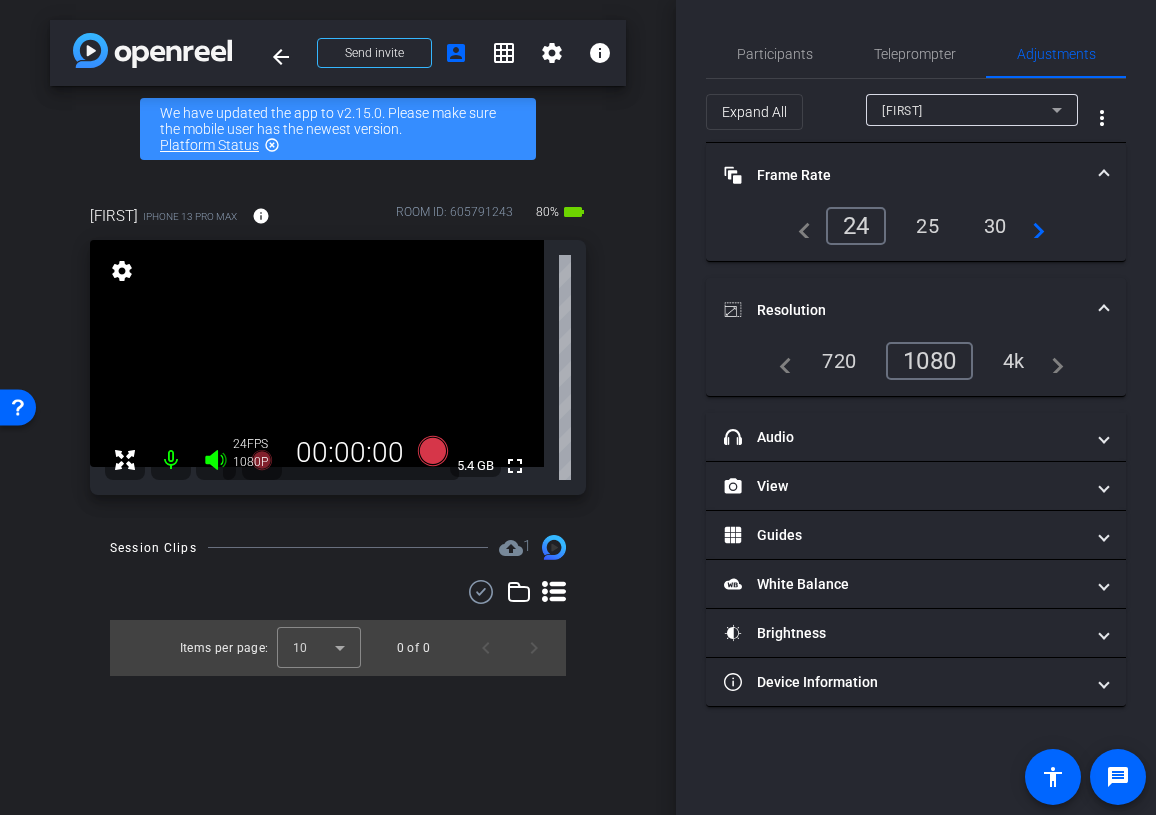 click on "Resolution" at bounding box center (916, 310) 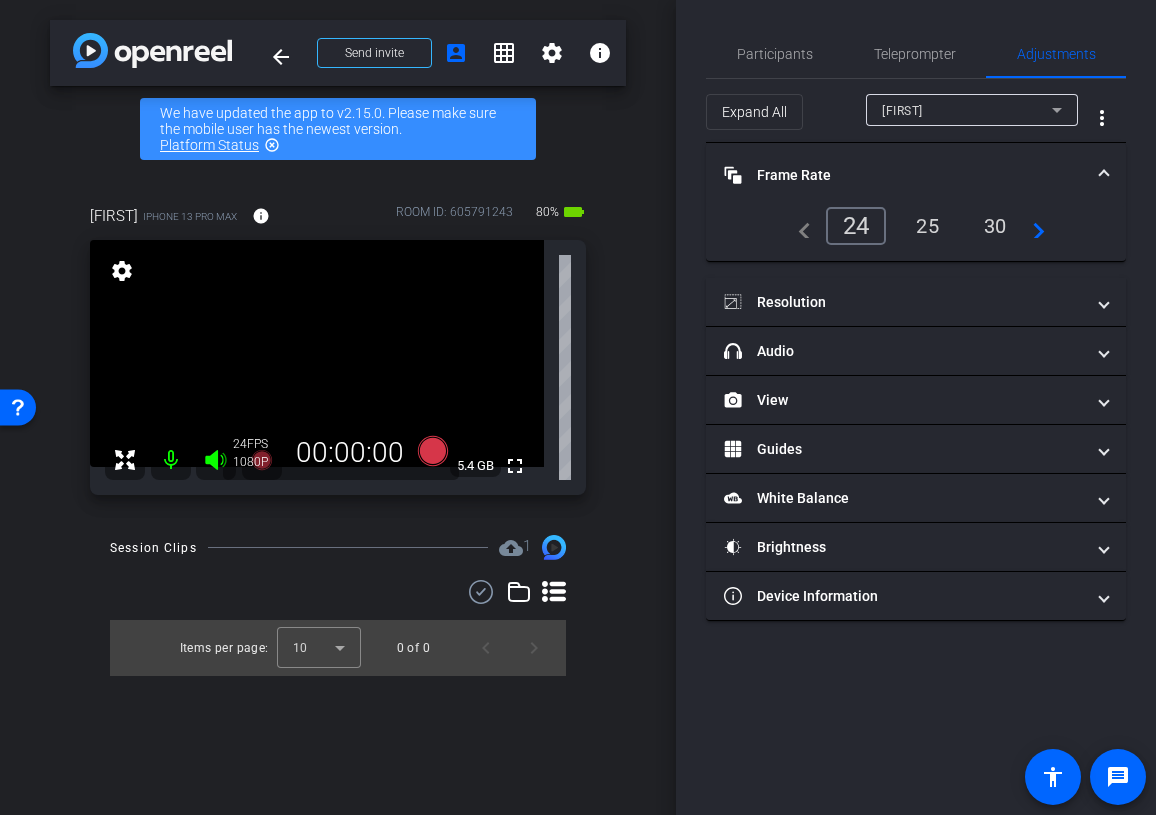 click on "Frame Rate
Frame Rate" at bounding box center [904, 175] 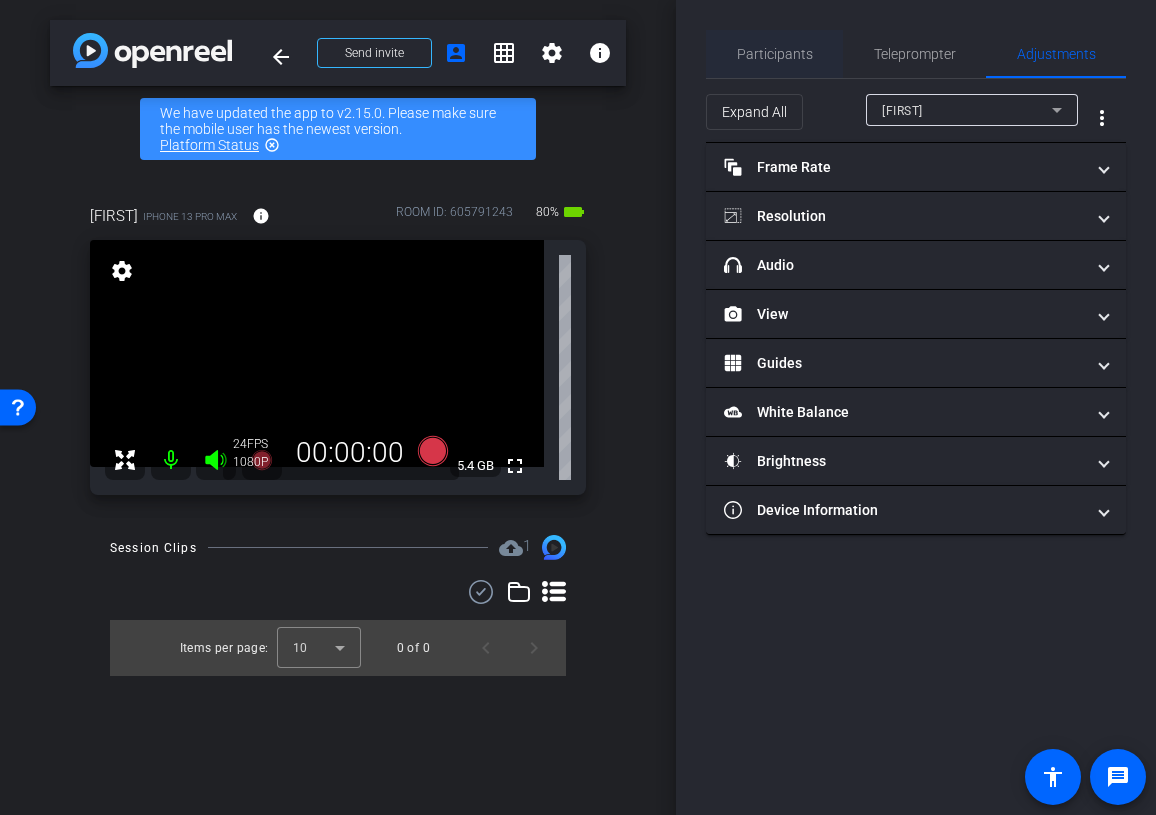 click on "Participants" at bounding box center [775, 54] 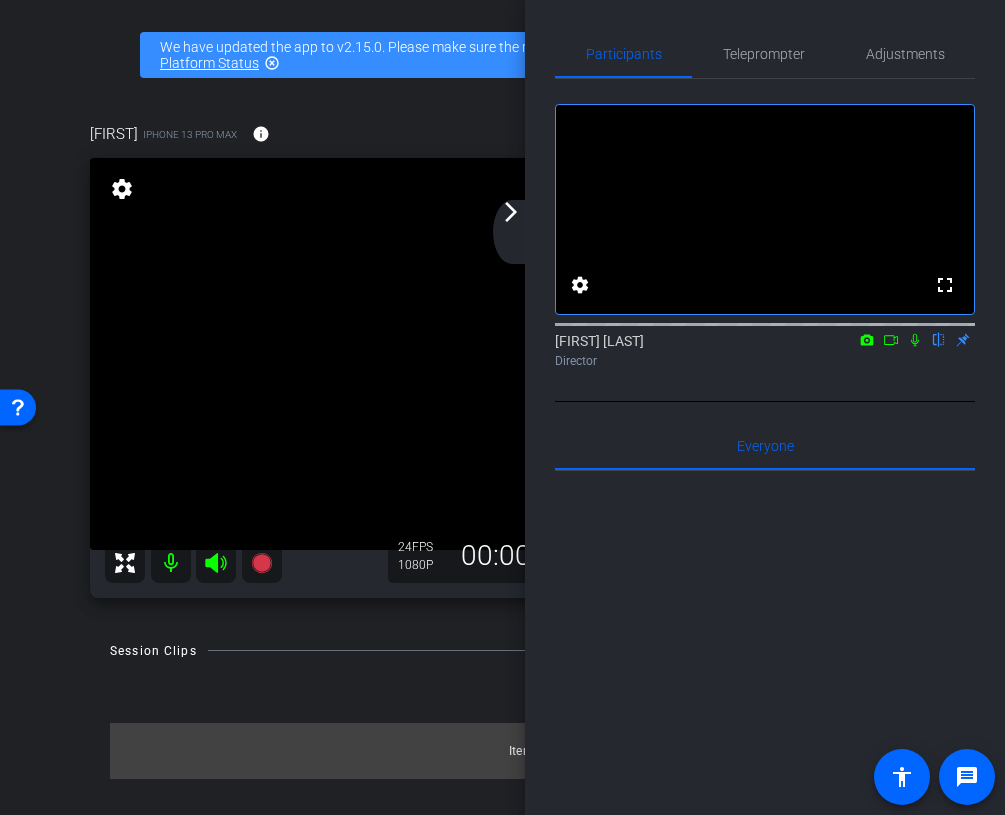 click on "arrow_forward_ios" 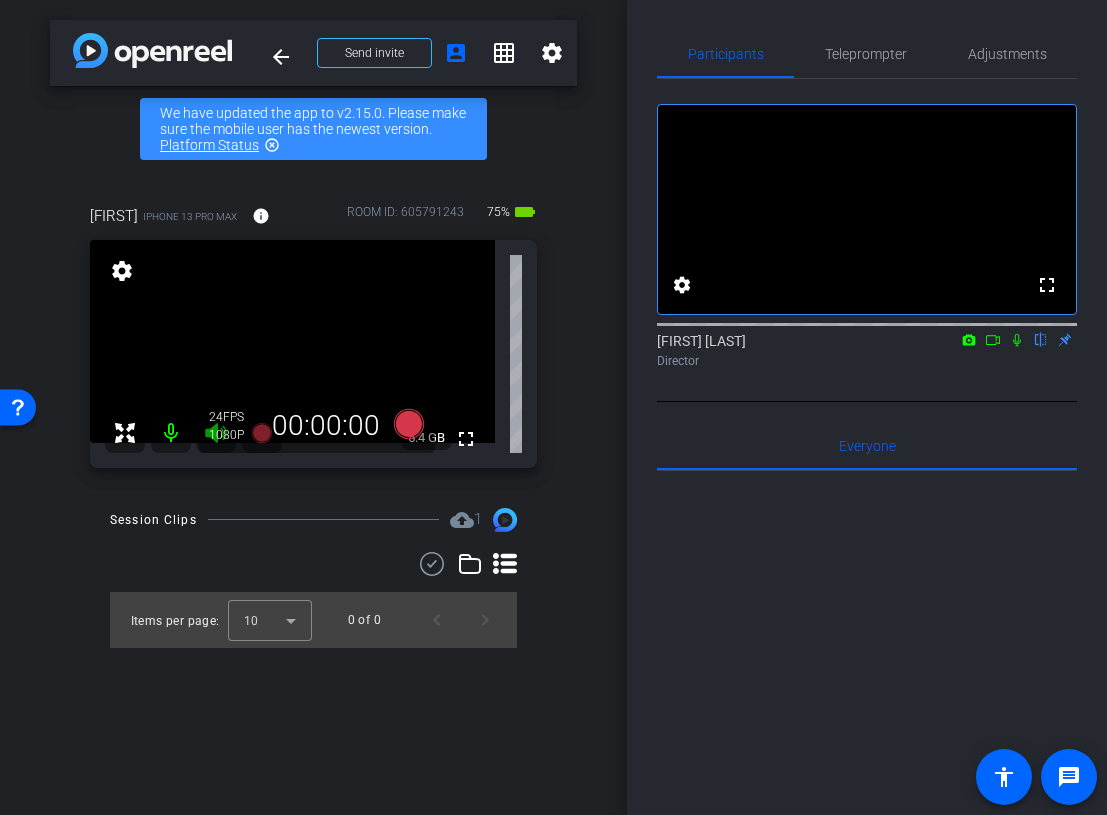 click 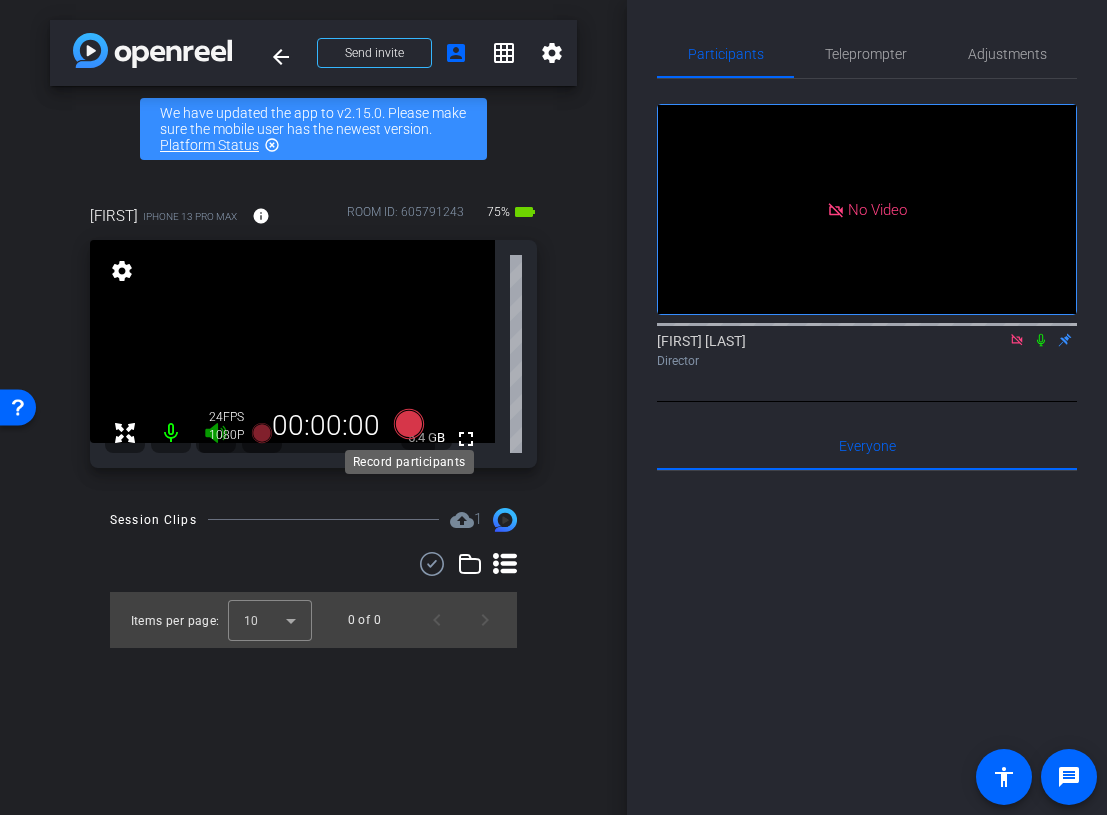 click 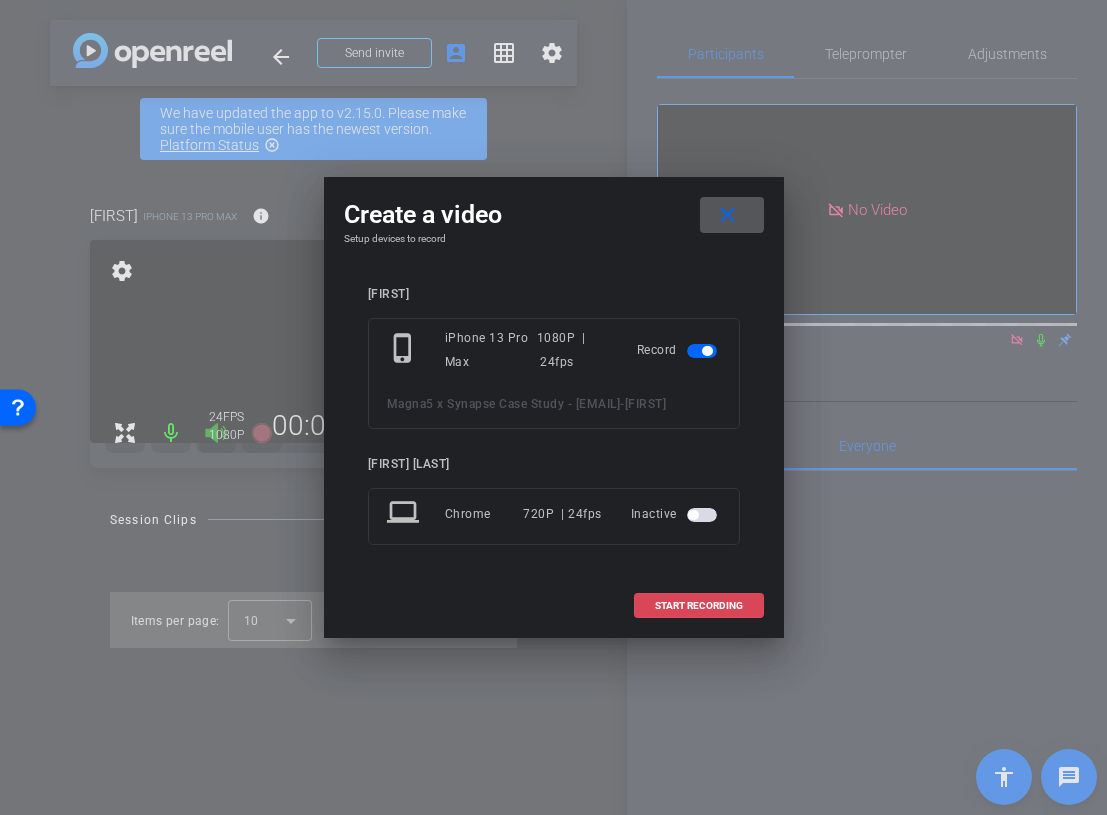 click at bounding box center (699, 606) 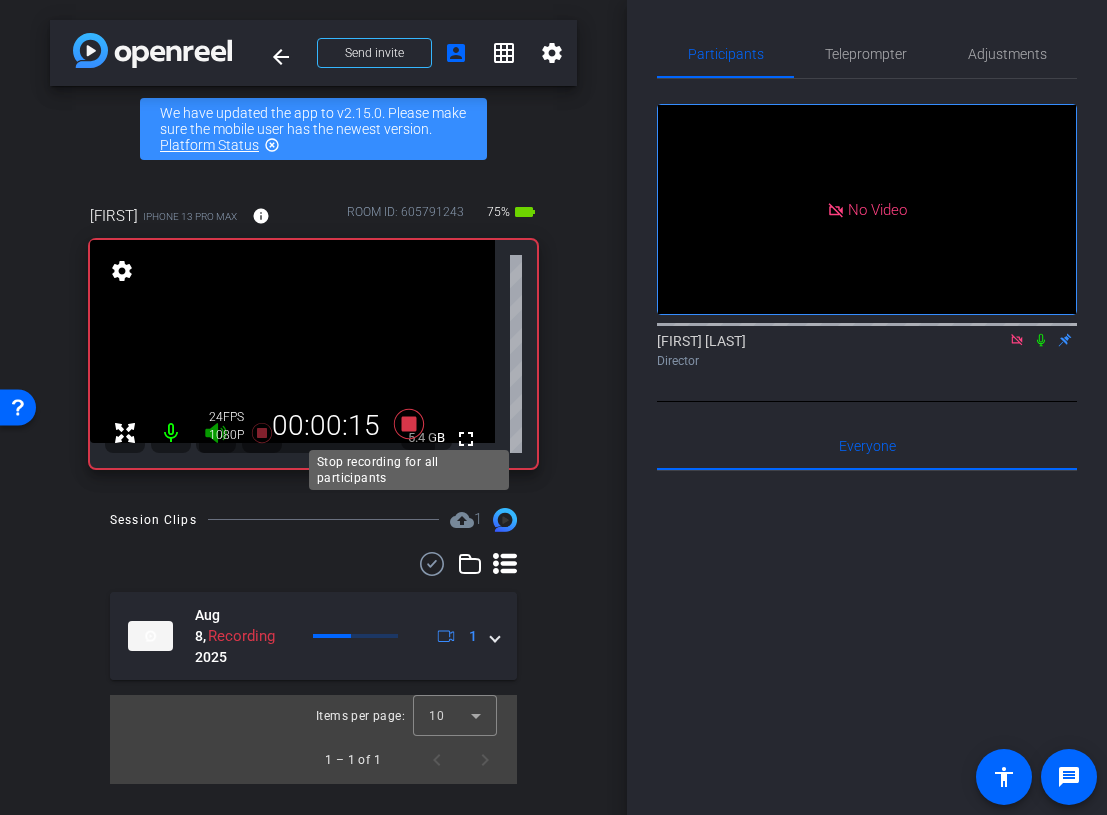 click 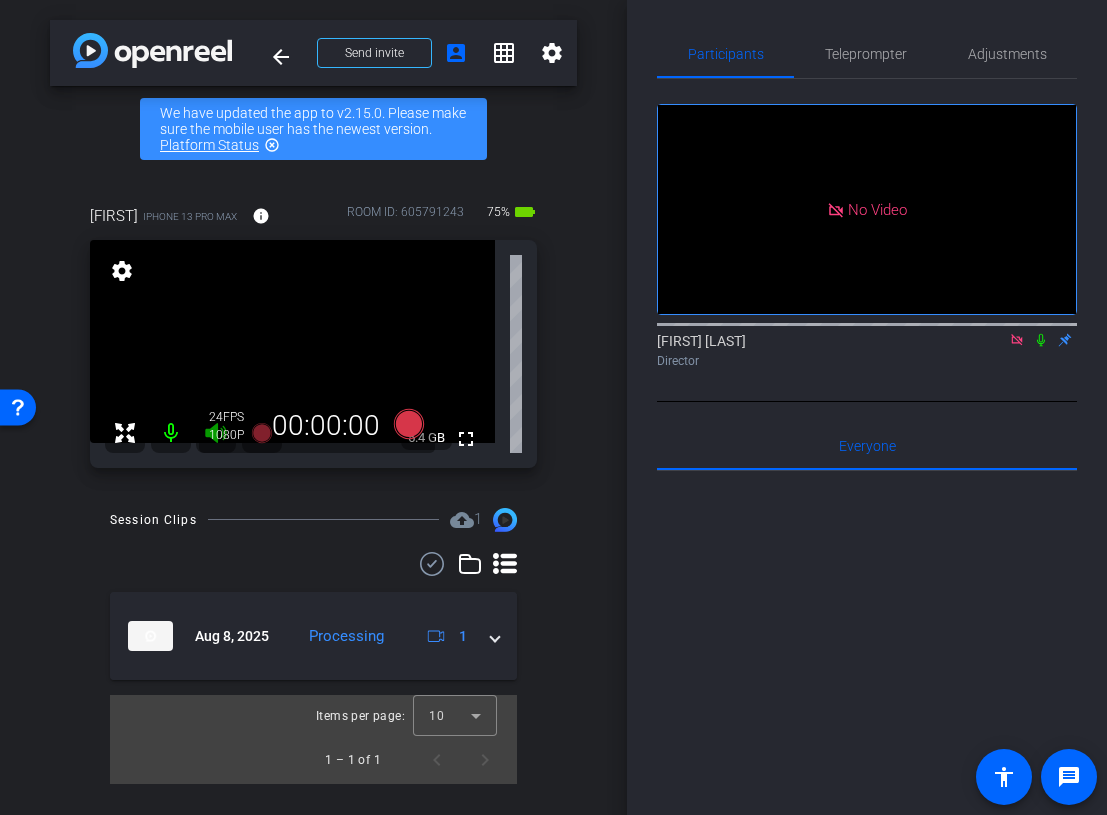 click 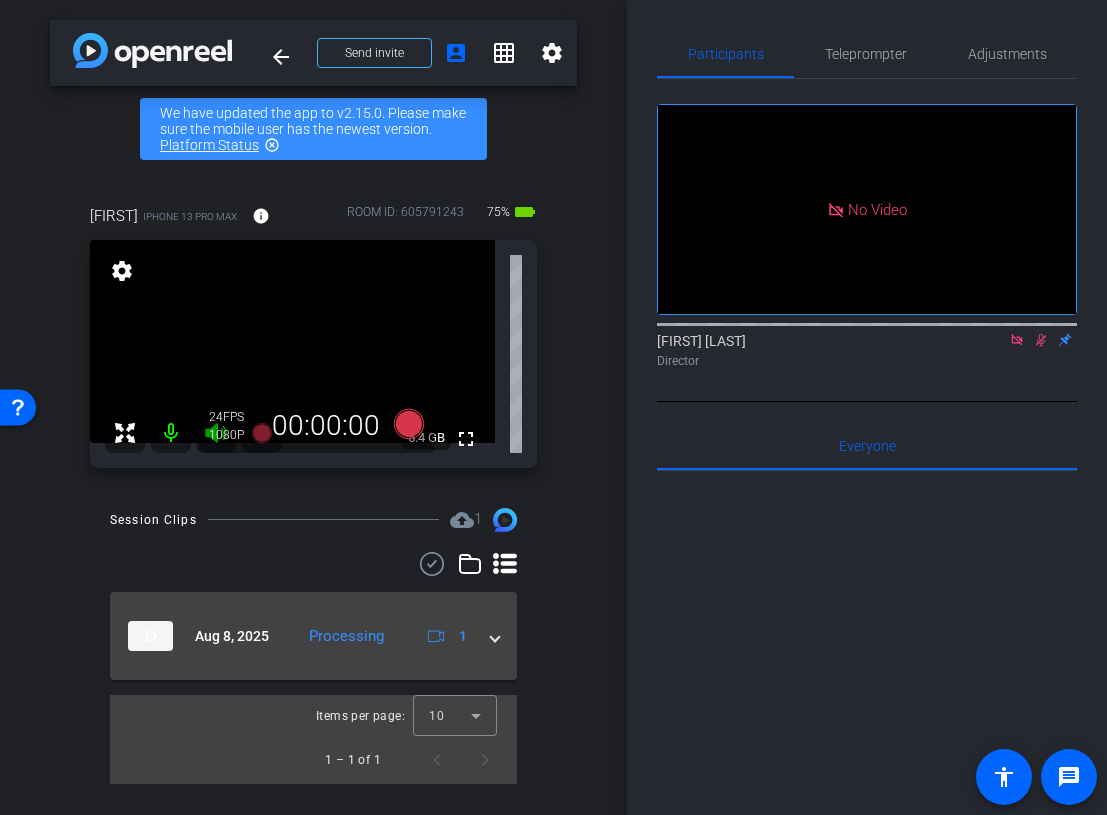 click at bounding box center (495, 636) 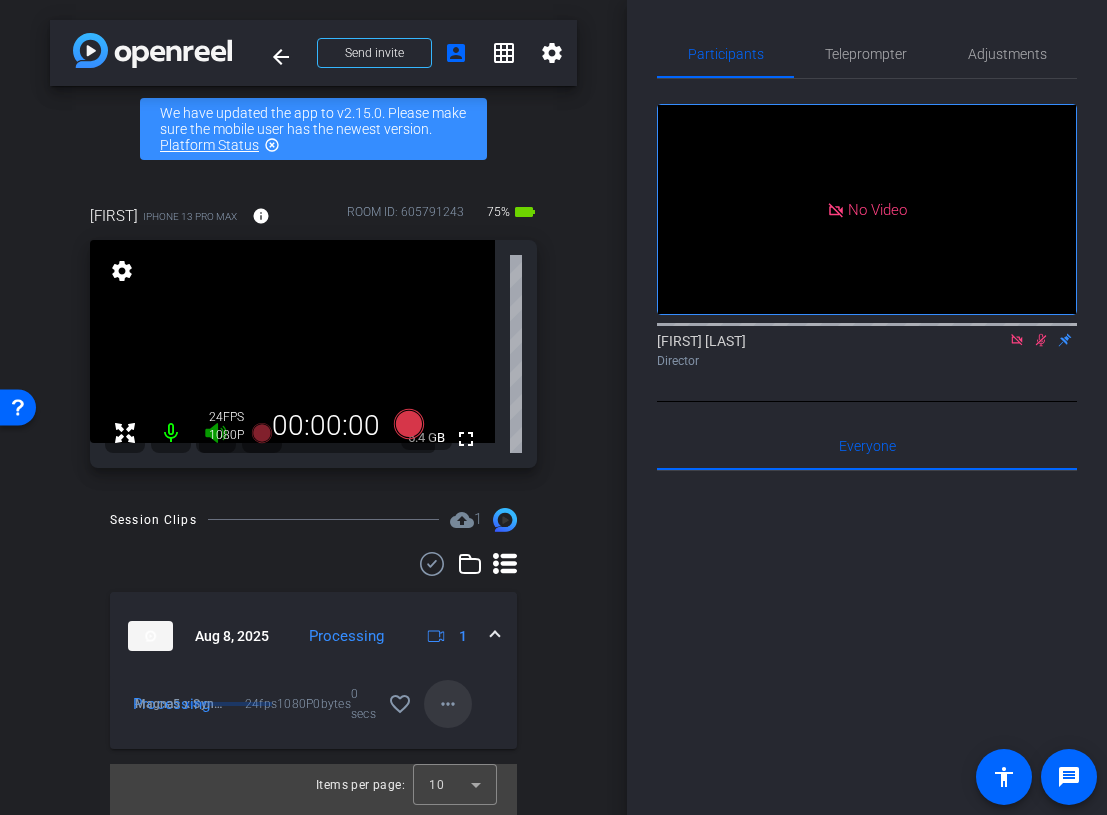 click at bounding box center [448, 704] 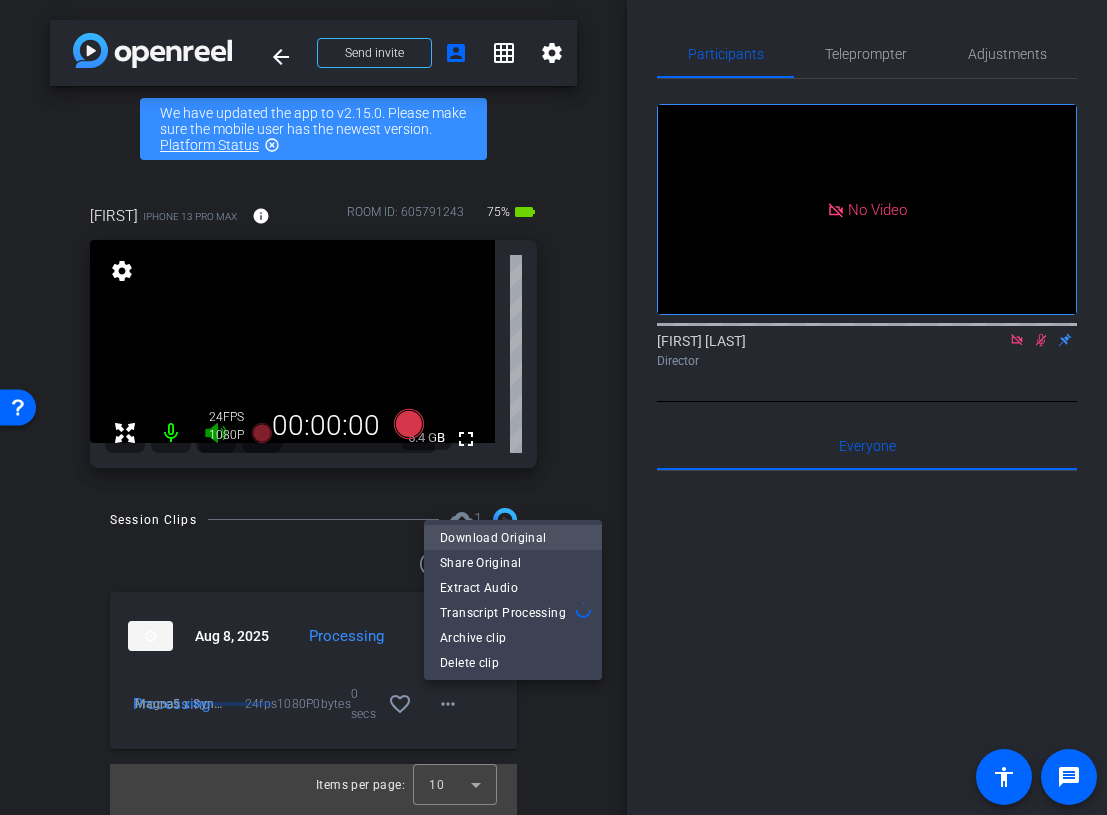 click on "Download Original" at bounding box center [513, 538] 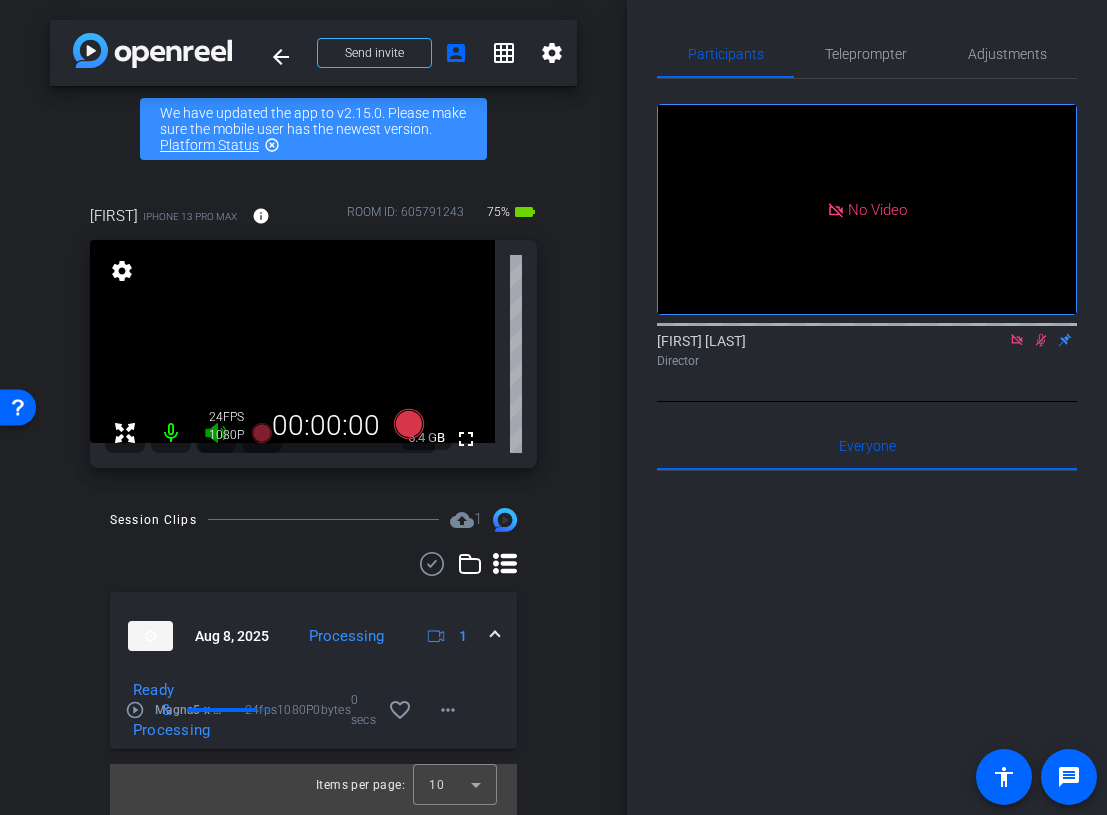 click 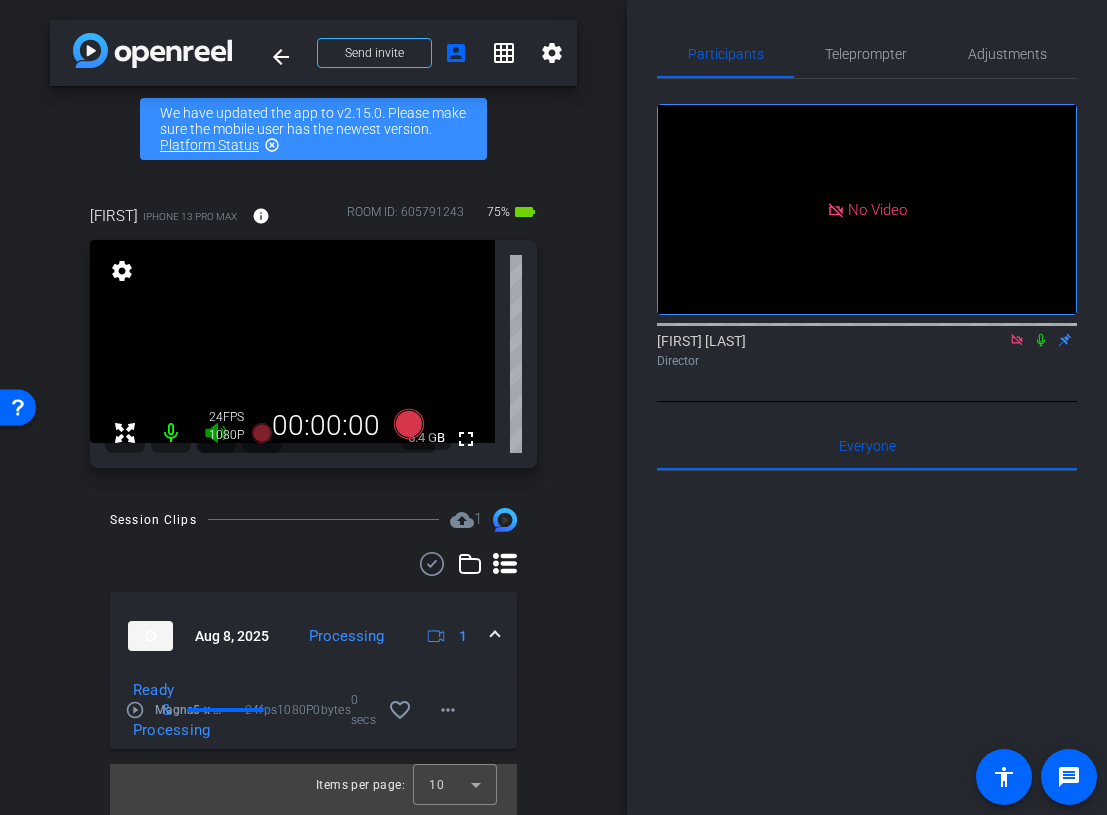 click 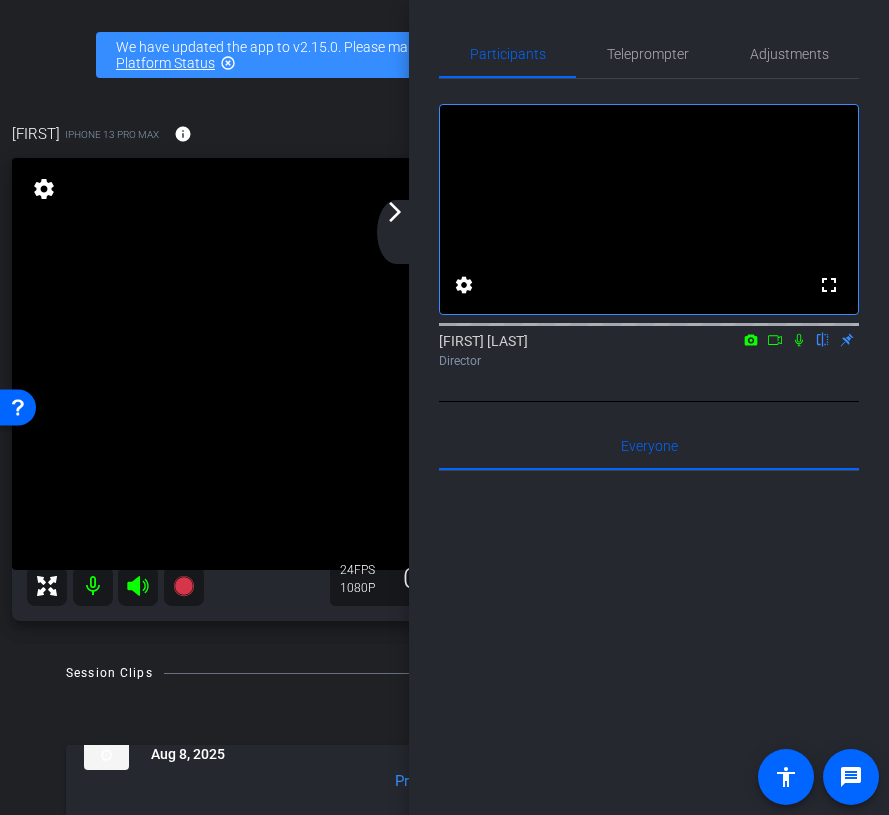 click on "arrow_forward_ios" 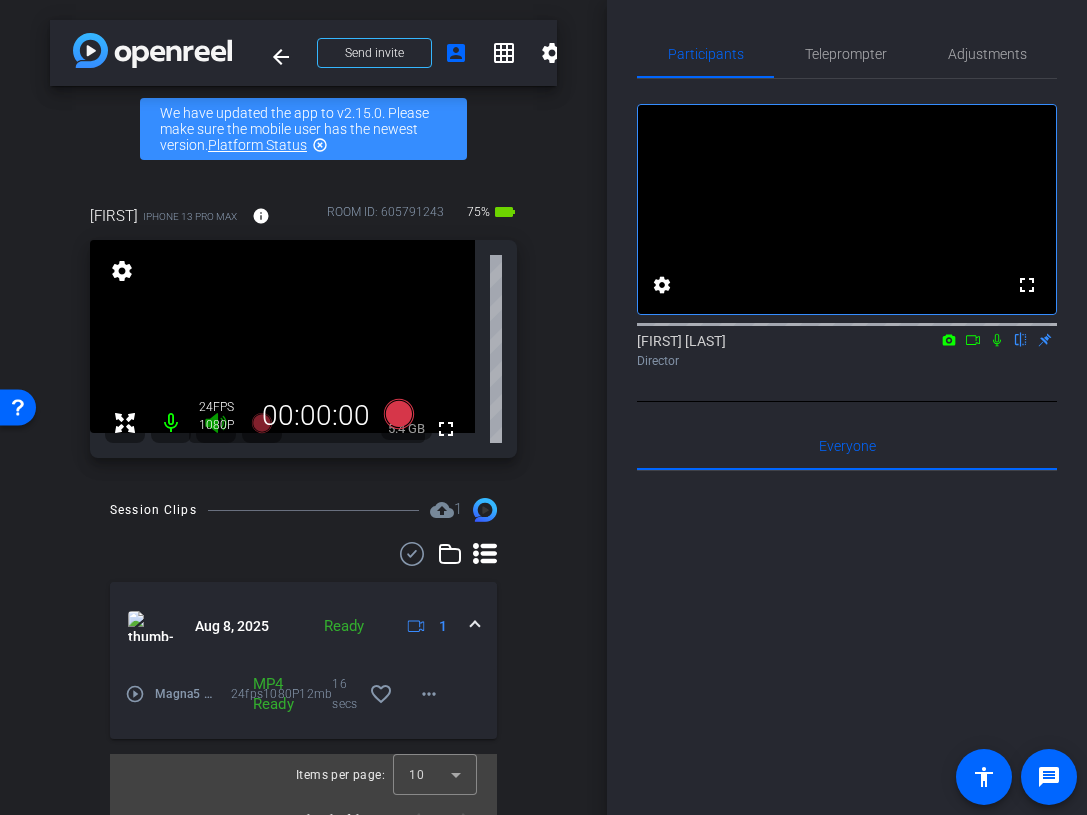 click 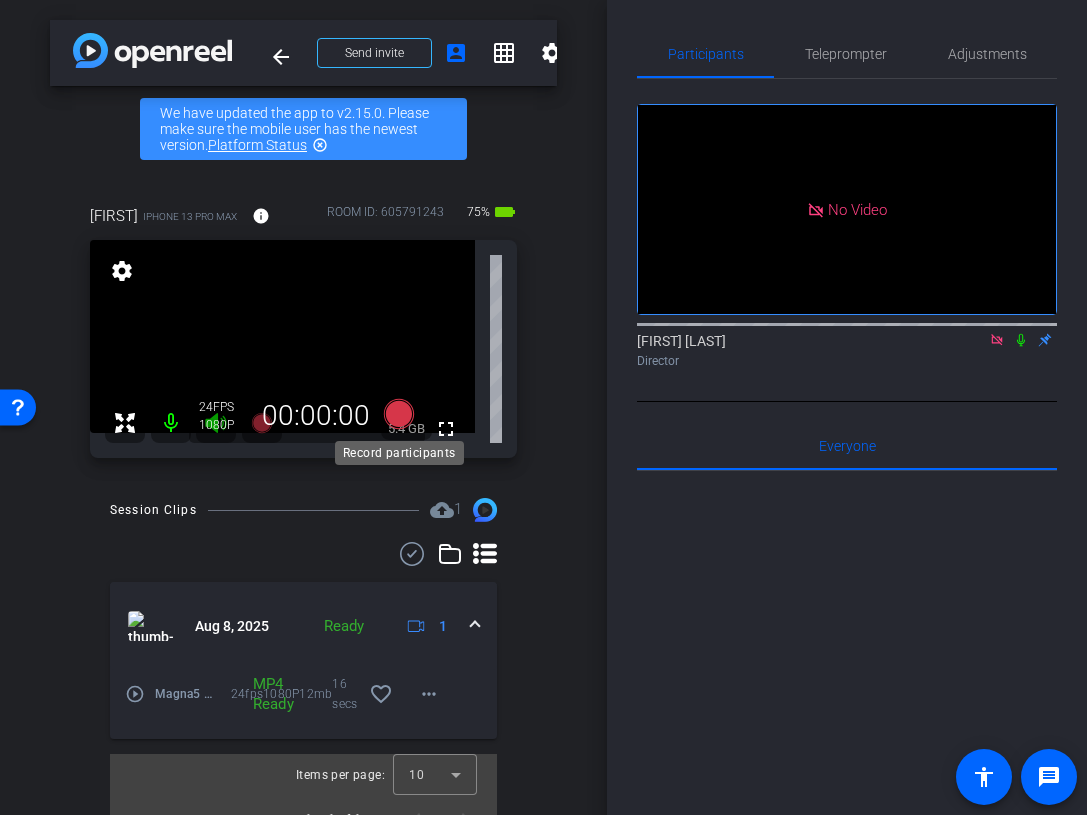 click 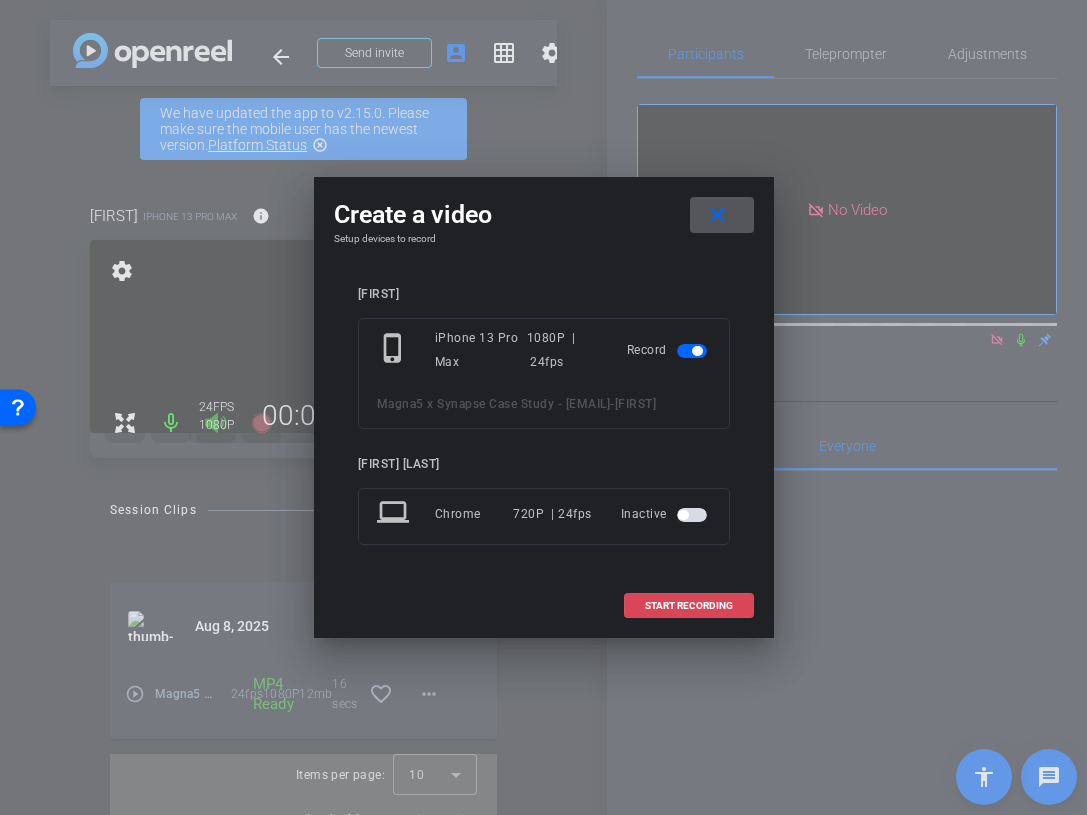 click at bounding box center [689, 606] 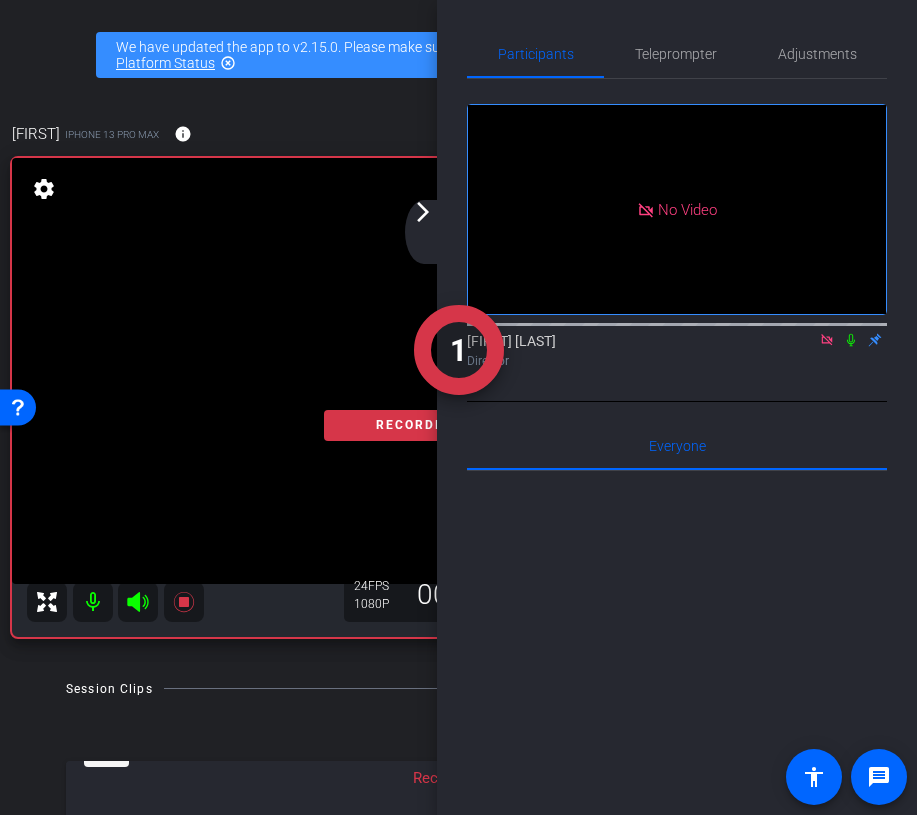 click on "arrow_forward_ios" 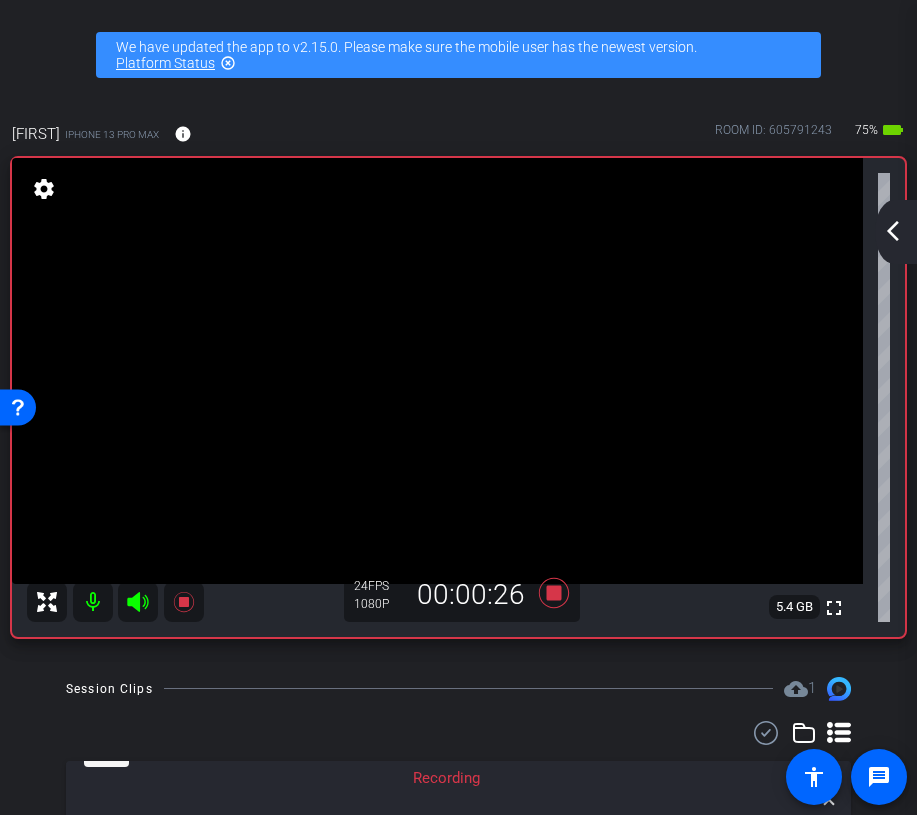 click on "arrow_back_ios_new" 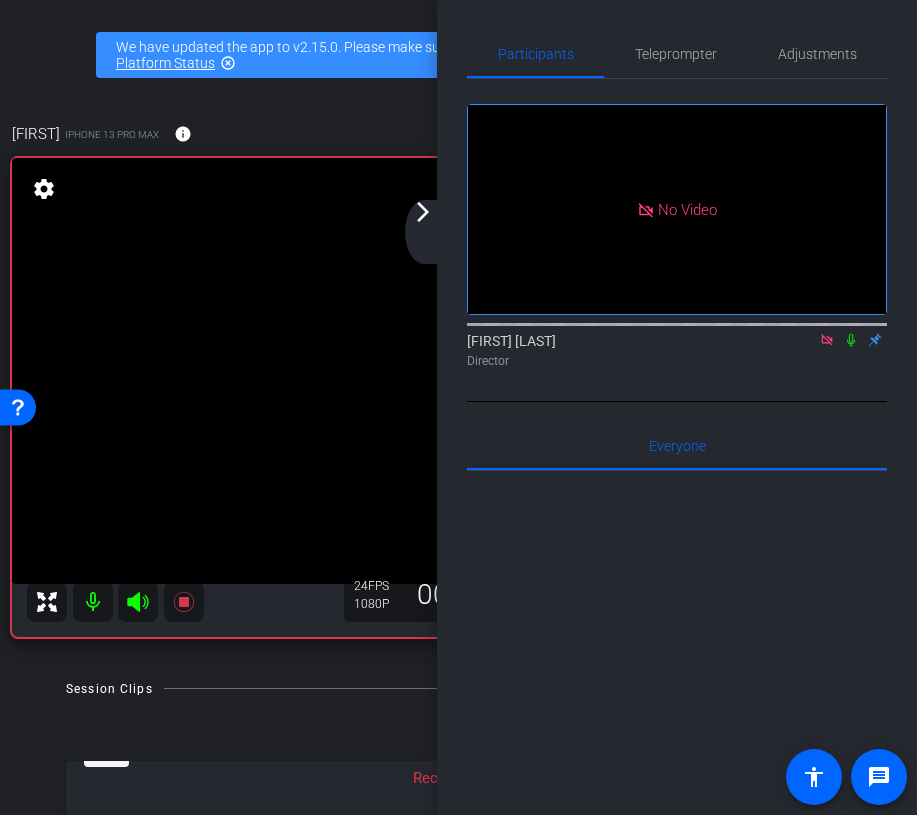 click 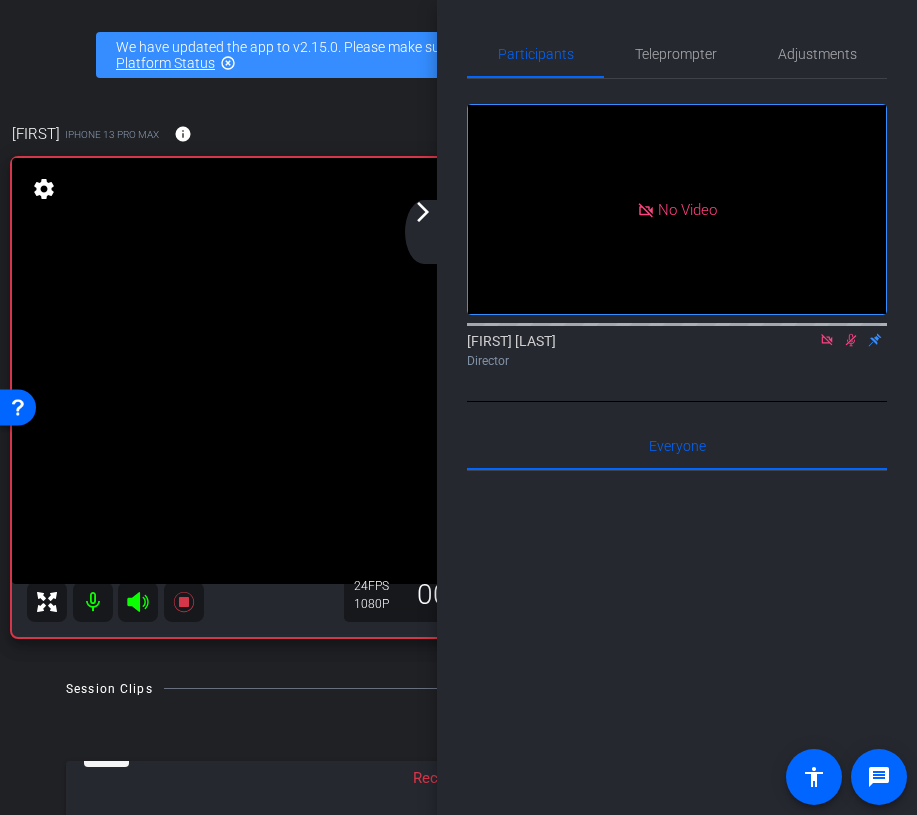click 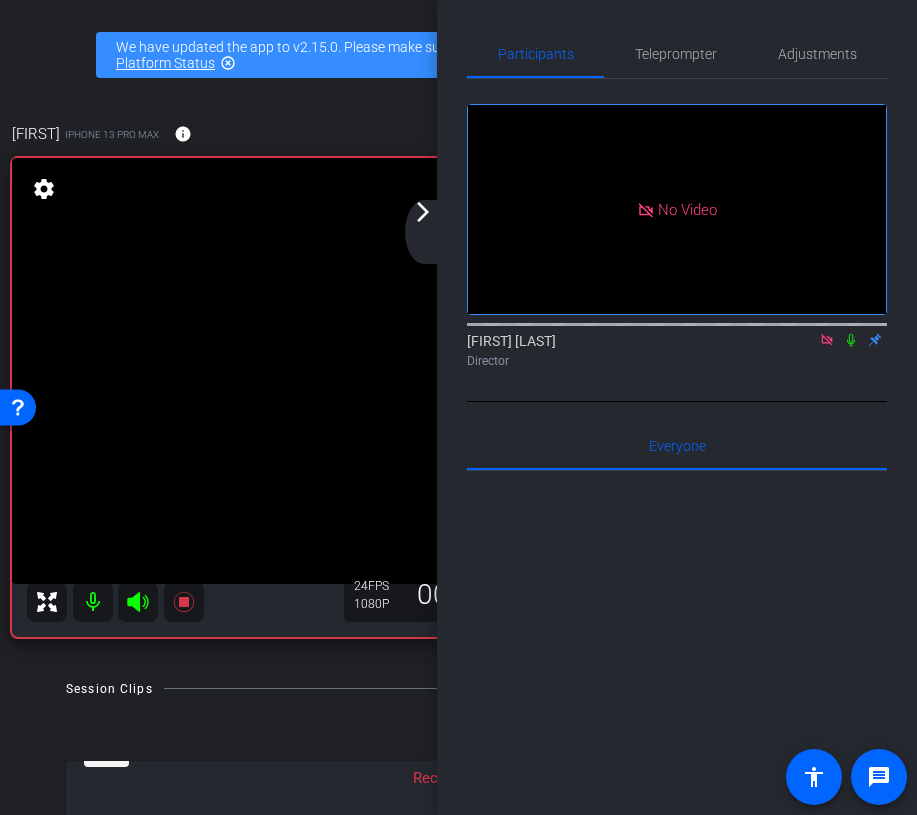 click 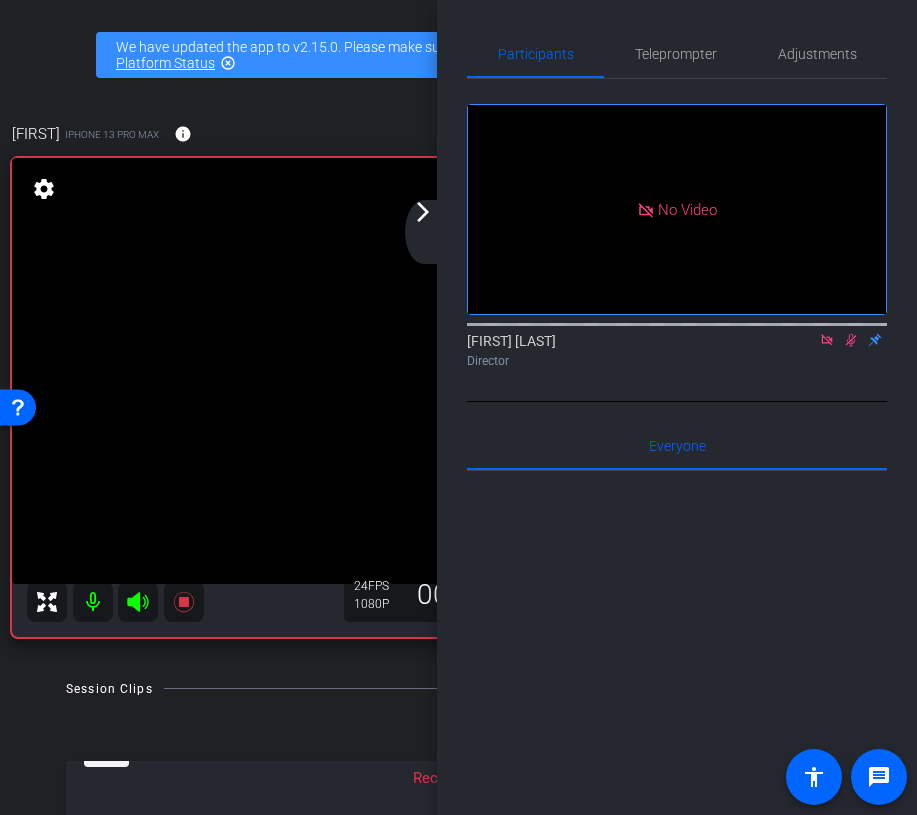click on "arrow_back_ios_new arrow_forward_ios" 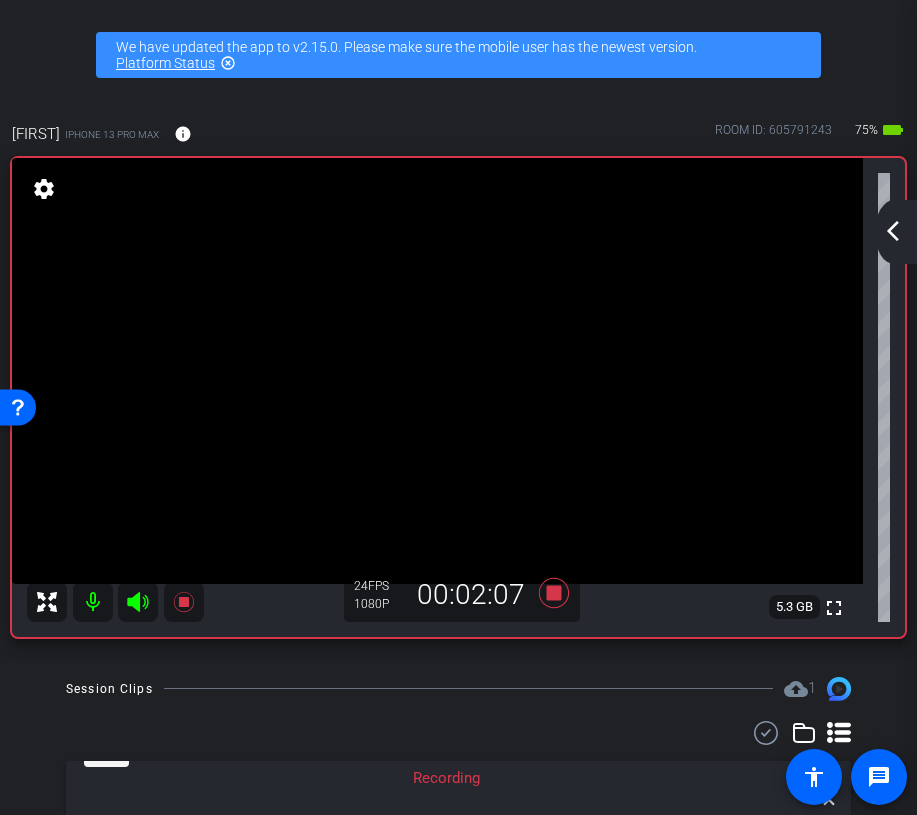 click on "arrow_back_ios_new arrow_forward_ios" 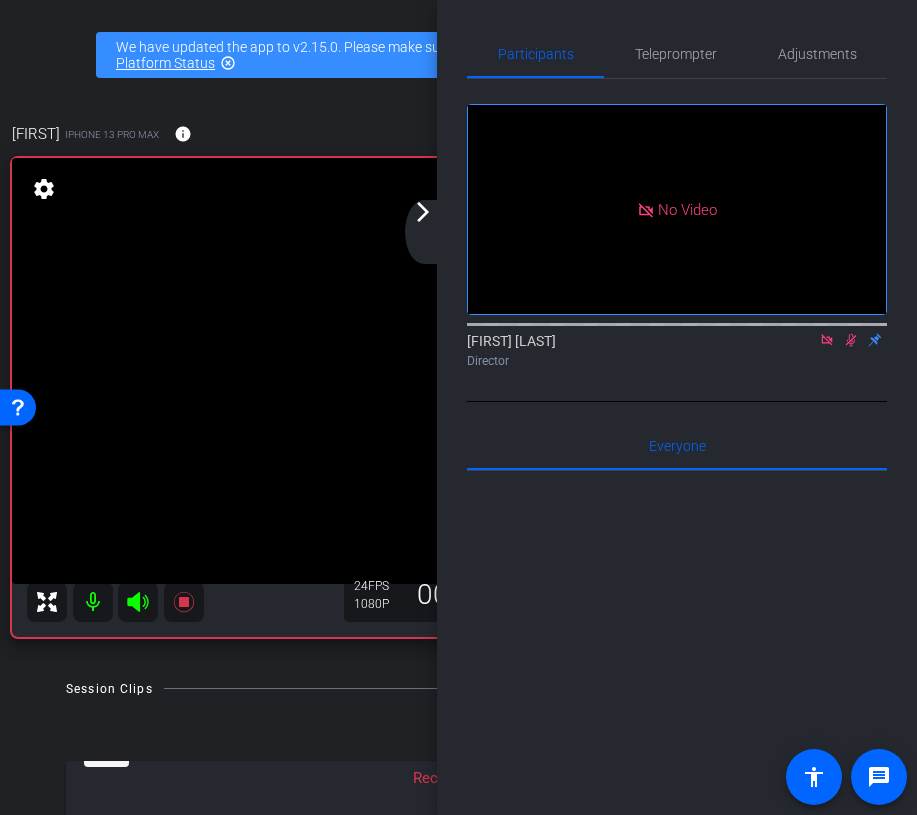 click 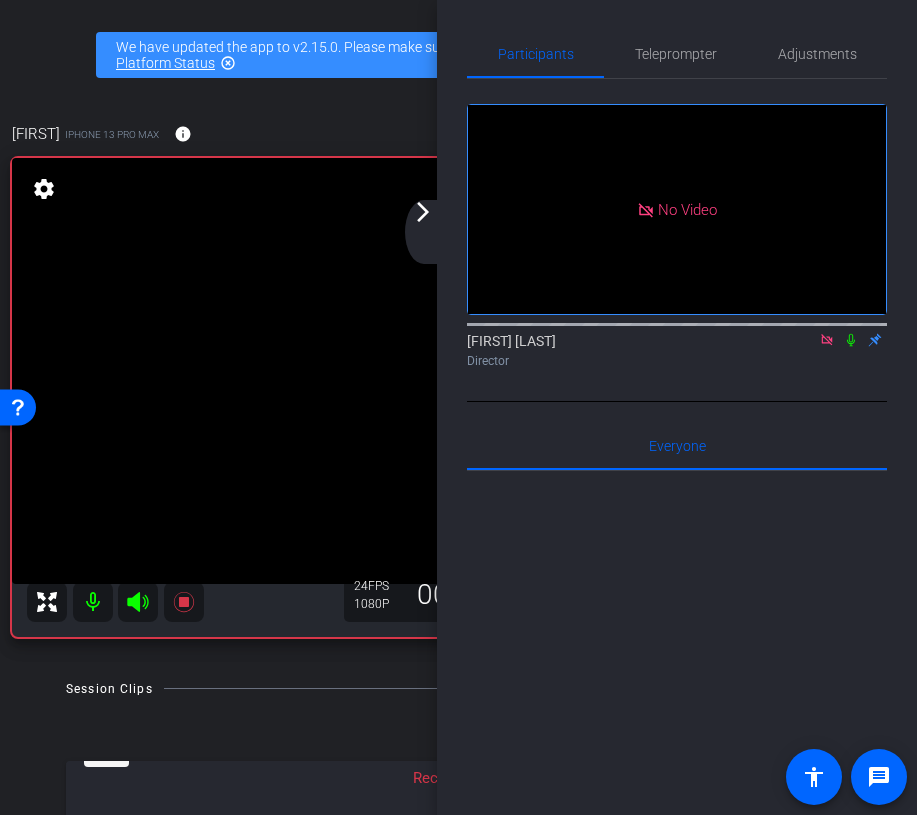 click 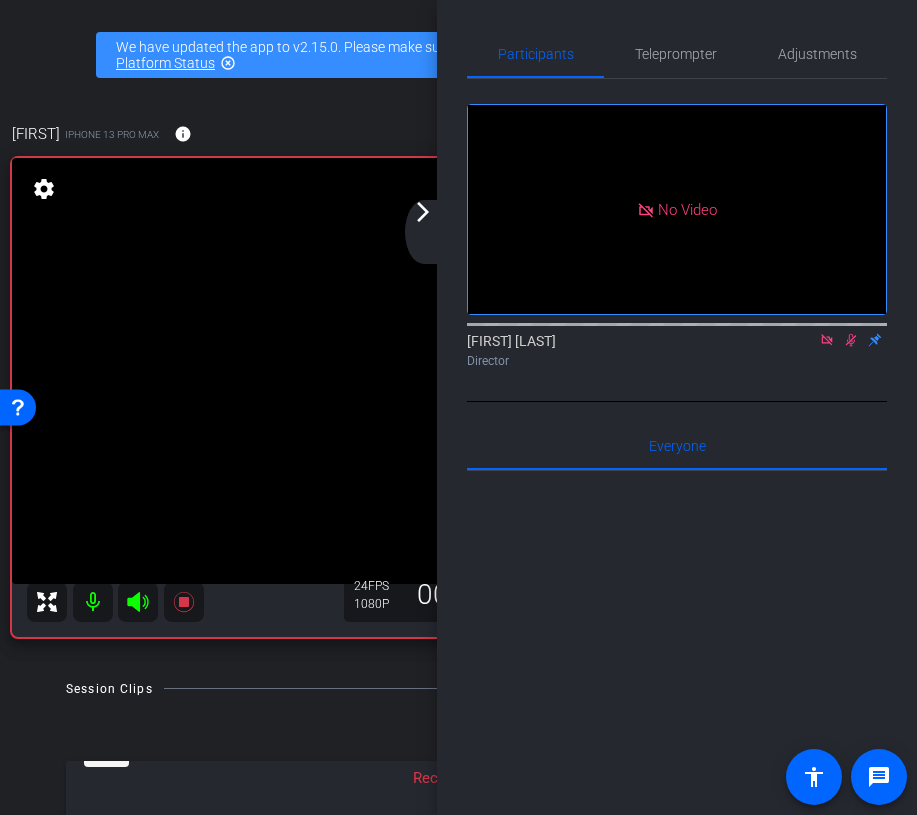 click 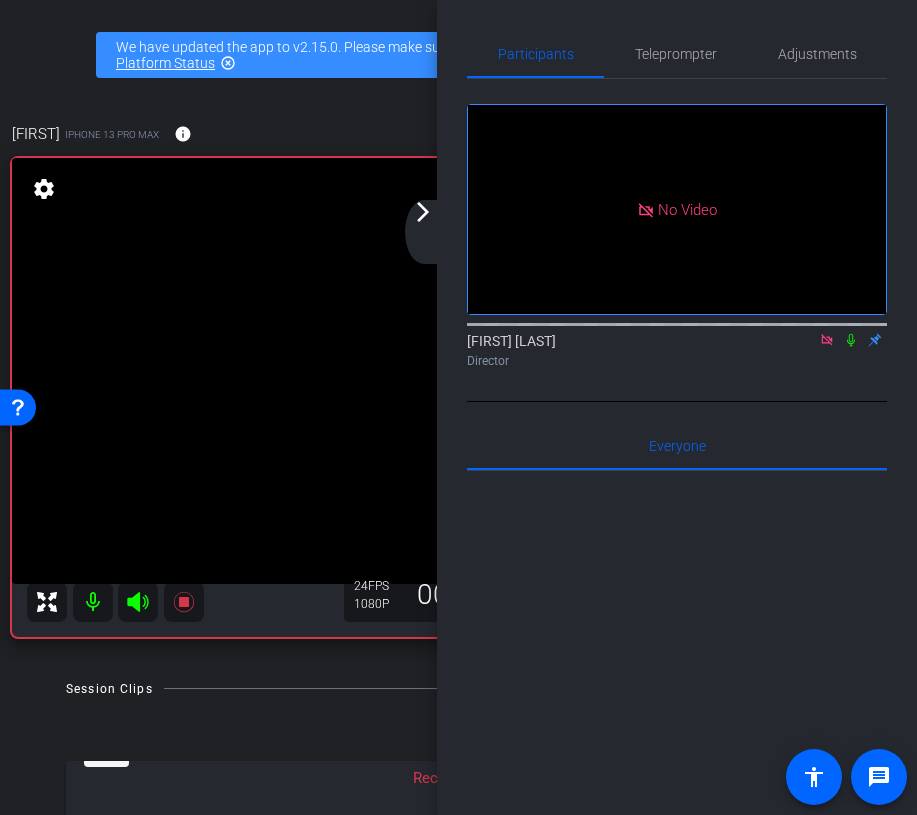 click 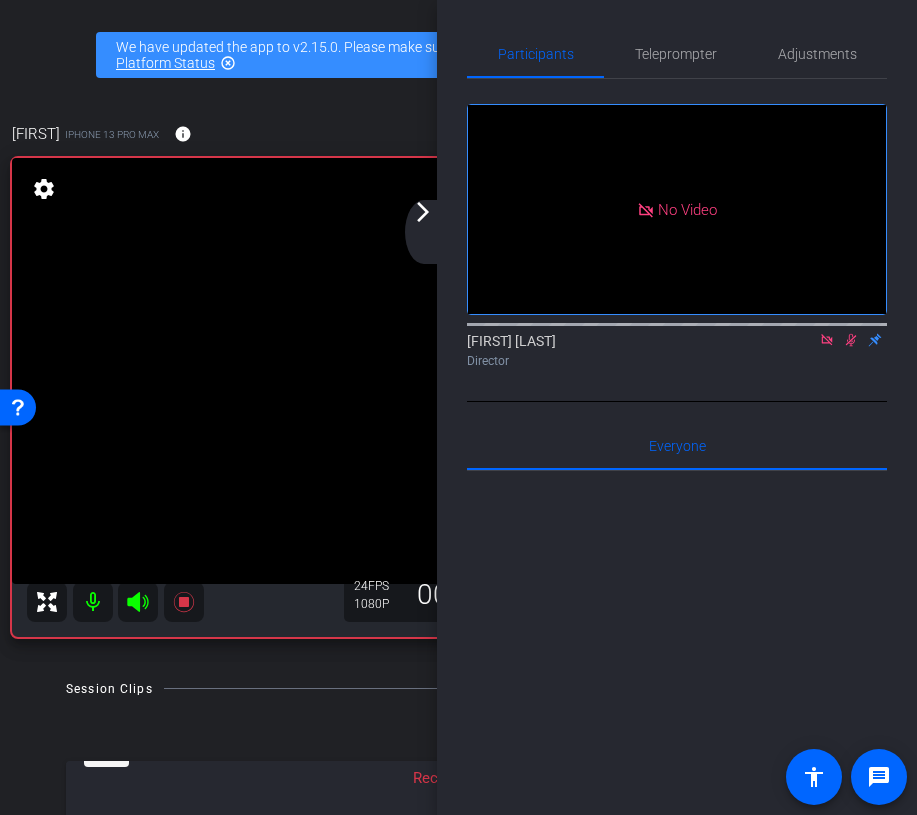 click on "arrow_forward_ios" 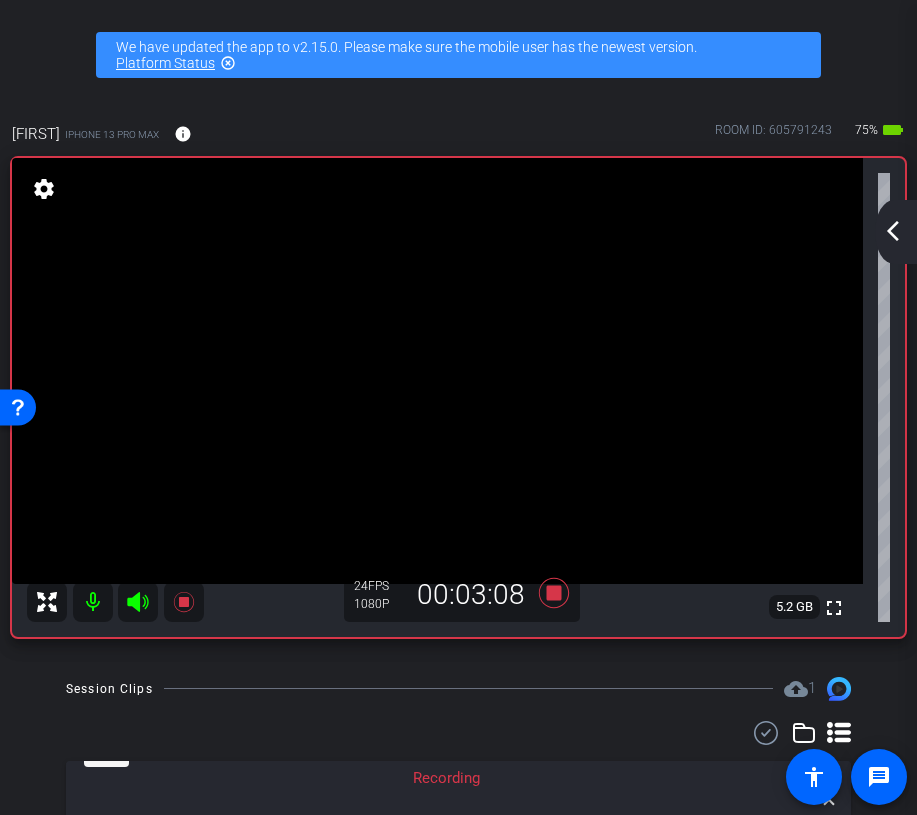 click on "arrow_back_ios_new" 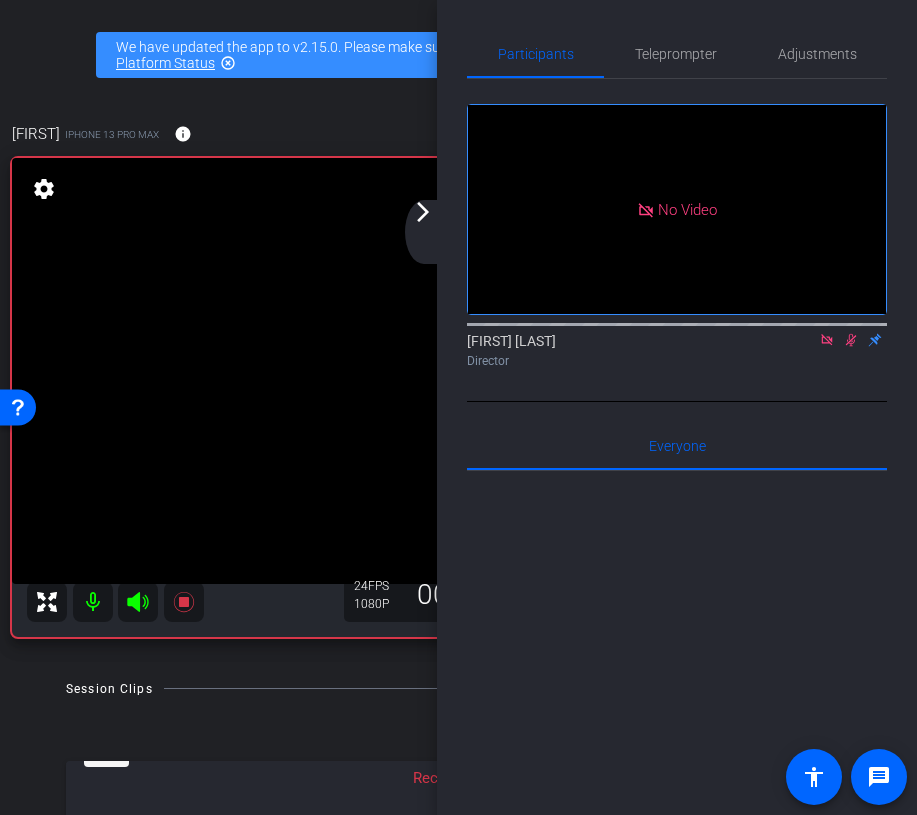 click on "arrow_forward_ios" 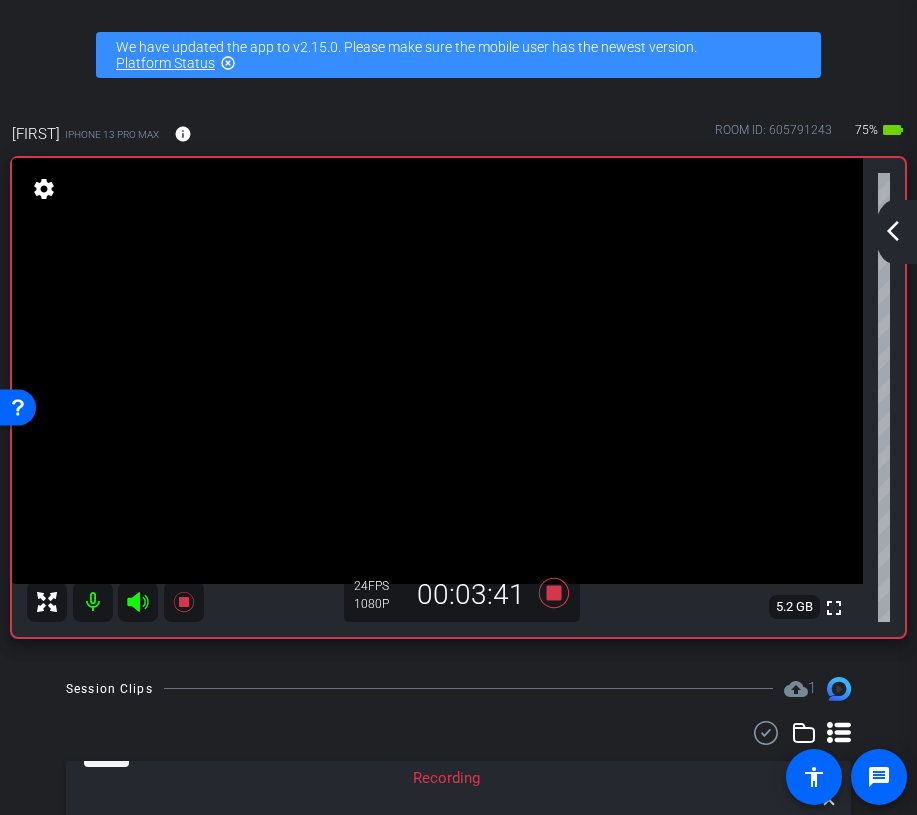 click on "arrow_back_ios_new" 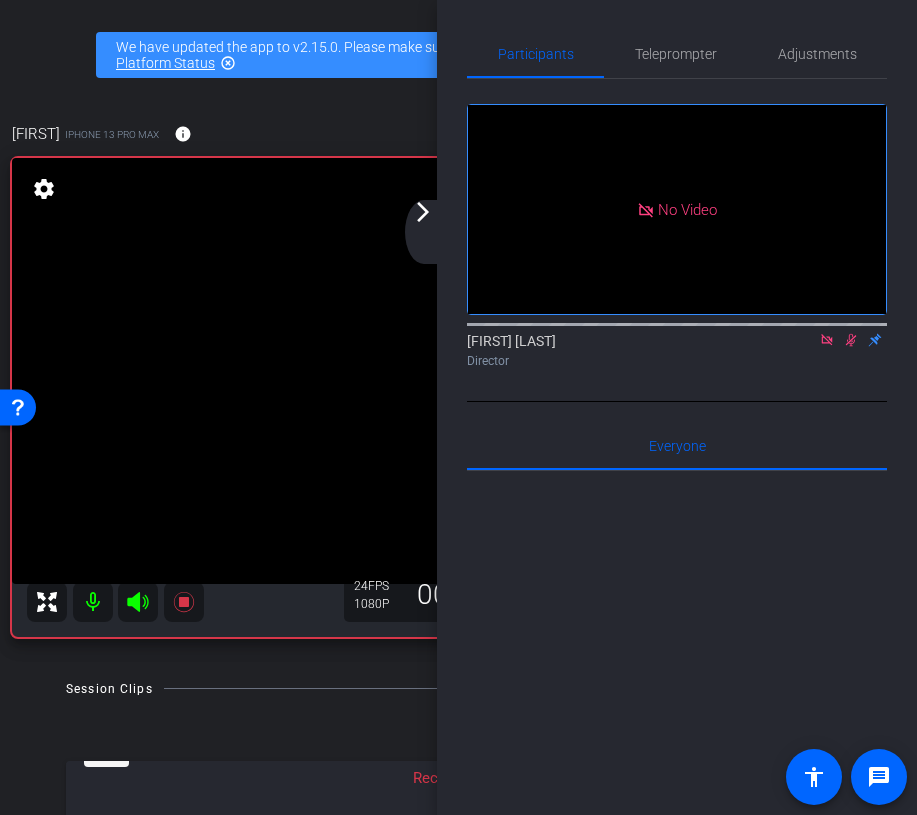 click 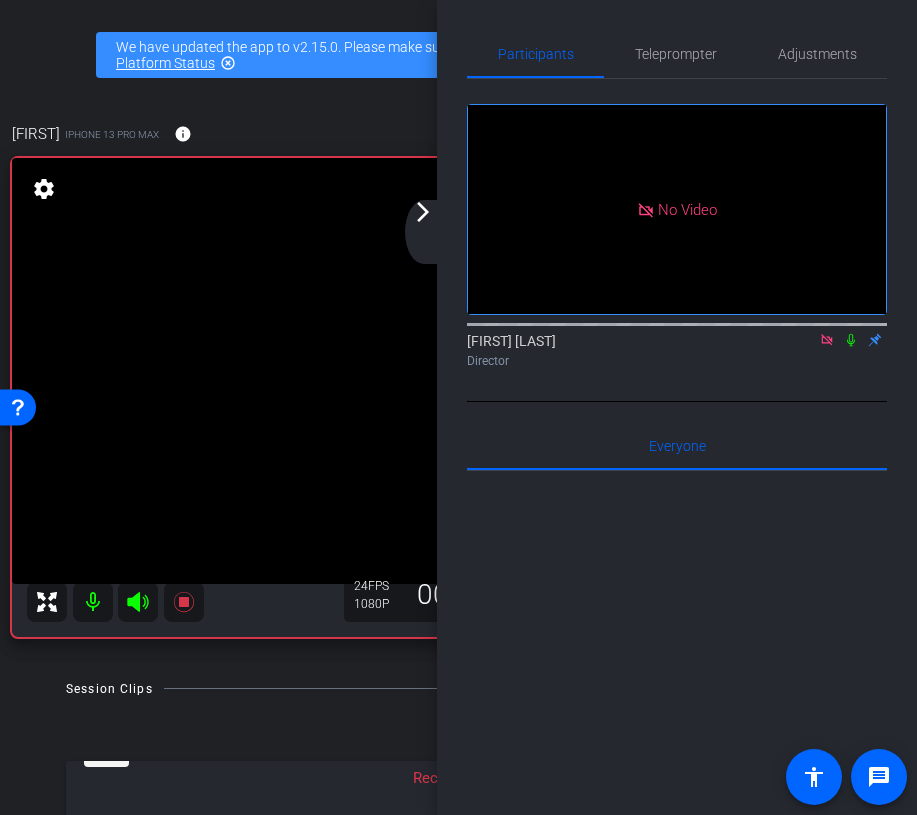 click 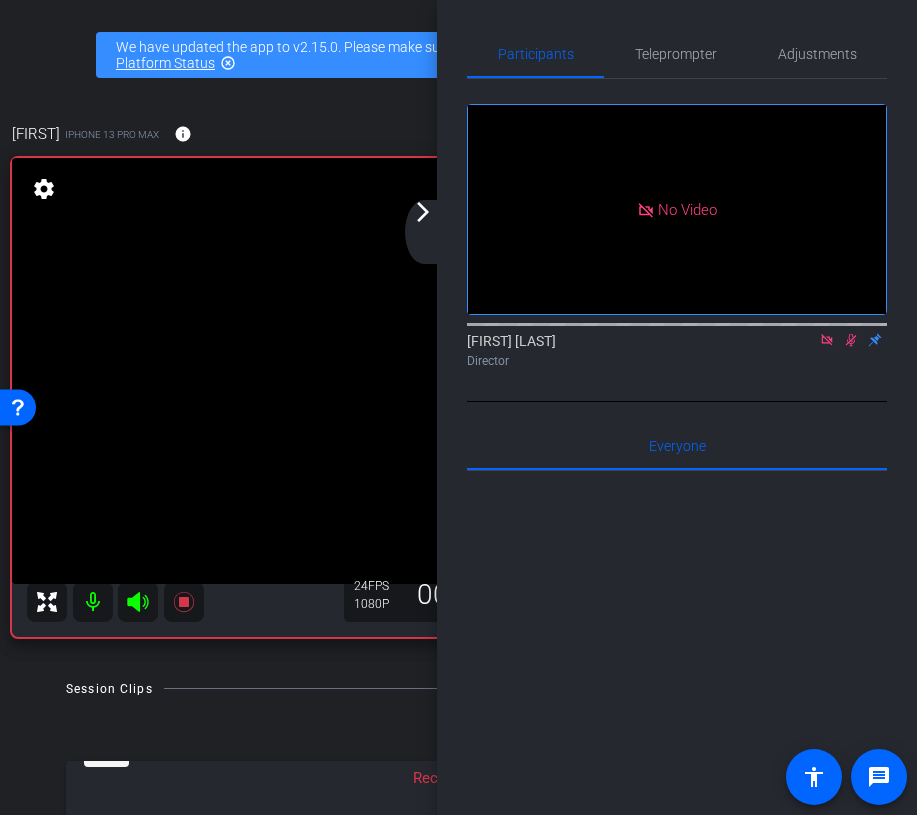 click on "arrow_forward_ios" 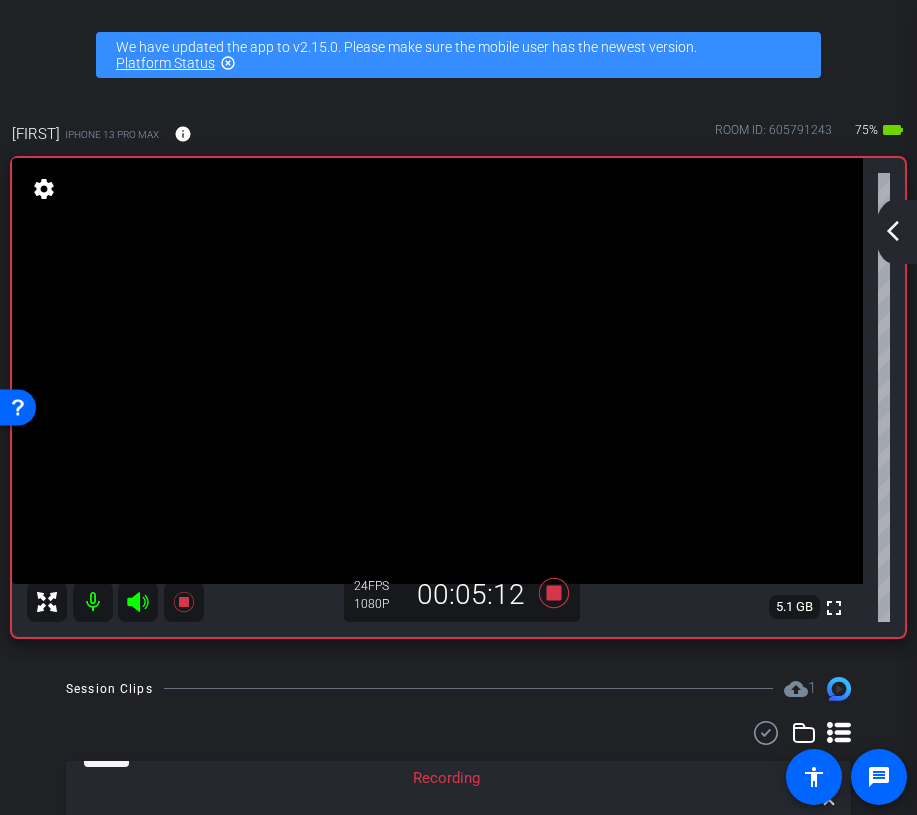 click on "arrow_back_ios_new" 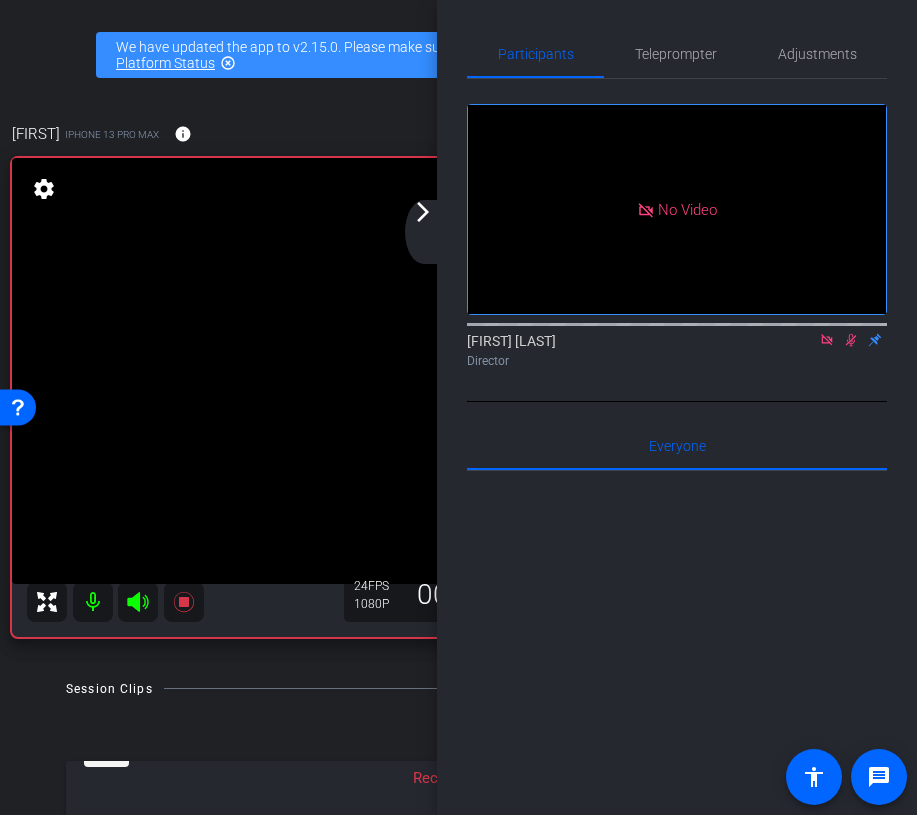 click 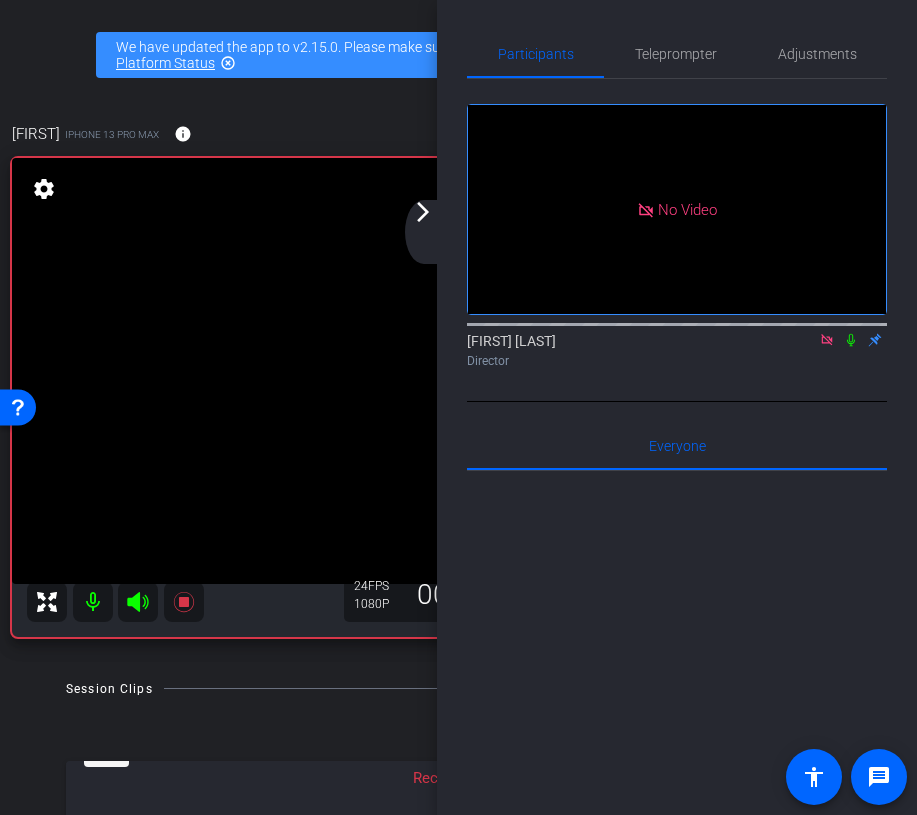 click 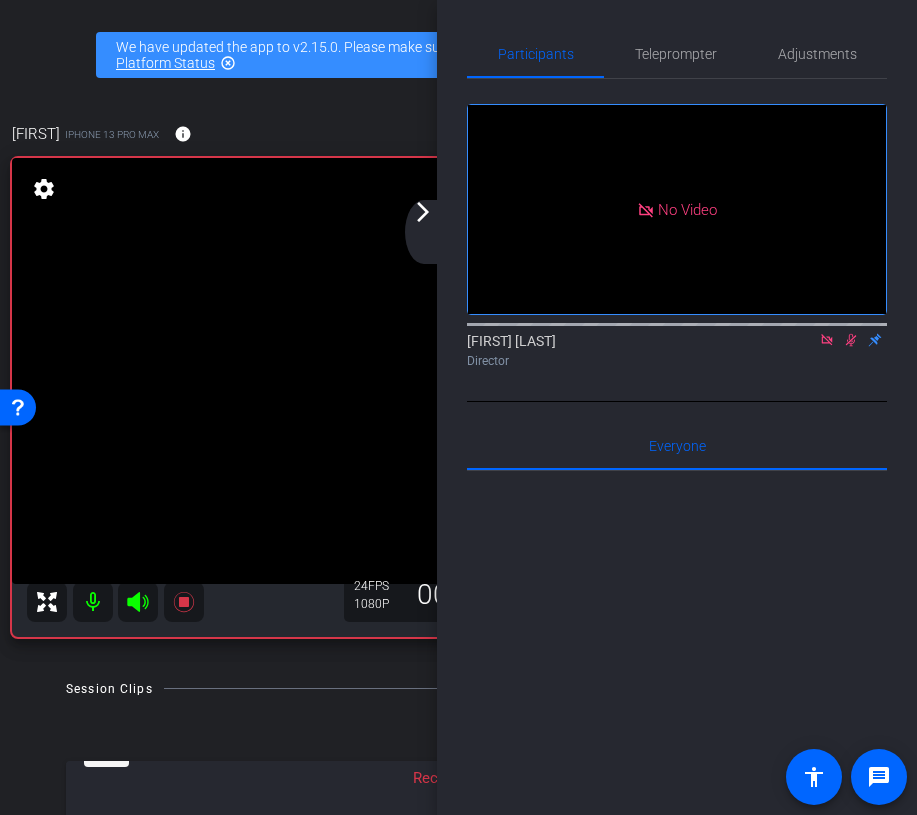 click 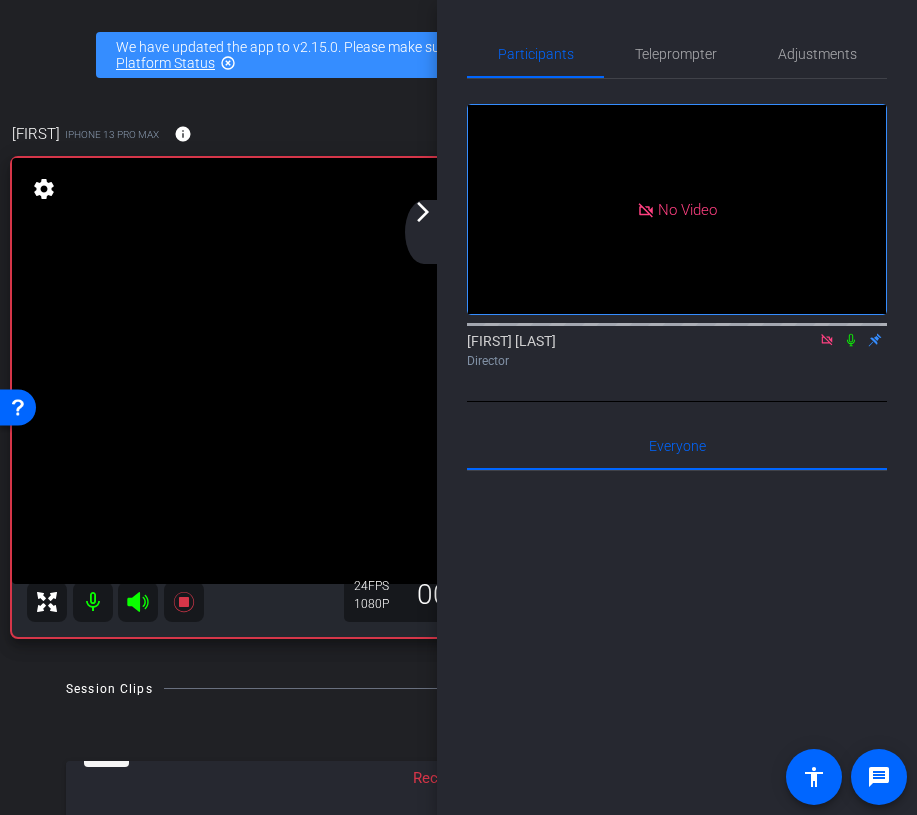 click 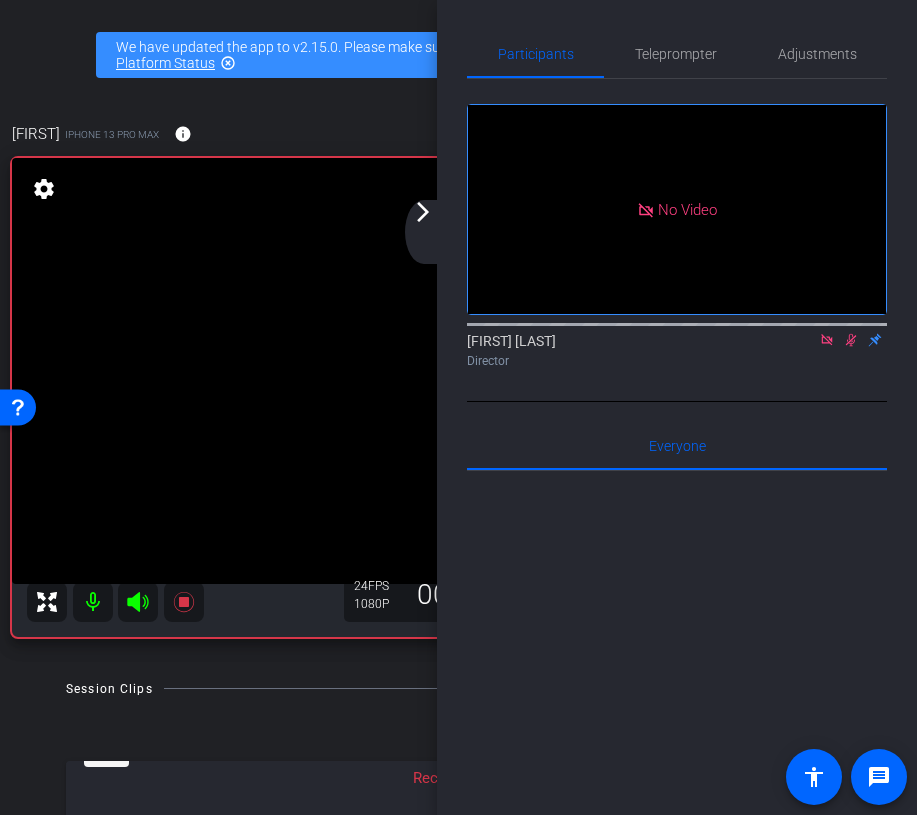 click 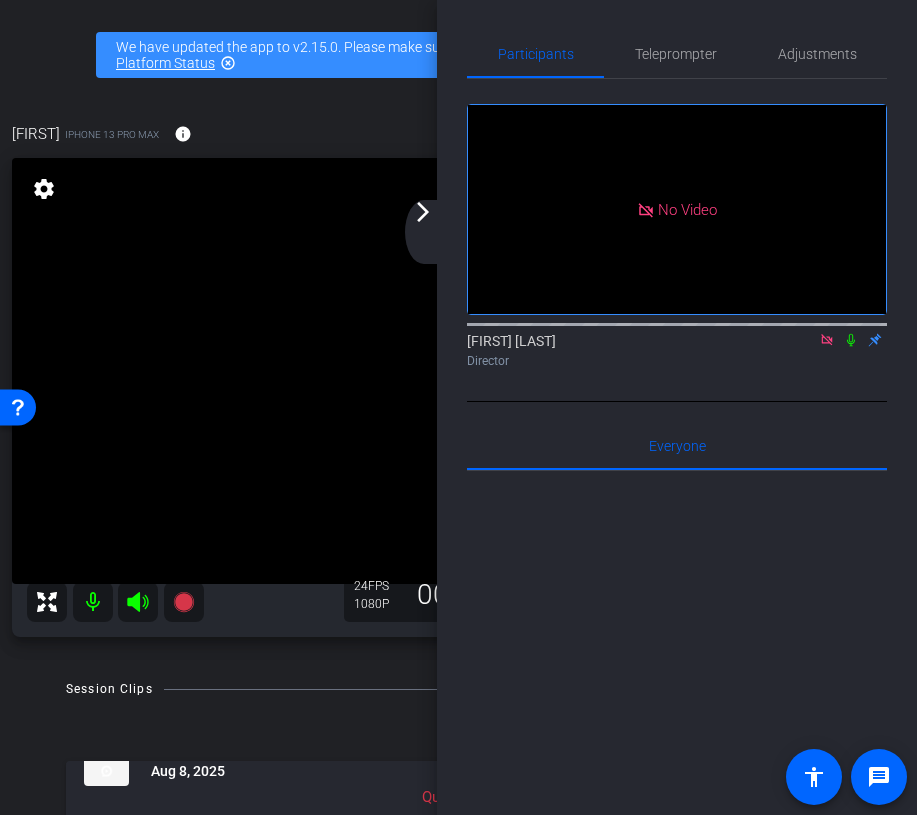 click on "arrow_forward_ios" 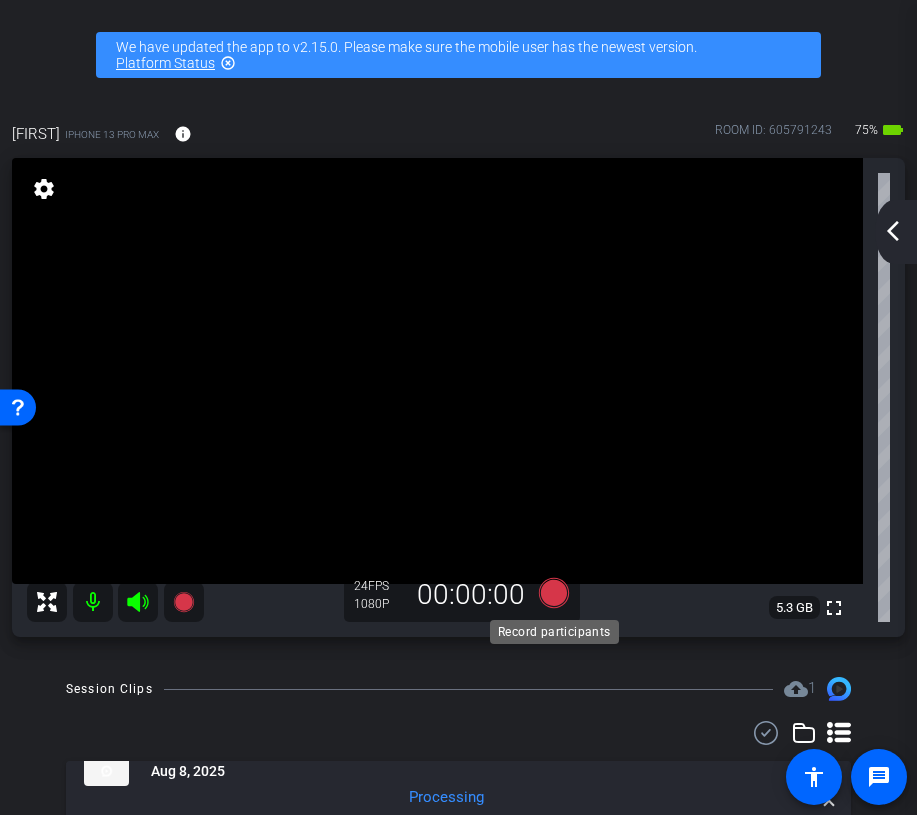 click 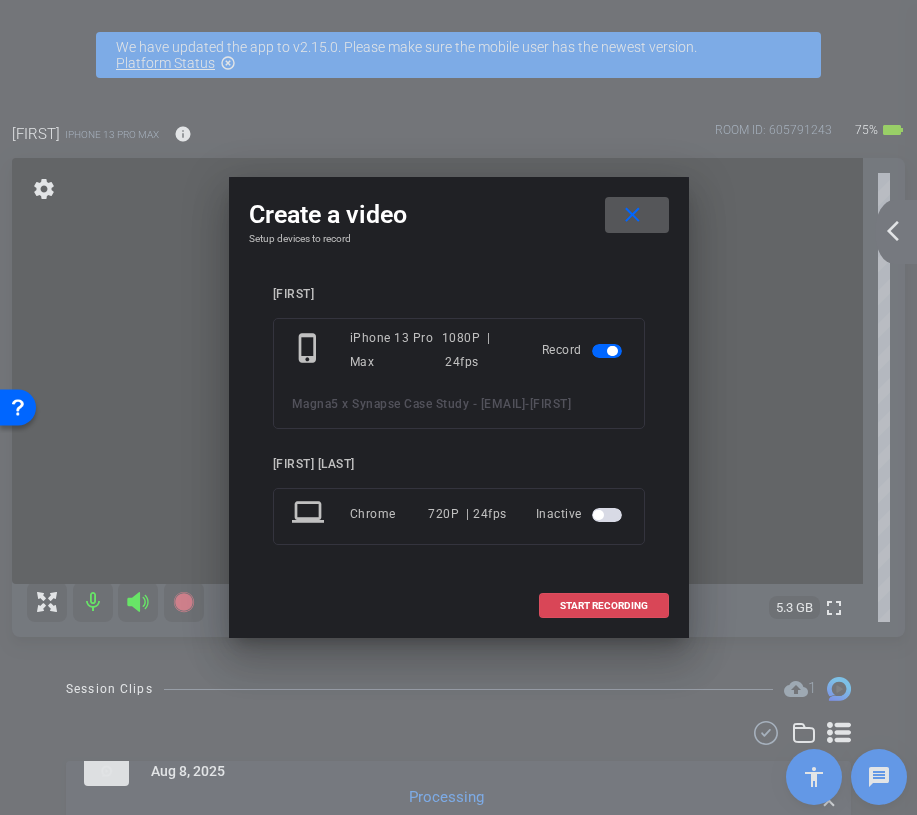 click on "START RECORDING" at bounding box center [604, 606] 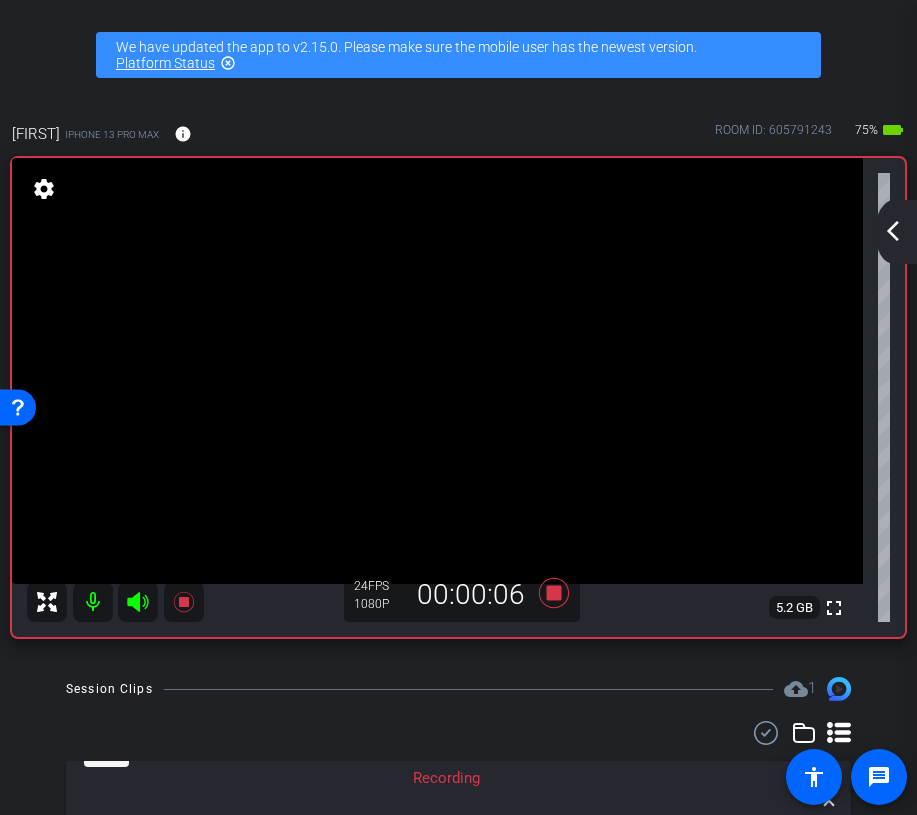 click on "arrow_back_ios_new" 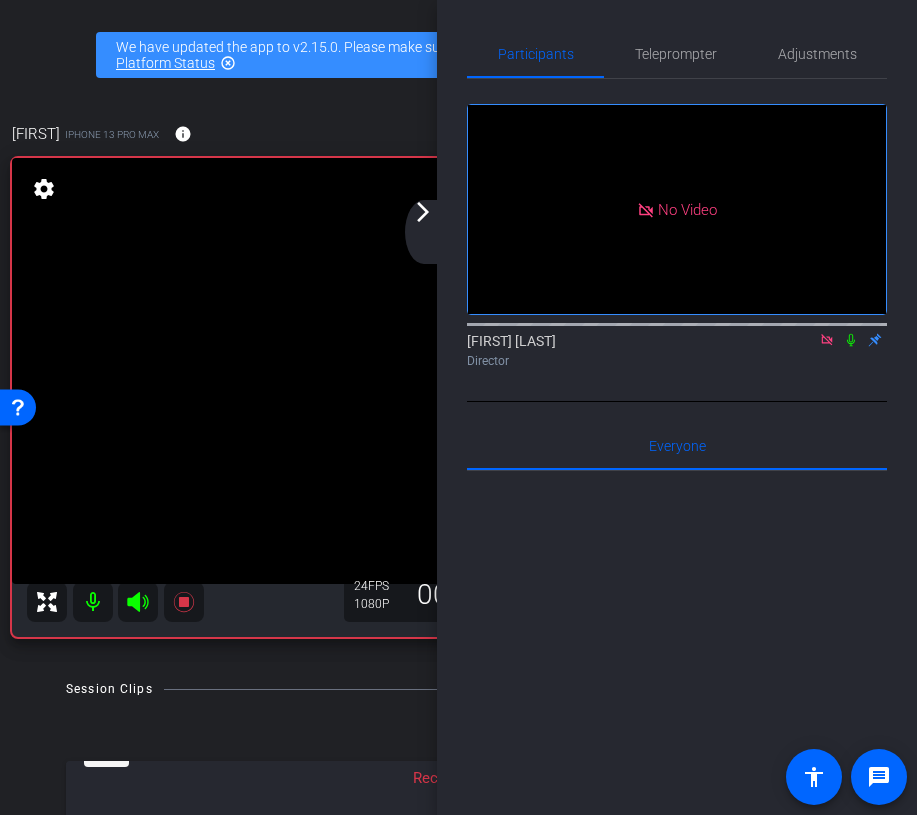 click 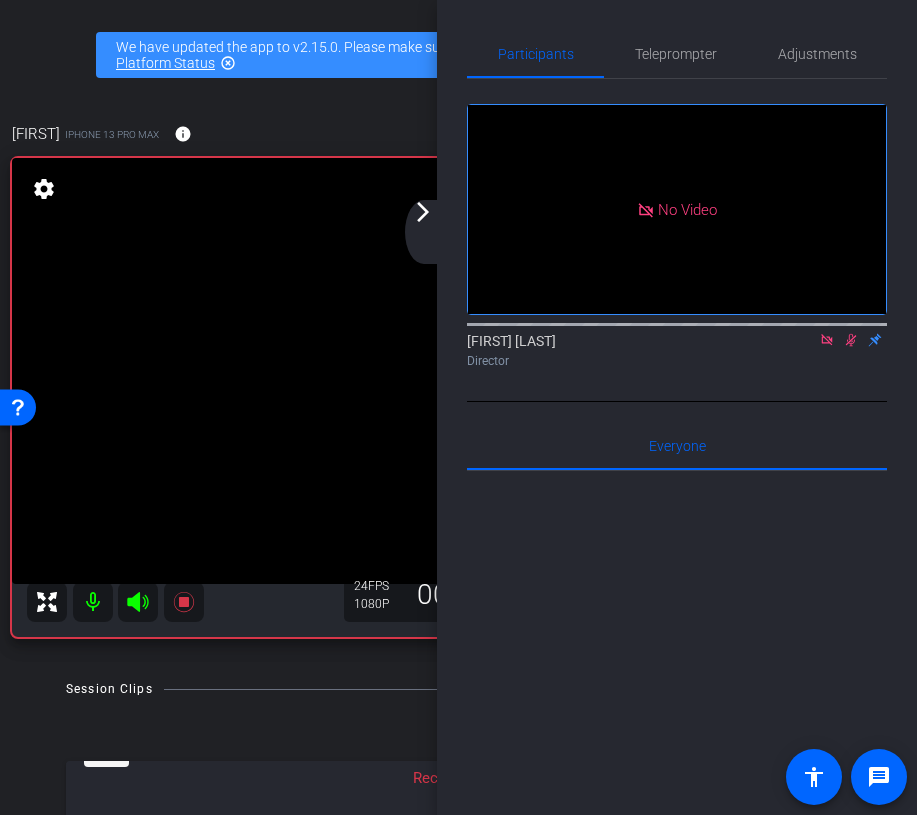 click 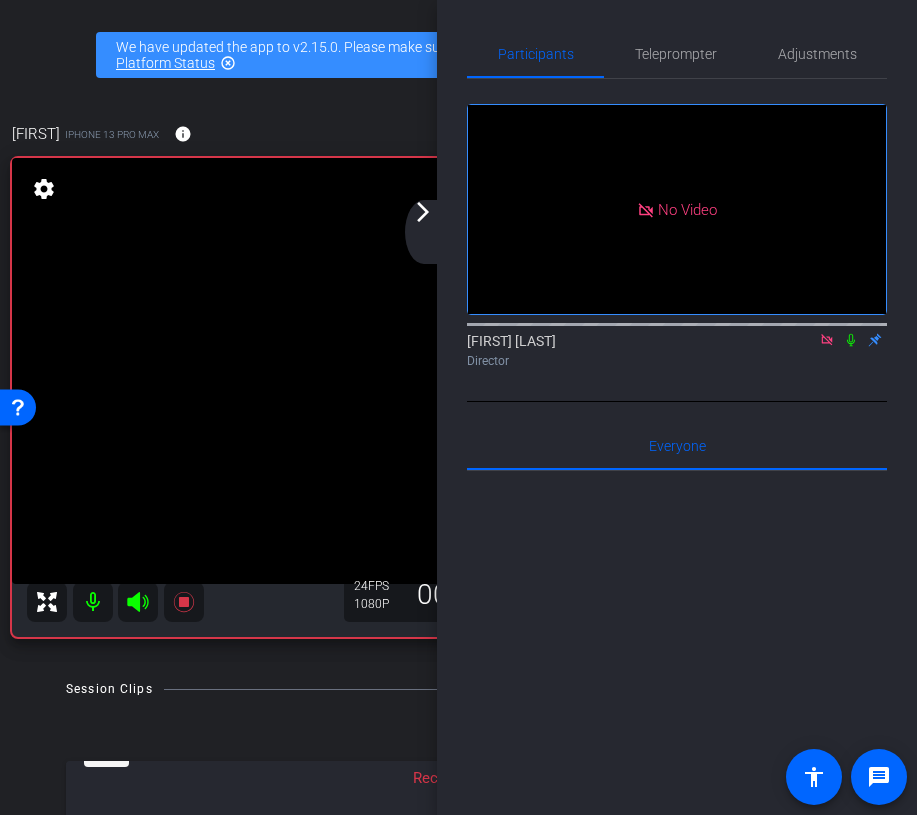 click on "arrow_forward_ios" 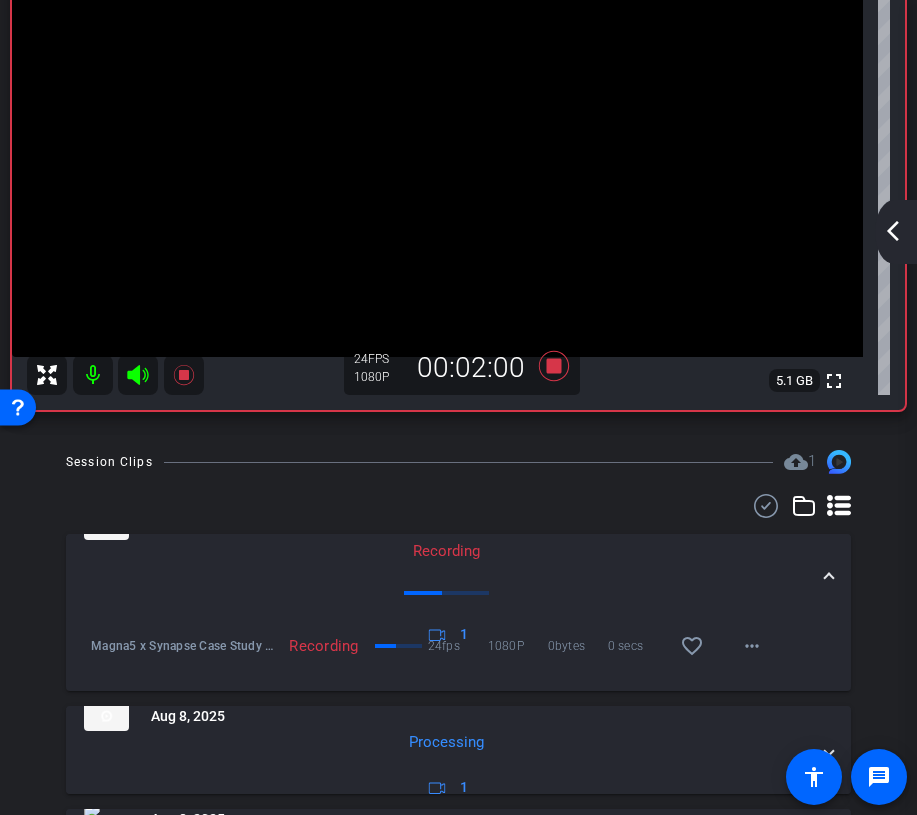 scroll, scrollTop: 0, scrollLeft: 0, axis: both 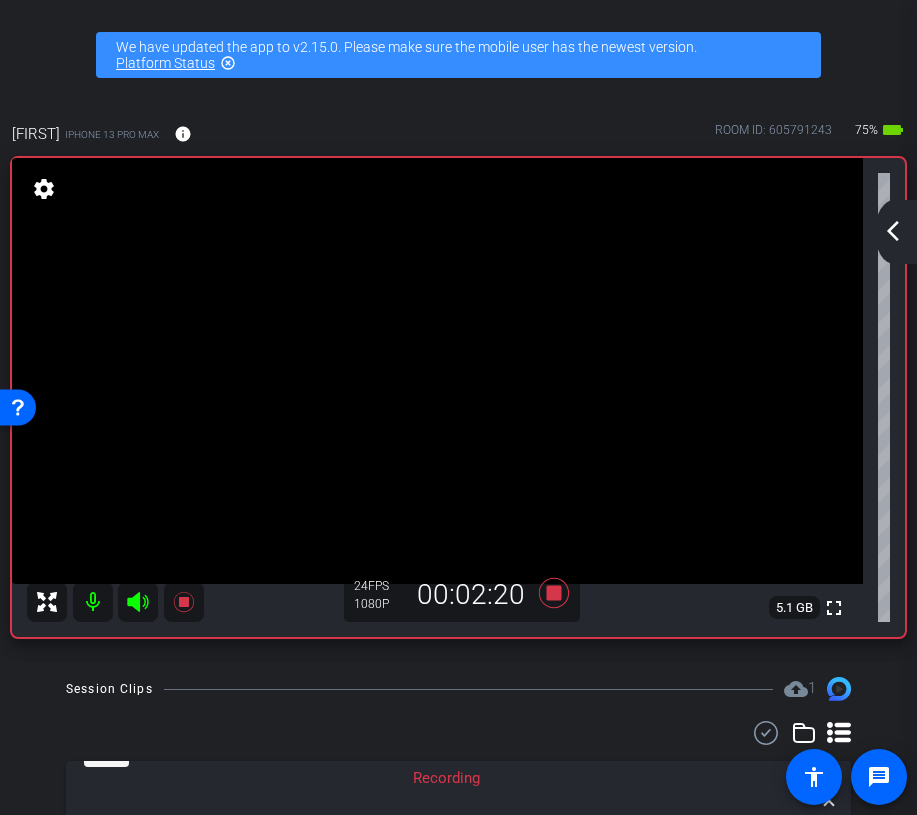 click on "arrow_back_ios_new" 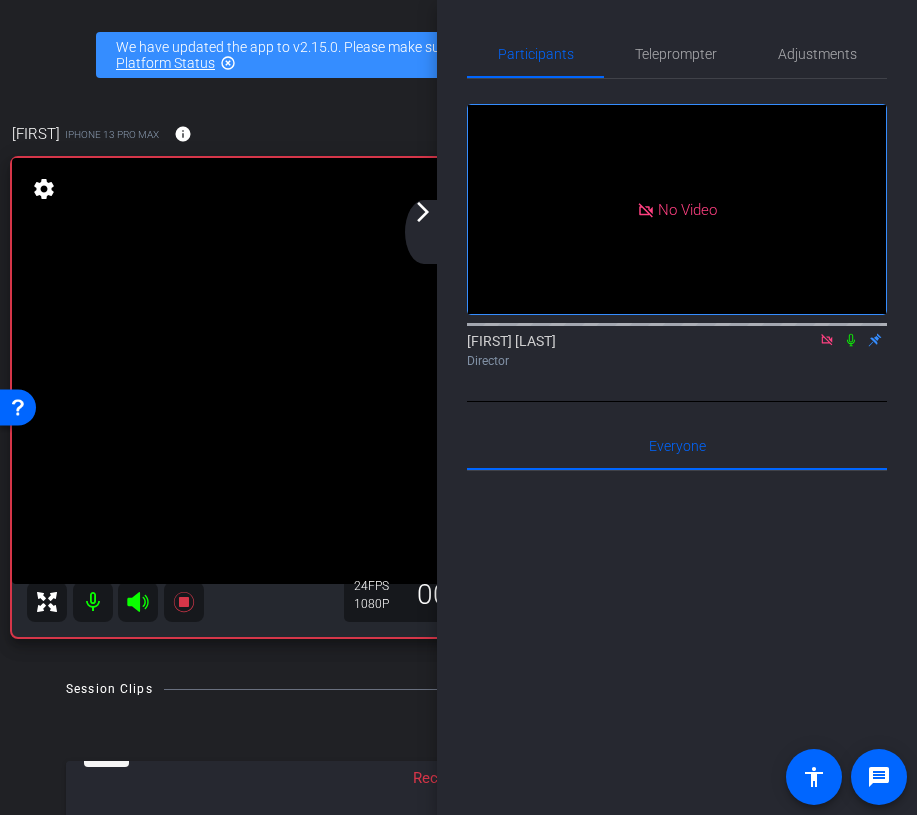click 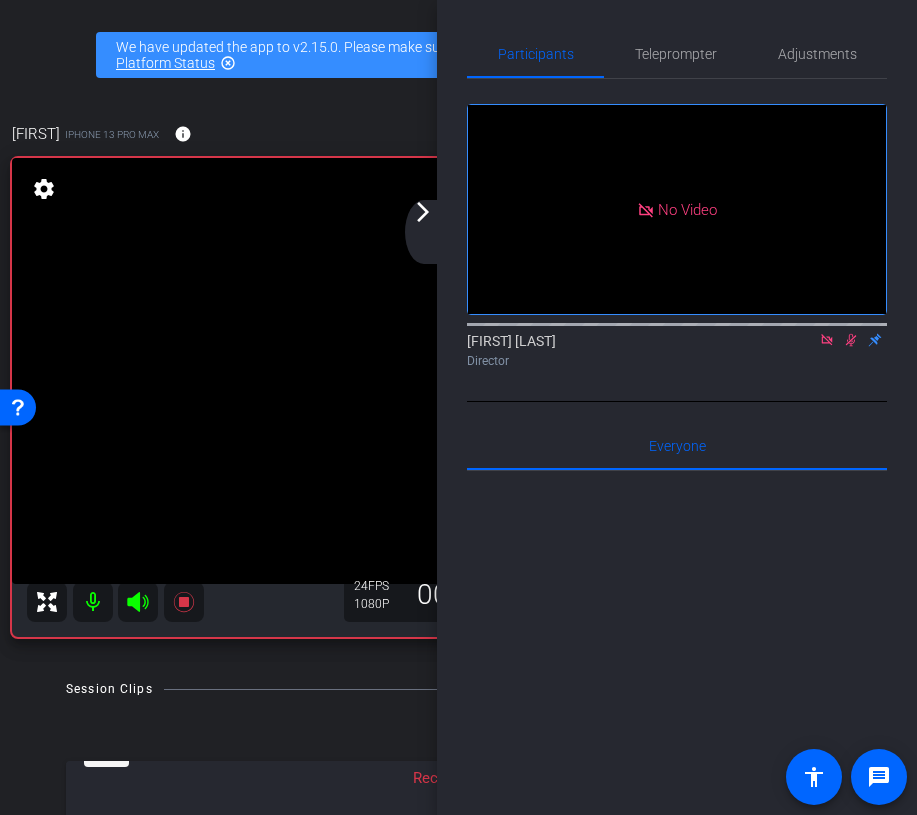 click on "arrow_back_ios_new arrow_forward_ios" 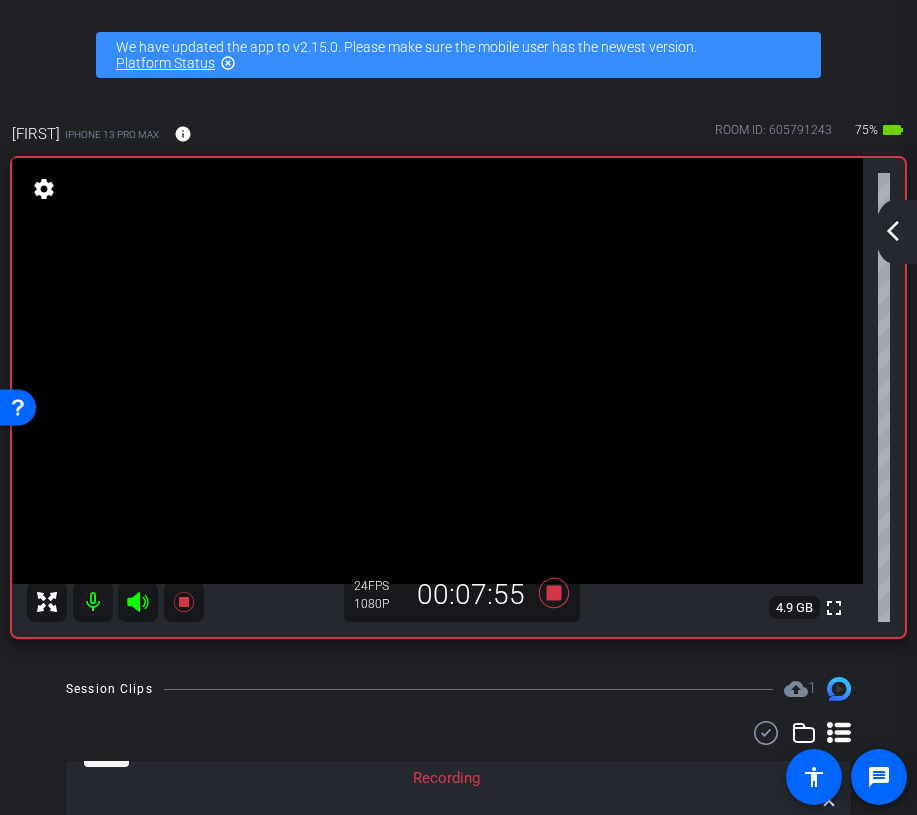 click on "arrow_back_ios_new" 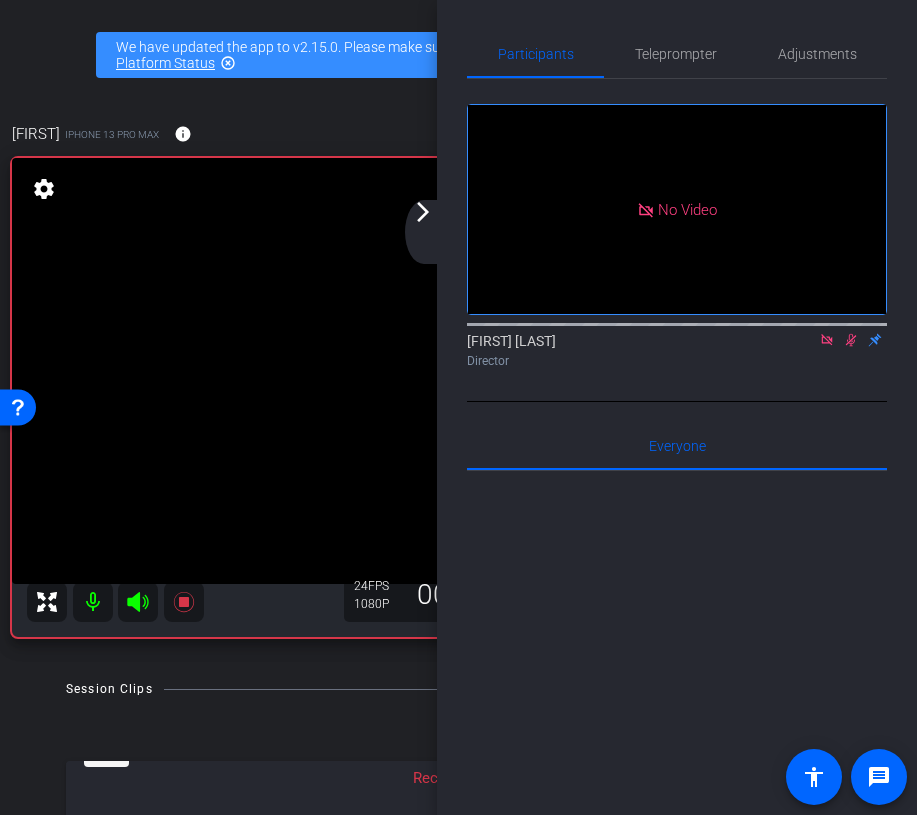 click 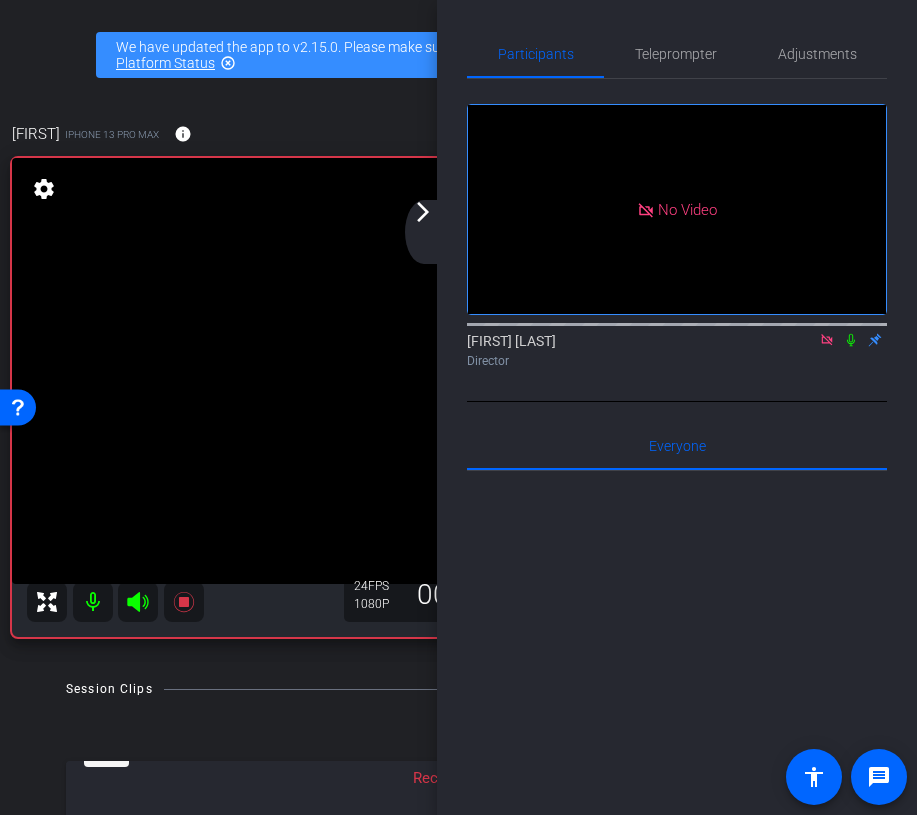 click 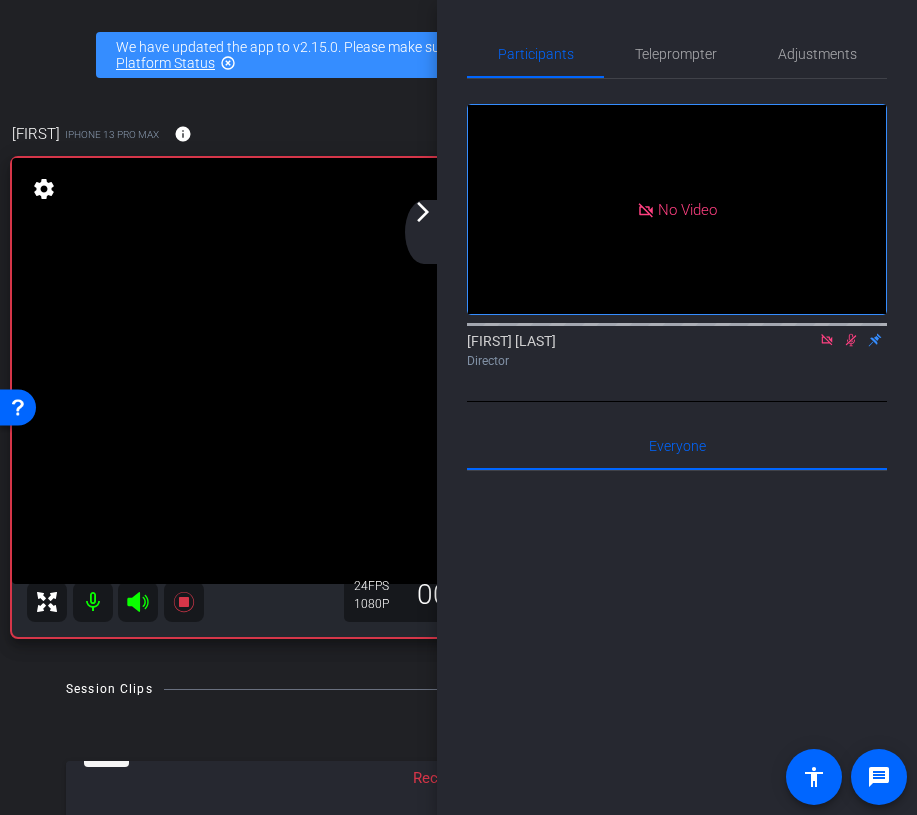 click 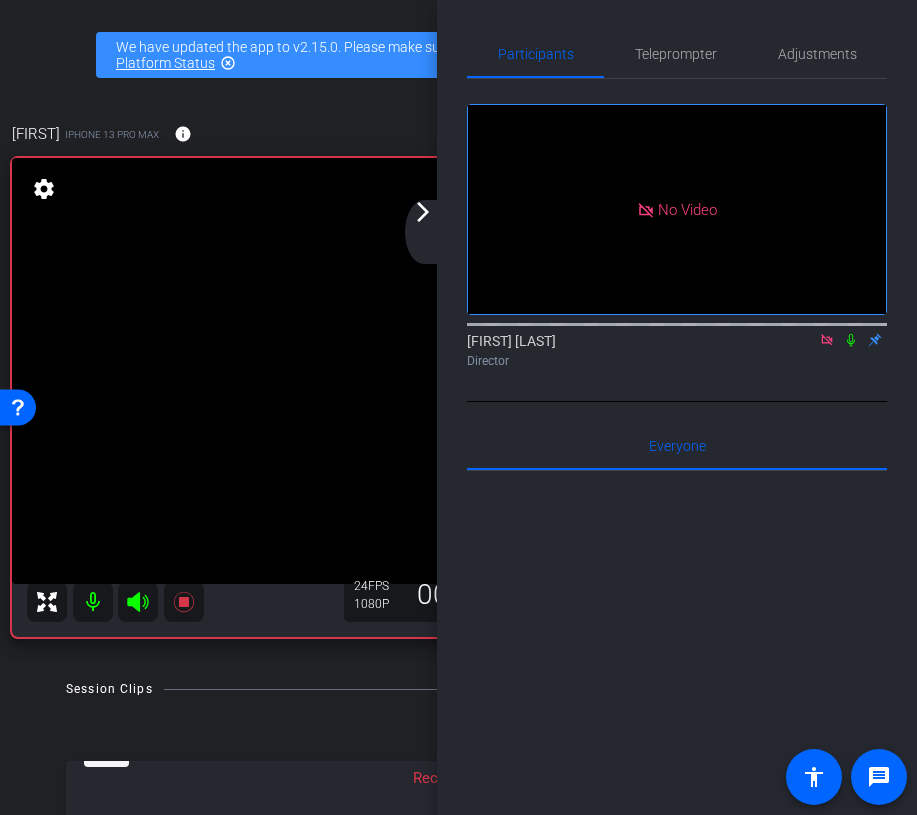 click on "arrow_forward_ios" 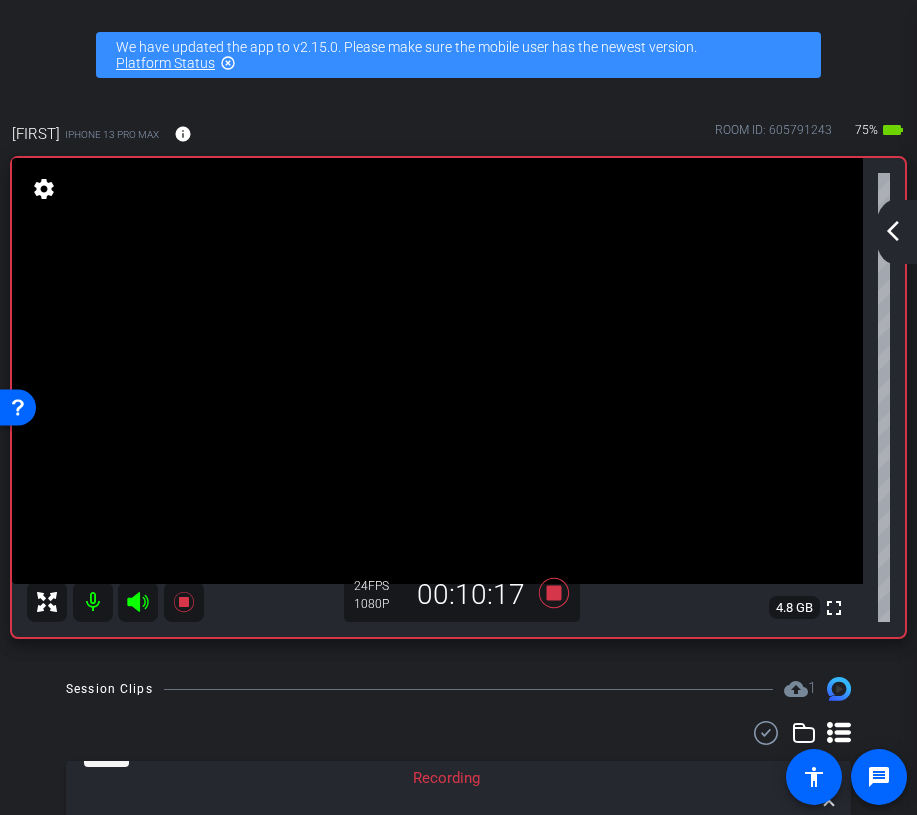 click on "arrow_back_ios_new" 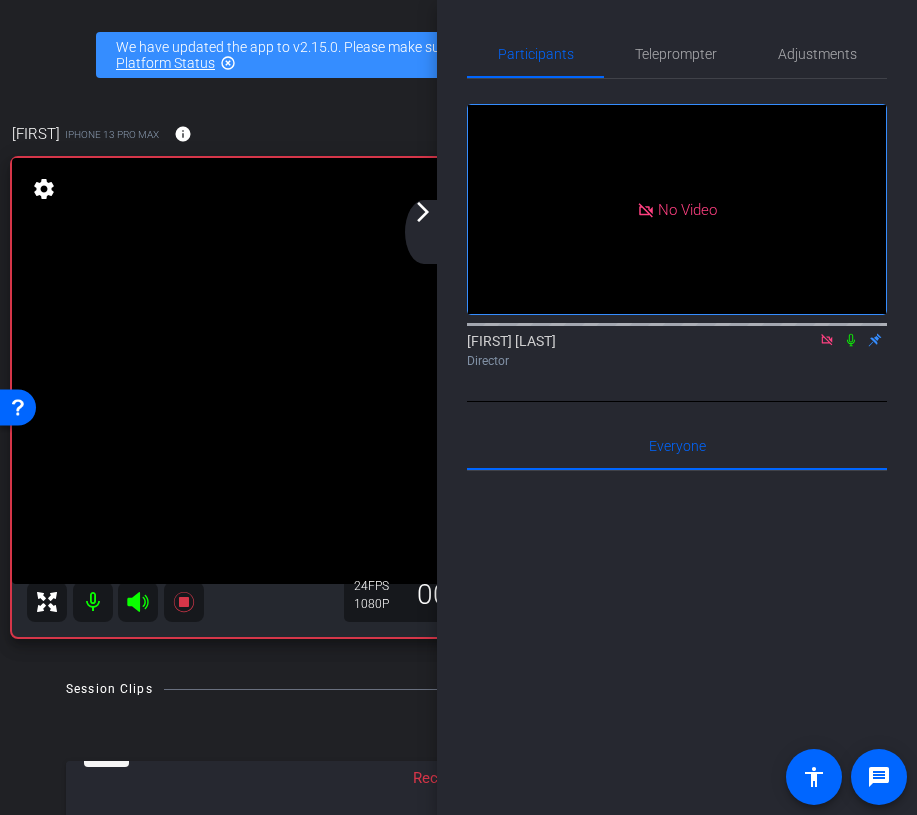 click on "arrow_forward_ios" 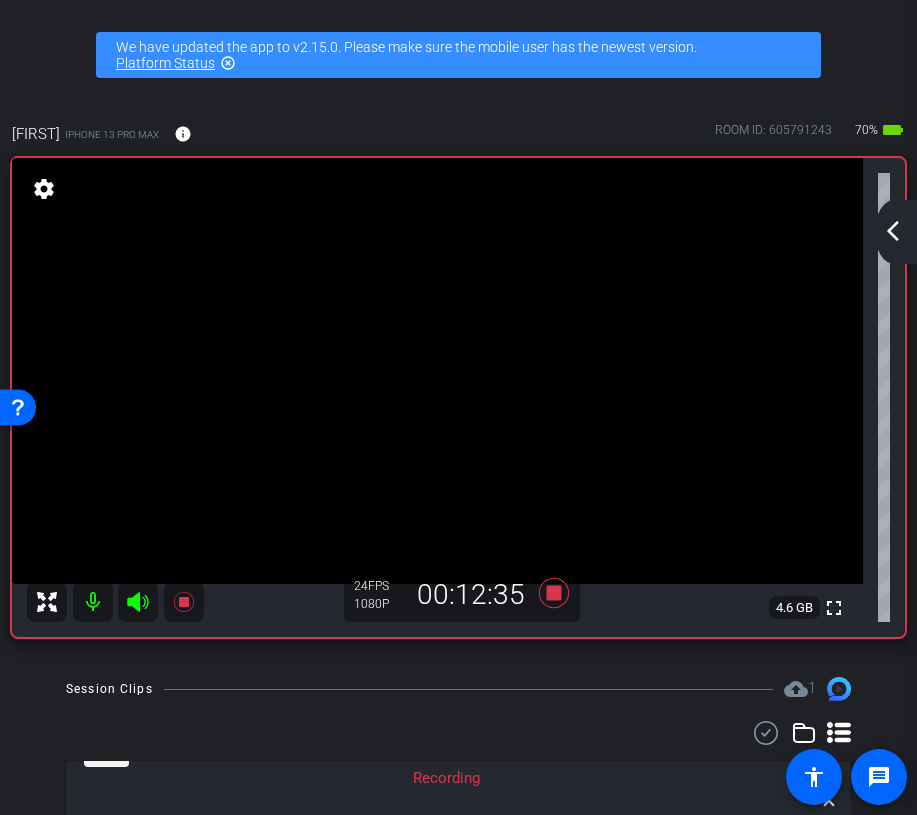 click on "arrow_back_ios_new" 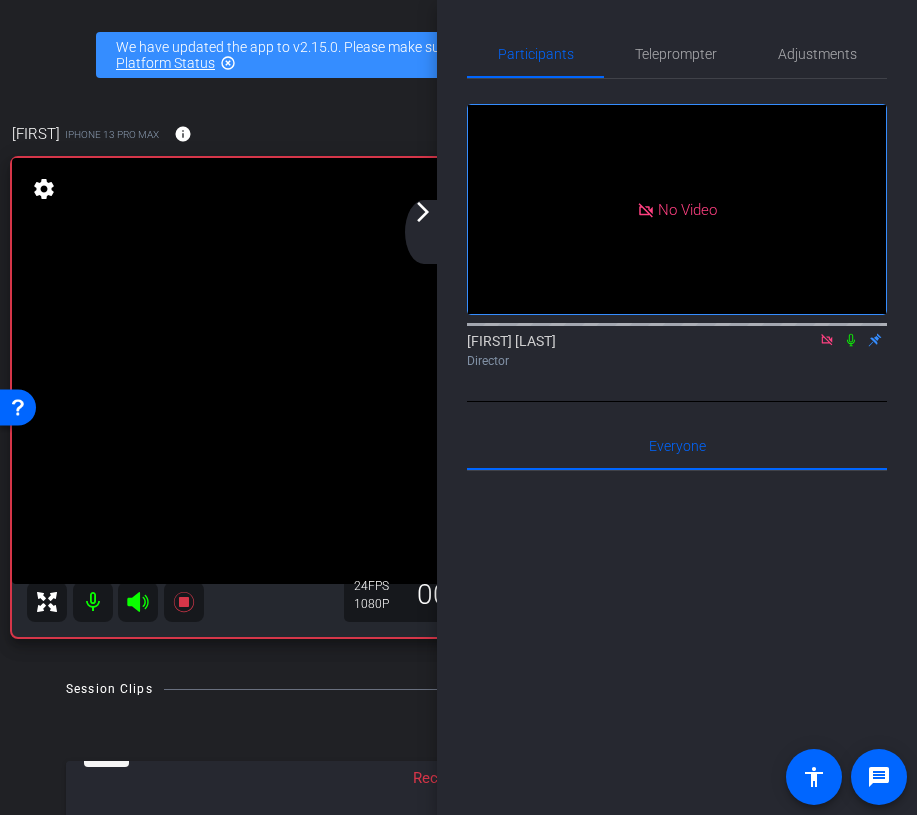 click on "arrow_forward_ios" 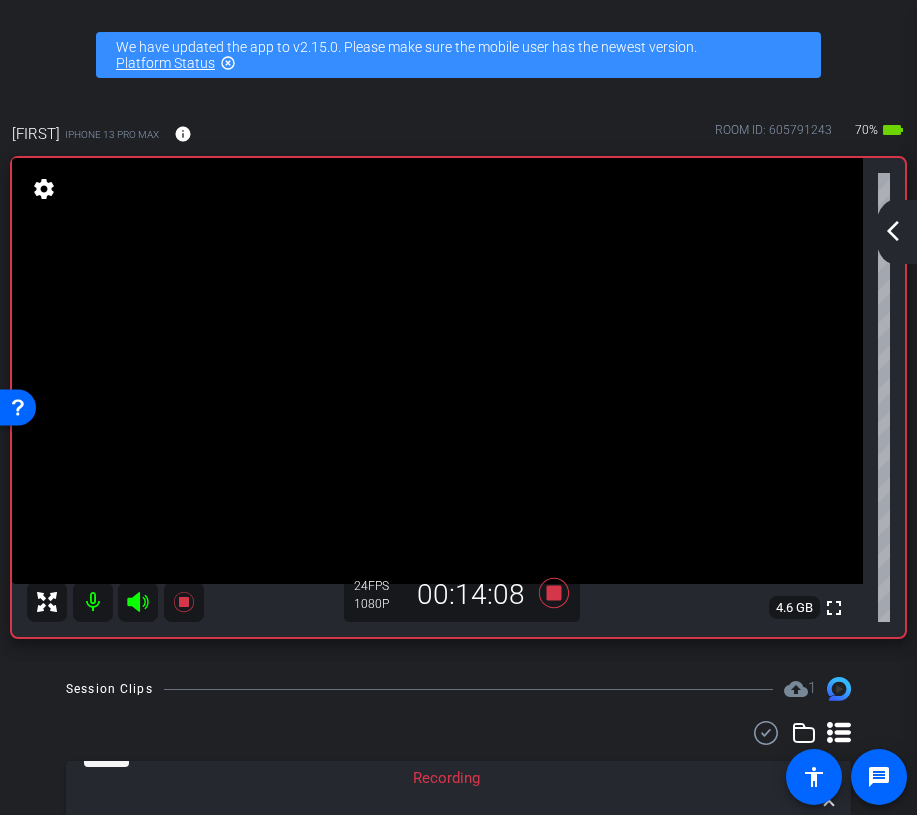 click on "arrow_back_ios_new" 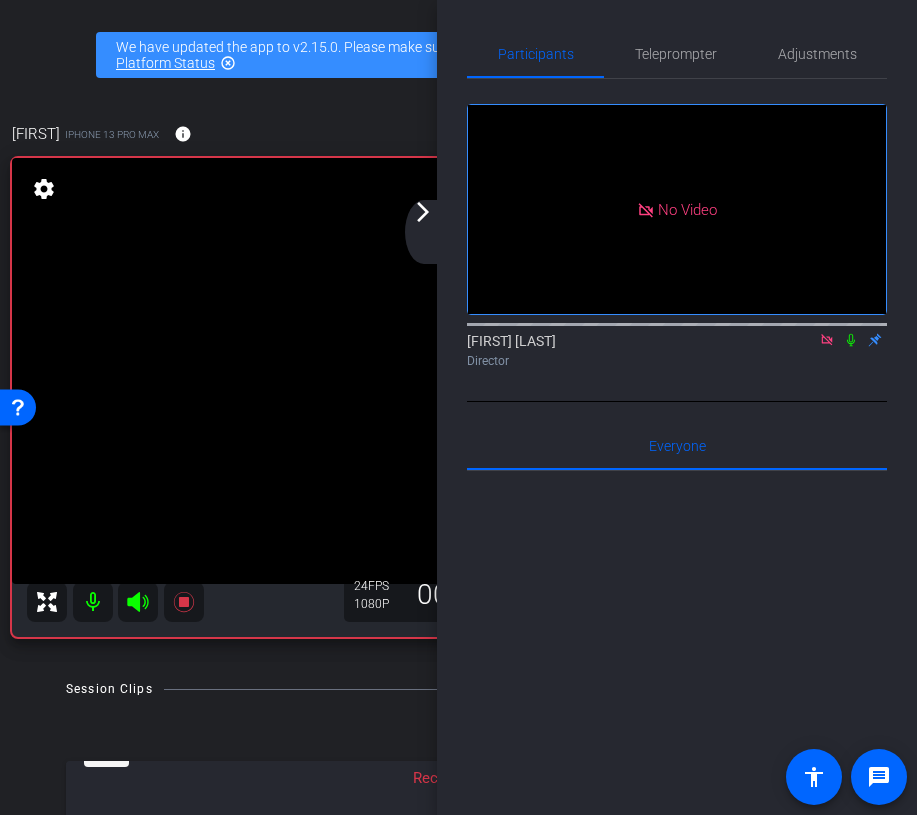 click on "arrow_forward_ios" 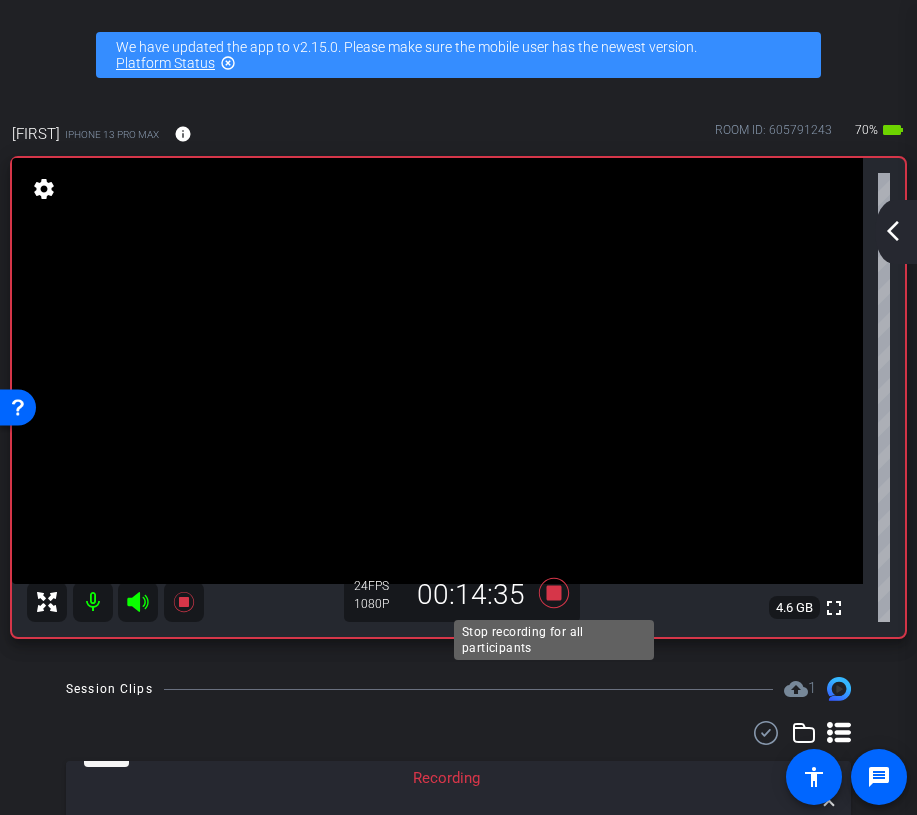 click 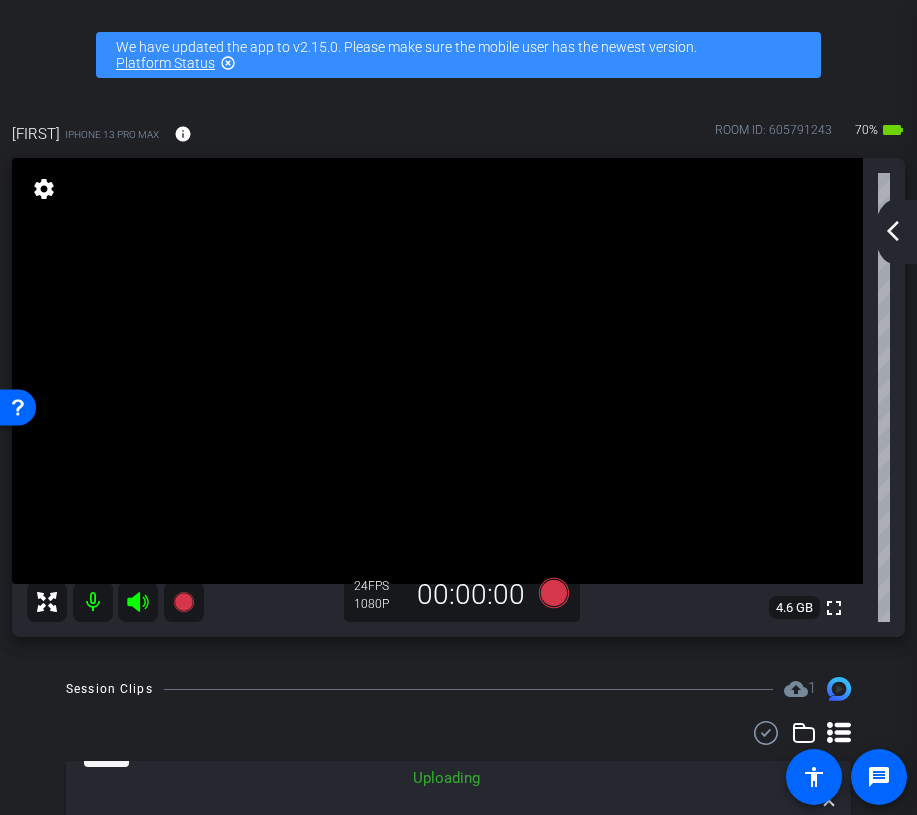 click on "arrow_back_ios_new" 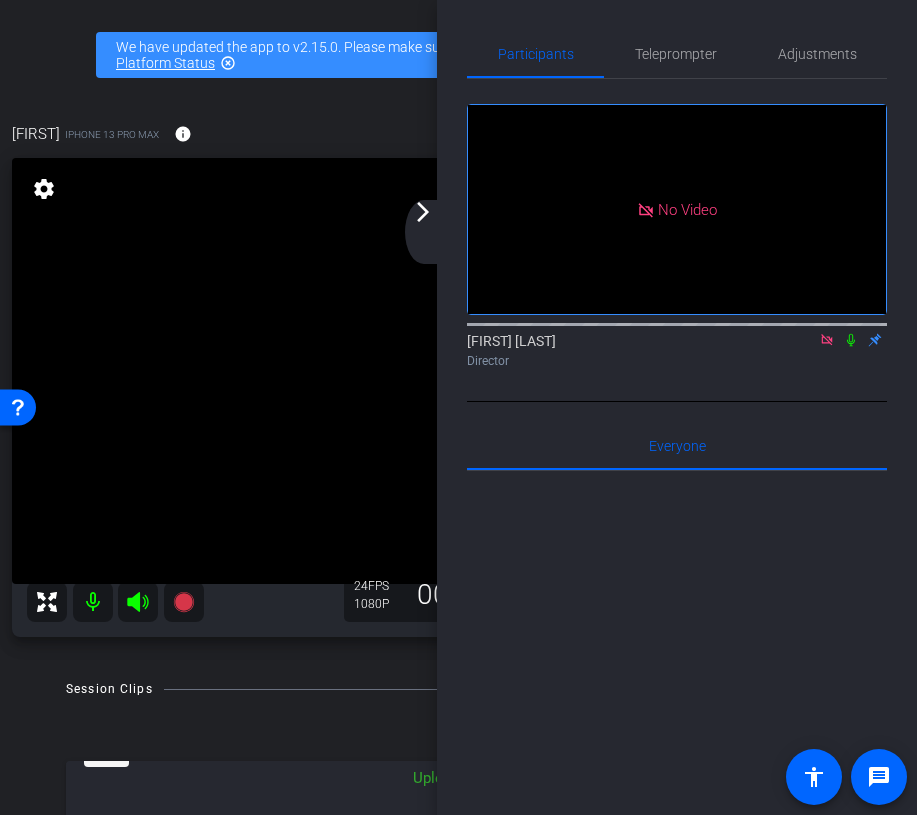 click 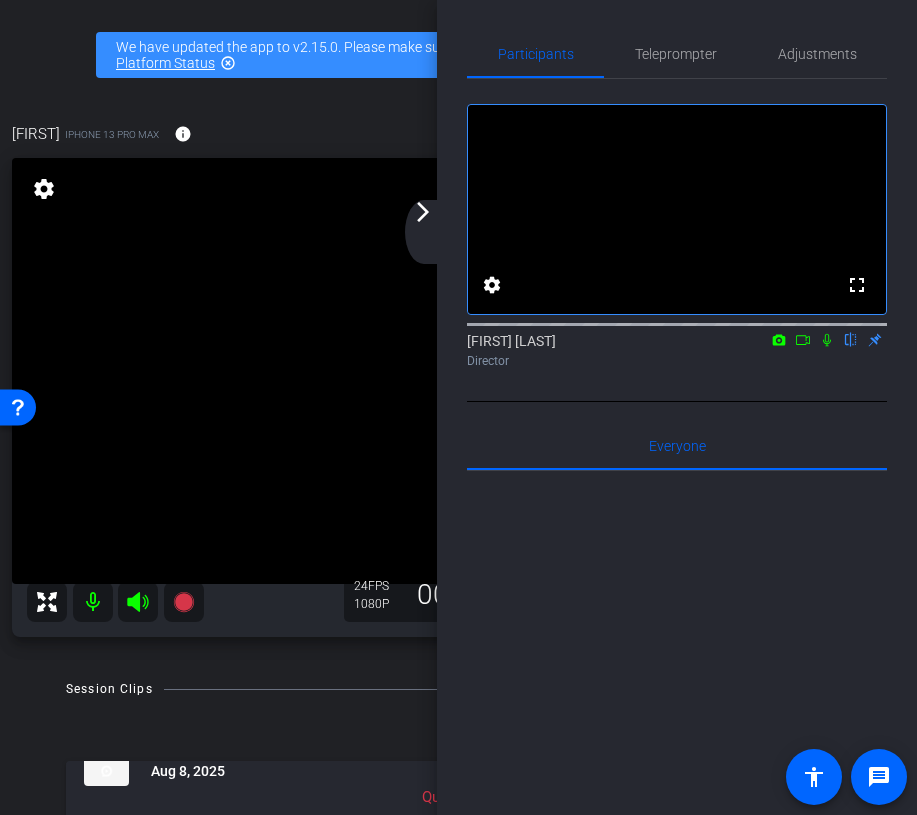 click on "arrow_back_ios_new arrow_forward_ios" 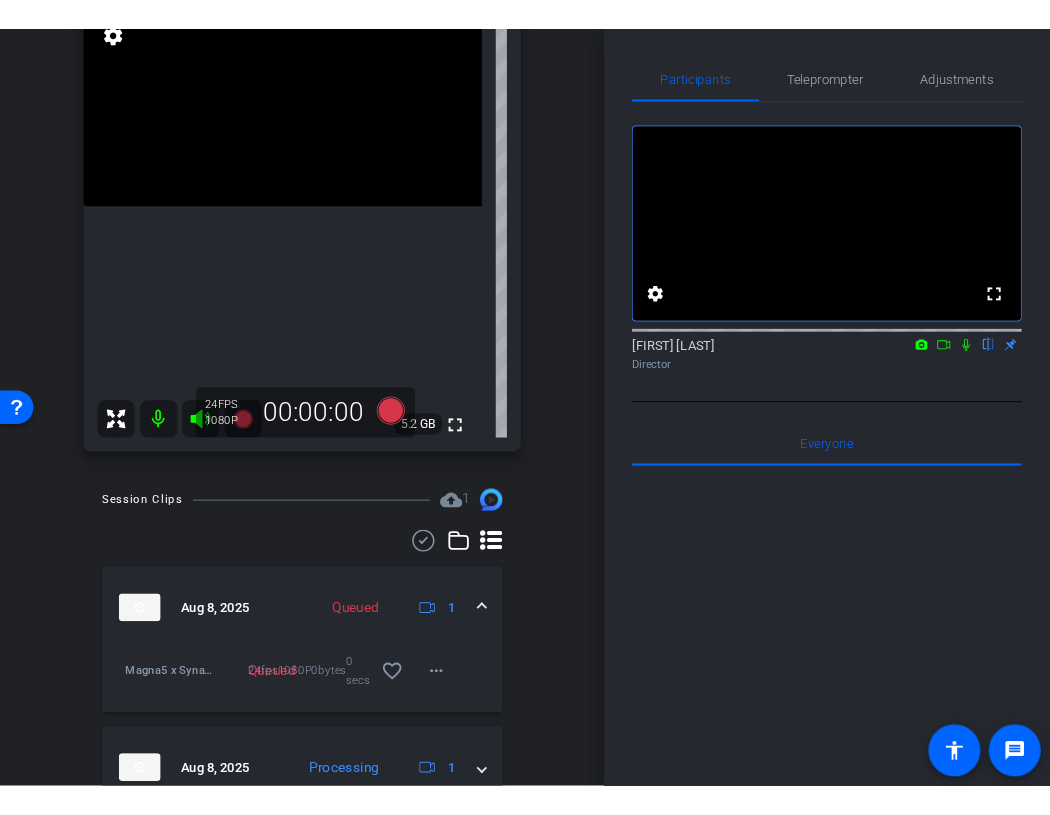 scroll, scrollTop: 0, scrollLeft: 0, axis: both 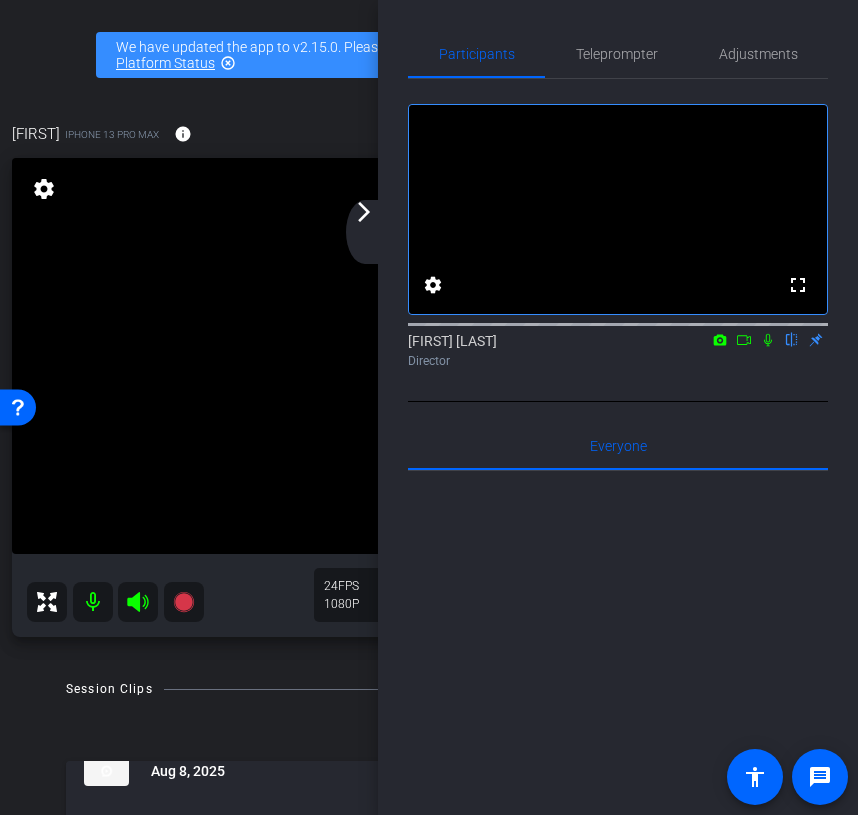 click on "arrow_forward_ios" 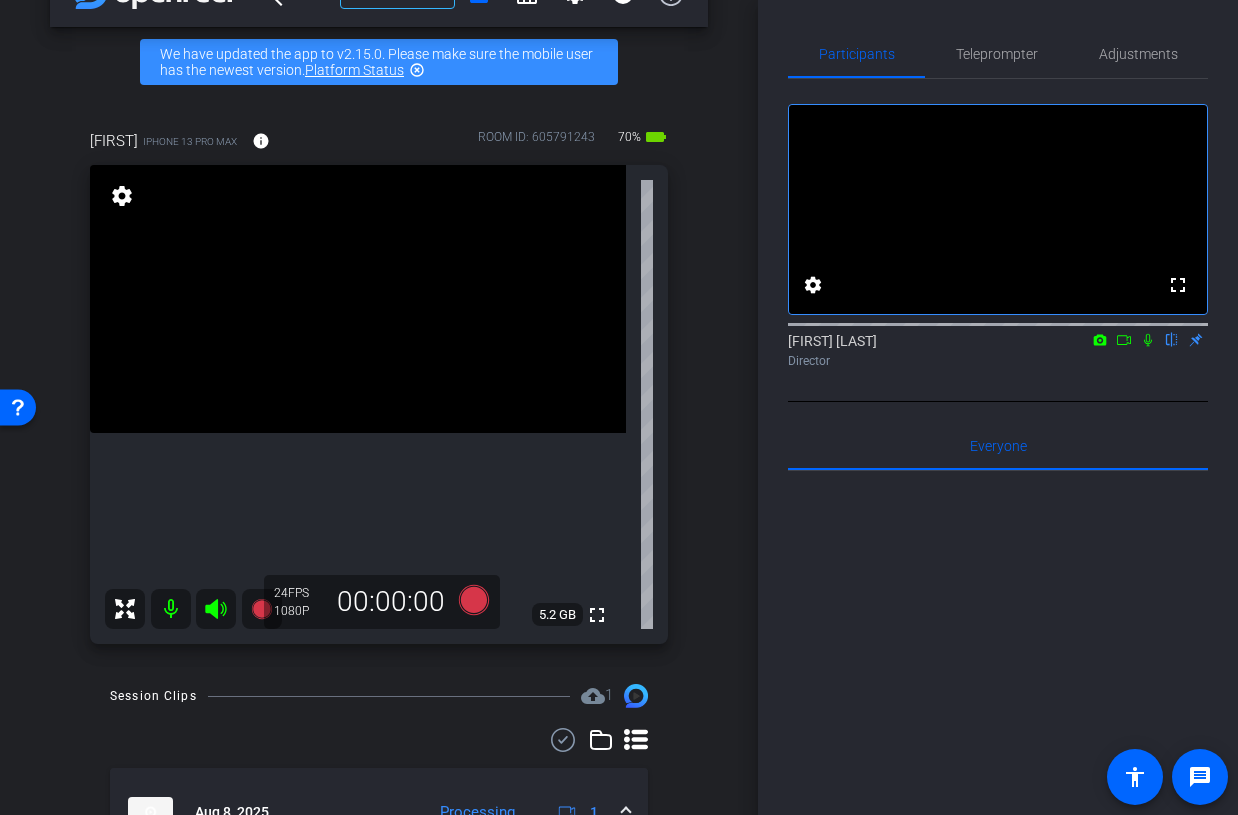 scroll, scrollTop: 118, scrollLeft: 0, axis: vertical 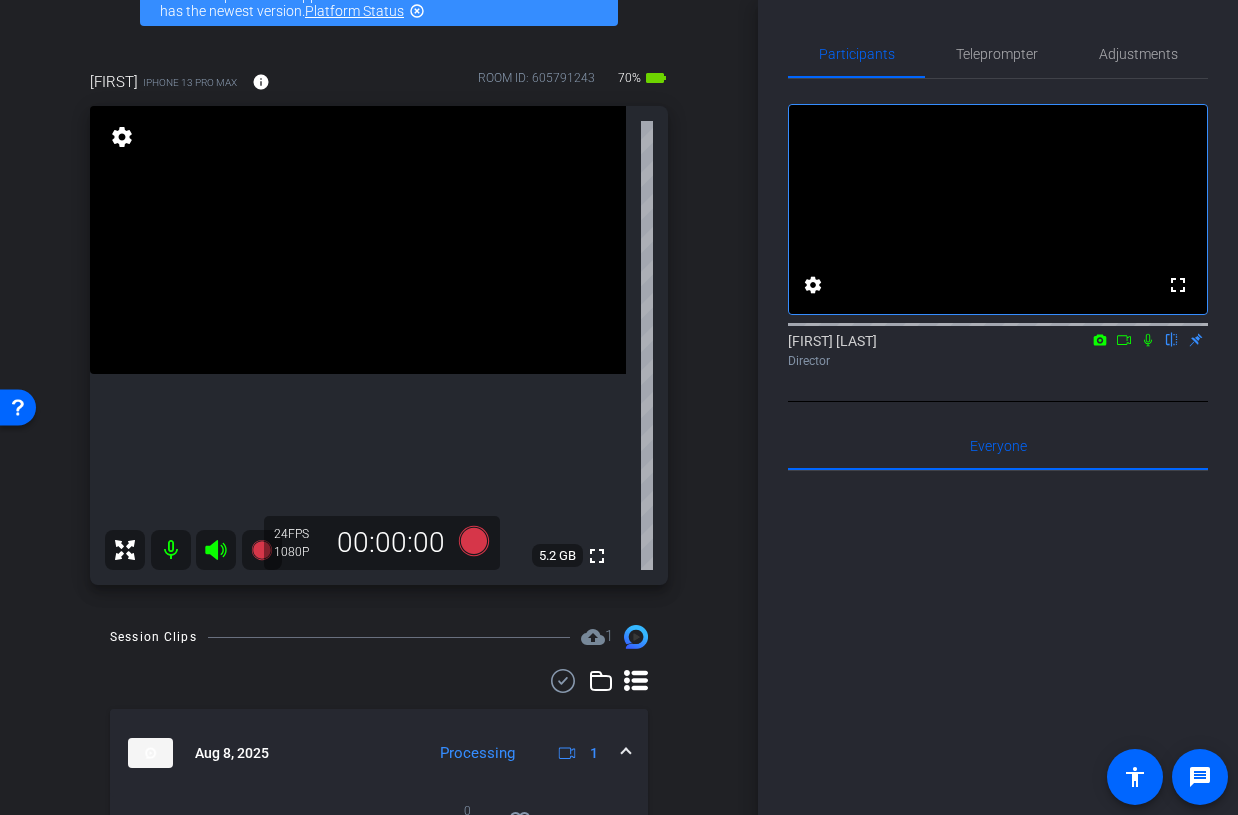 click 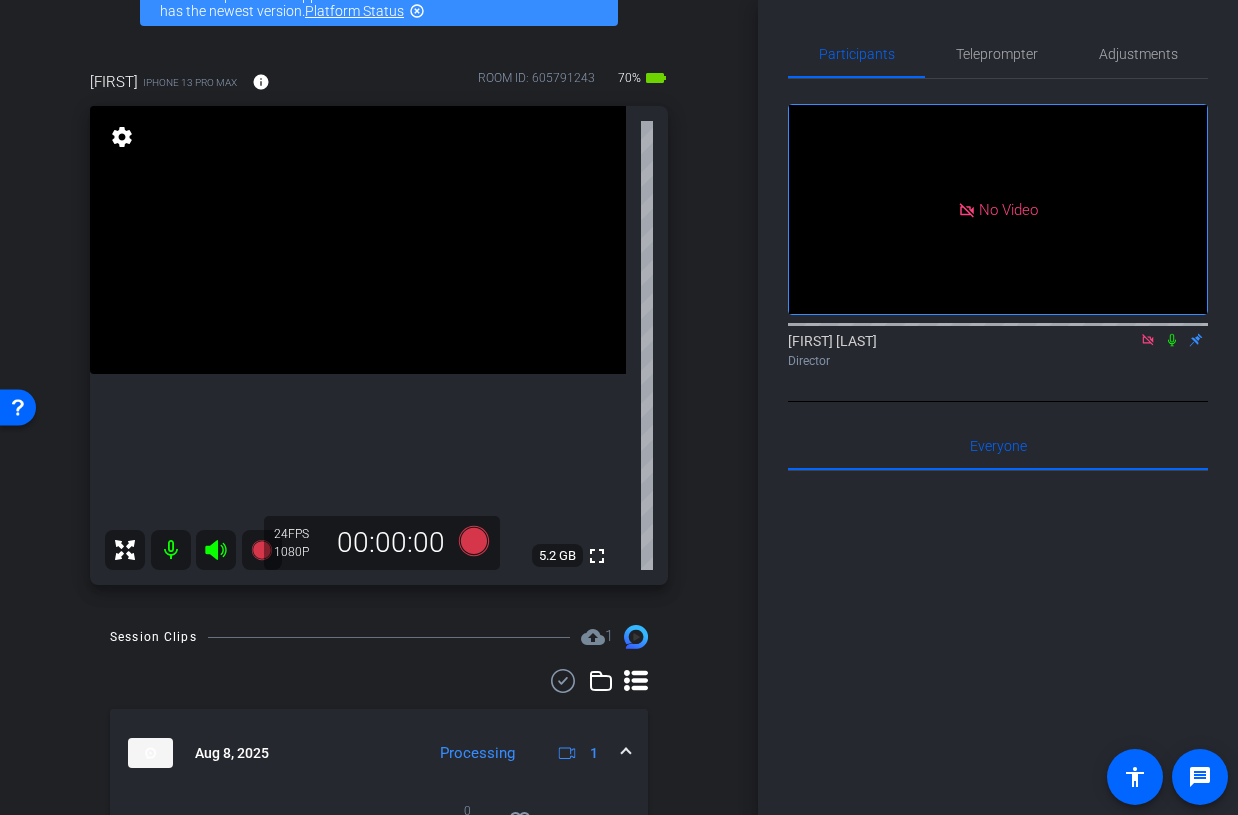 click 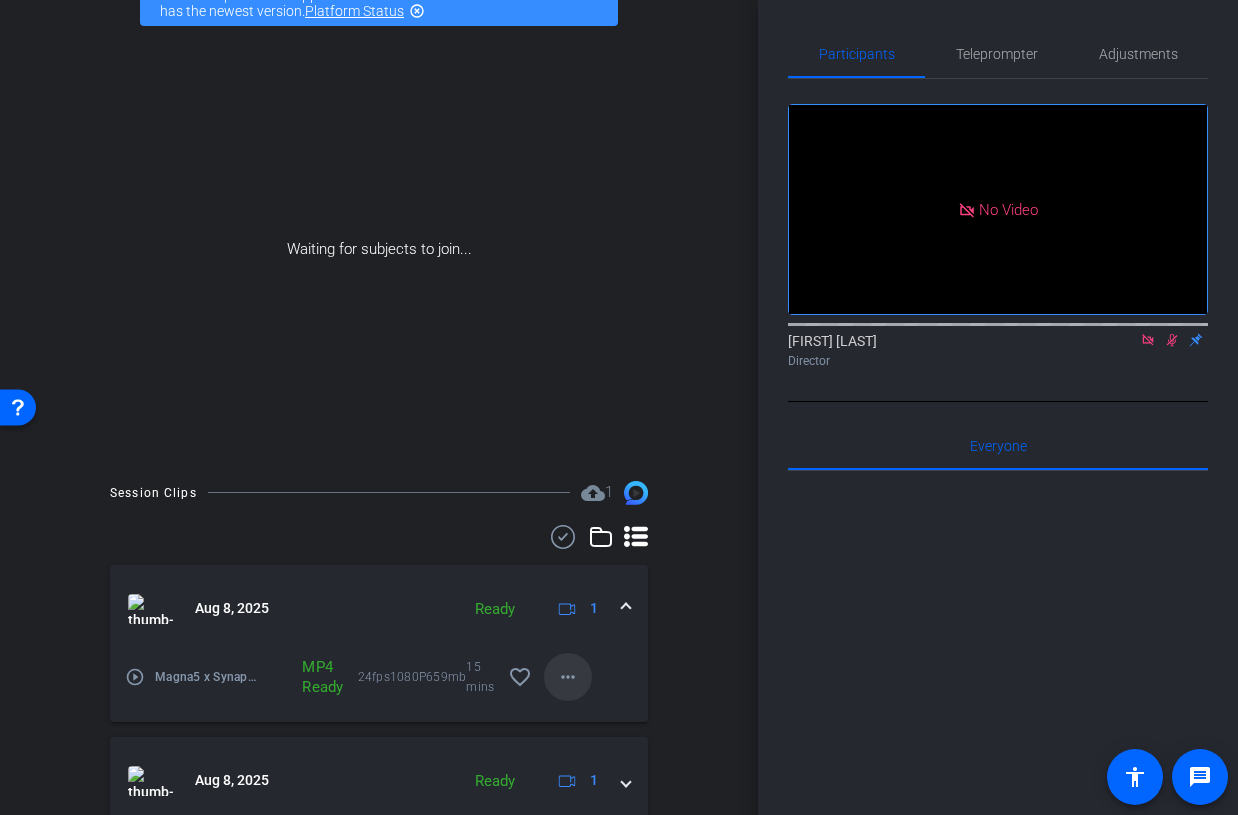 click at bounding box center (568, 677) 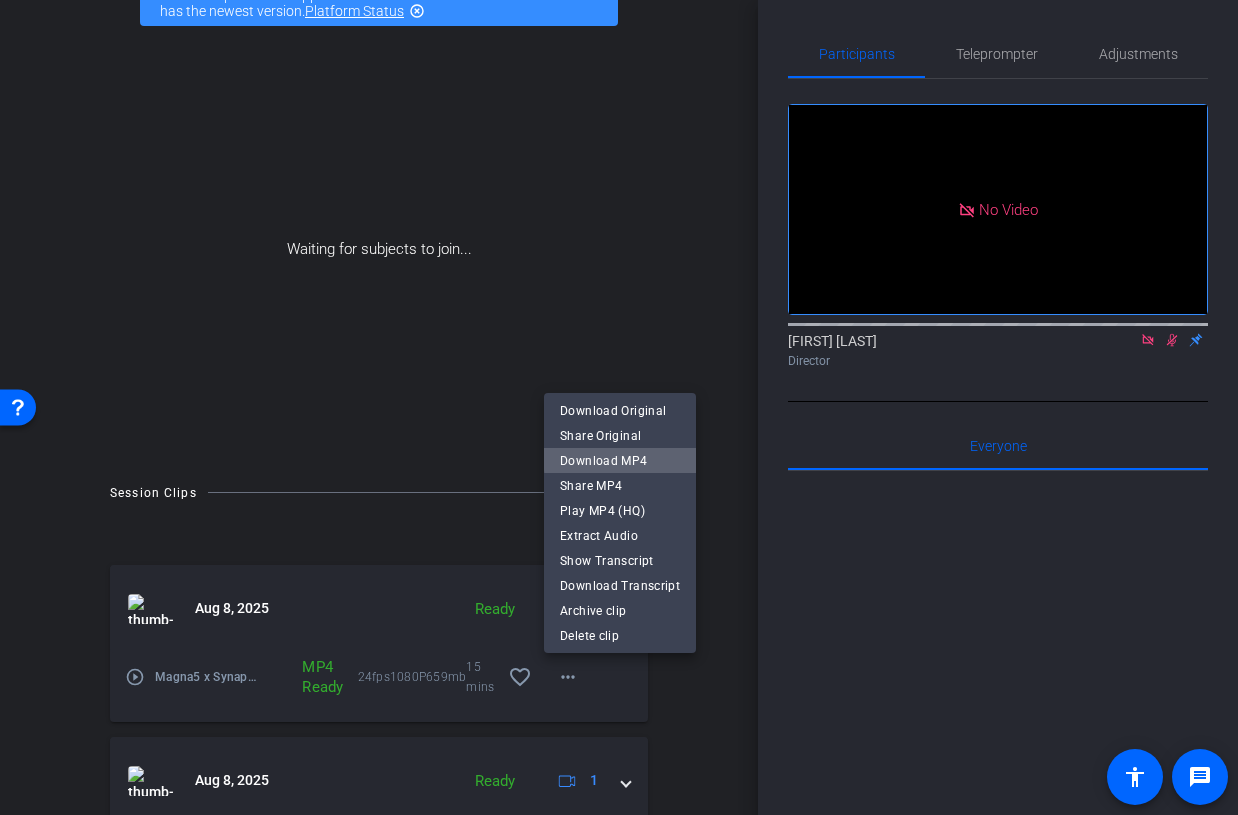 click on "Download MP4" at bounding box center [620, 461] 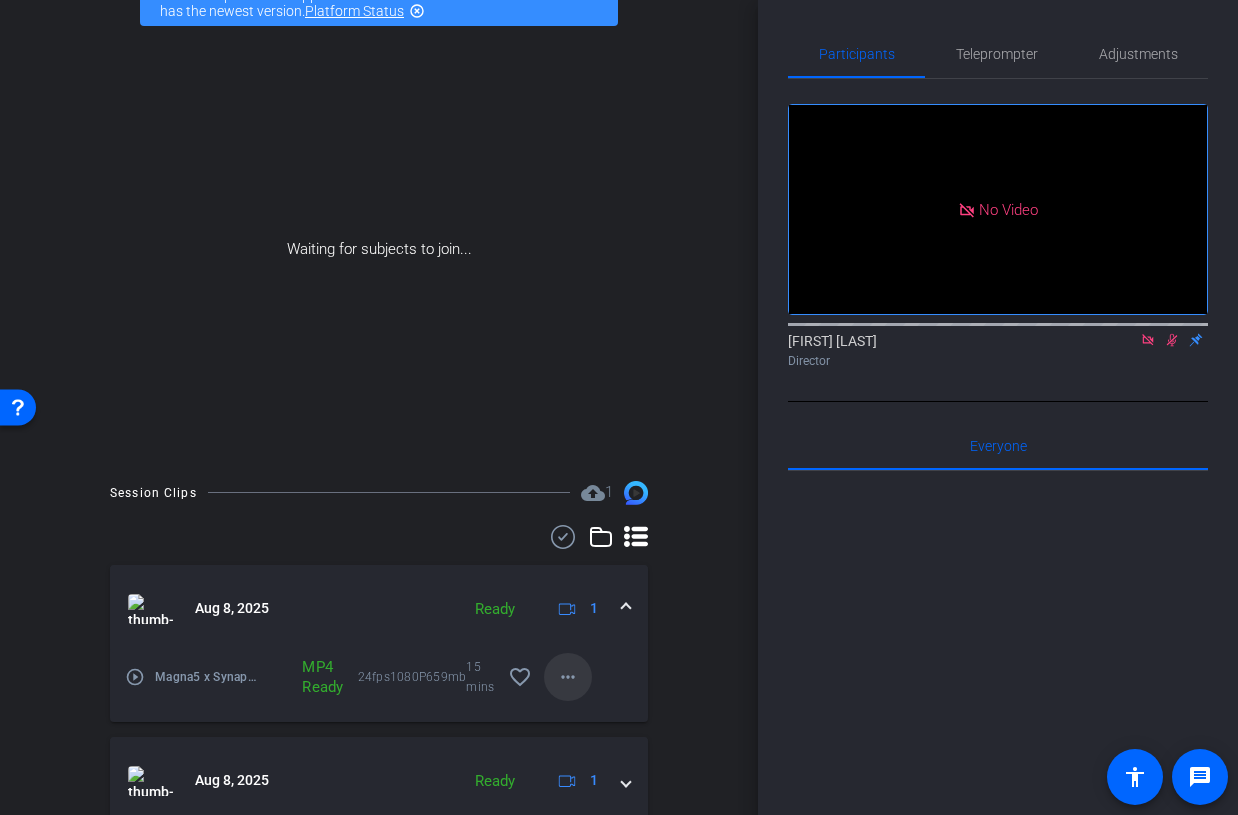 click on "more_horiz" at bounding box center [568, 677] 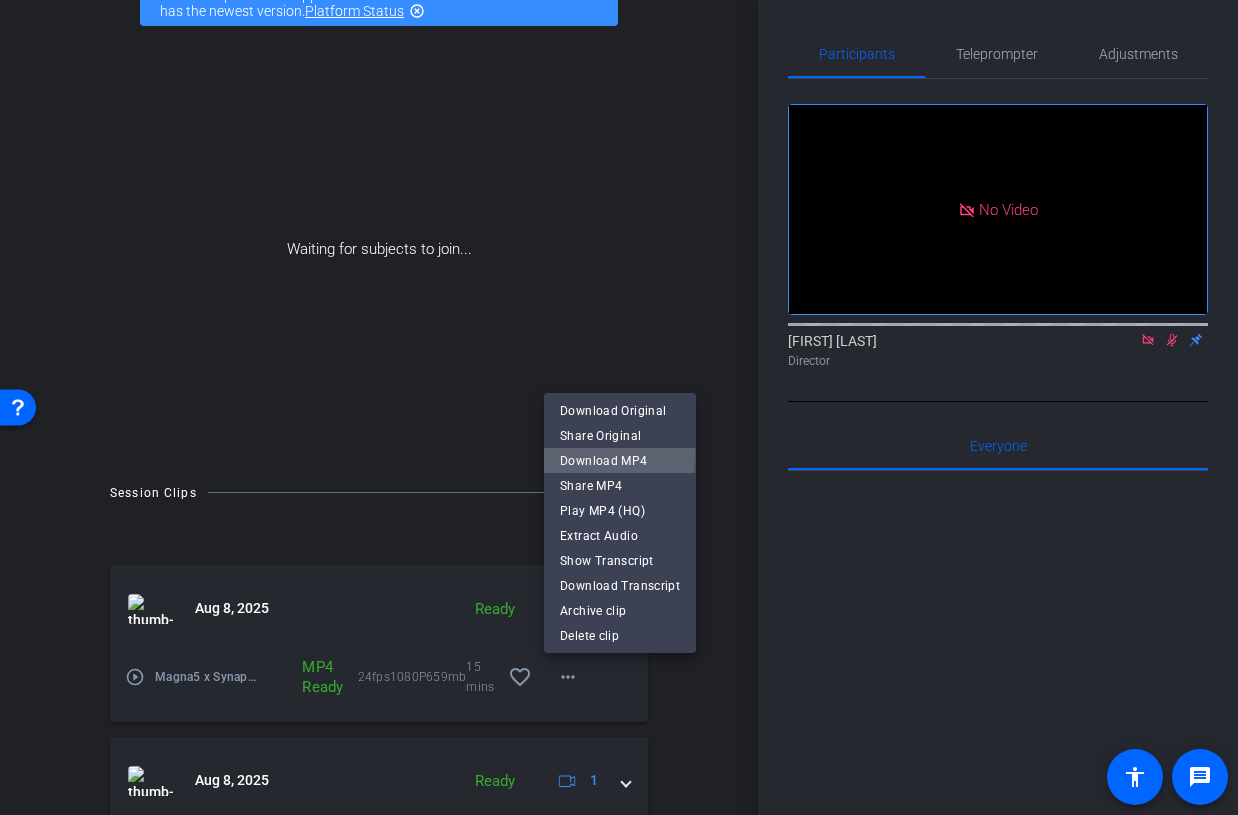 click on "Download MP4" at bounding box center [620, 461] 